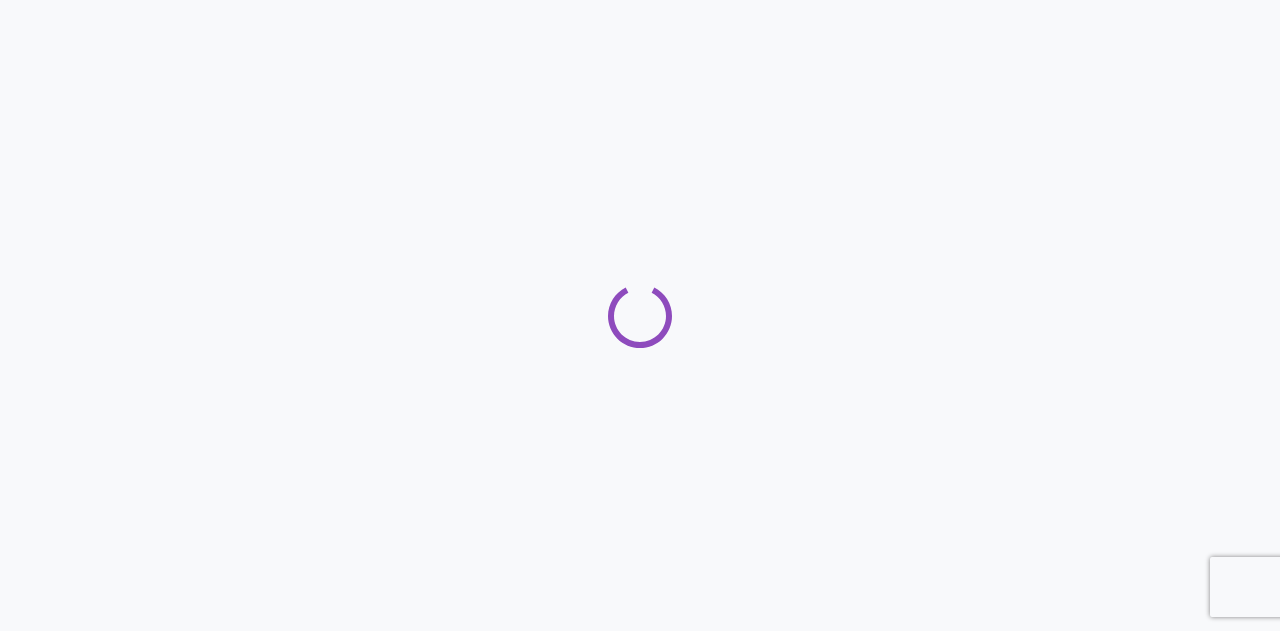 scroll, scrollTop: 0, scrollLeft: 0, axis: both 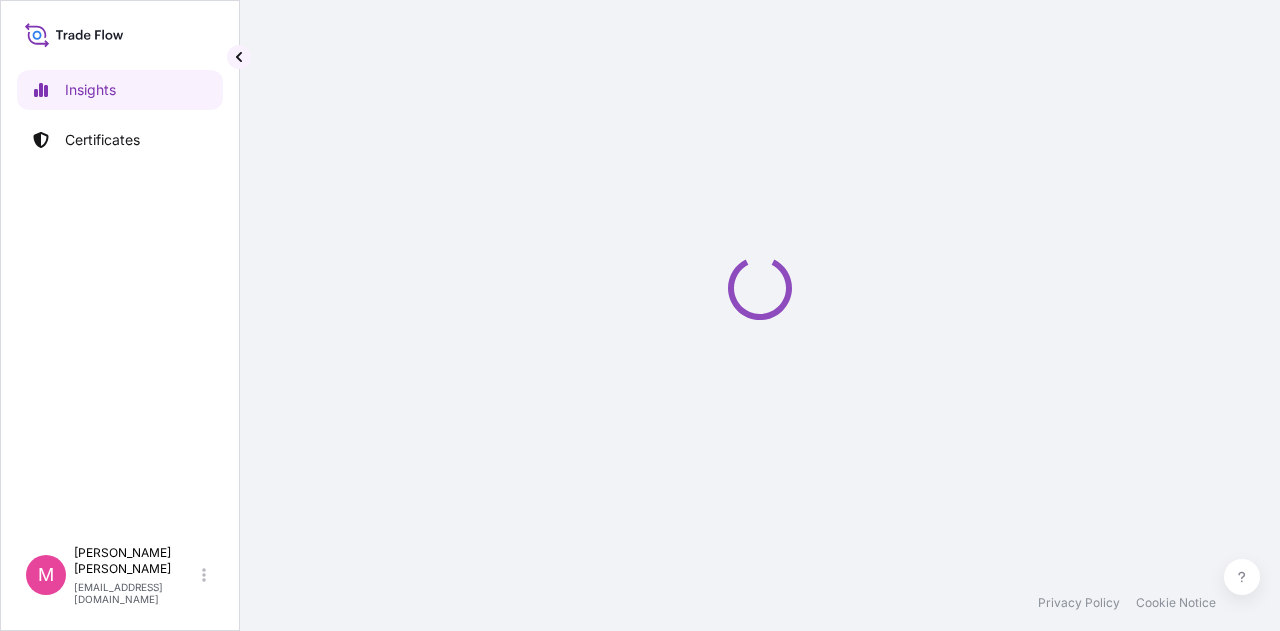 select on "2025" 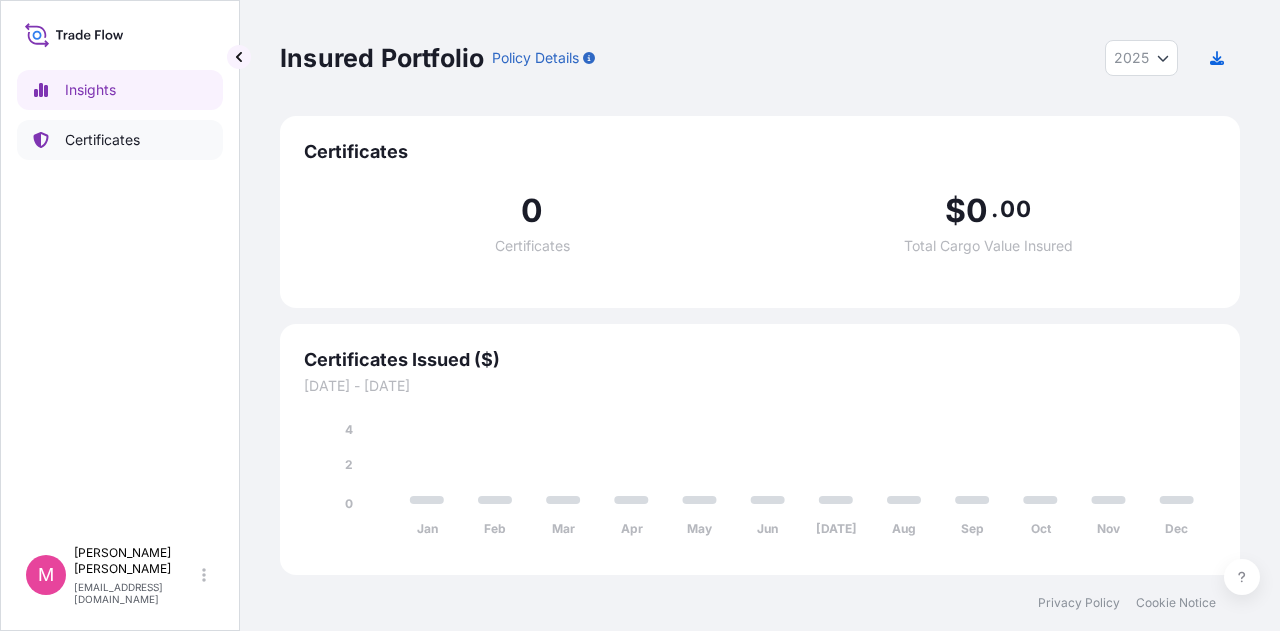 click on "Certificates" at bounding box center [102, 140] 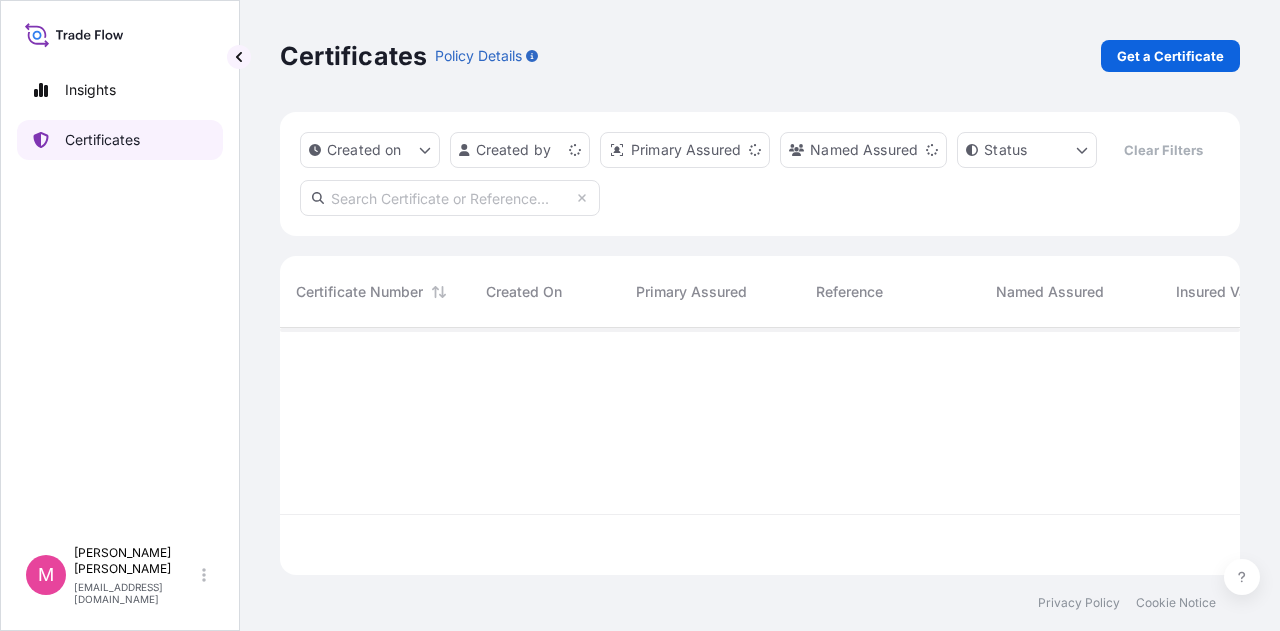 scroll, scrollTop: 16, scrollLeft: 16, axis: both 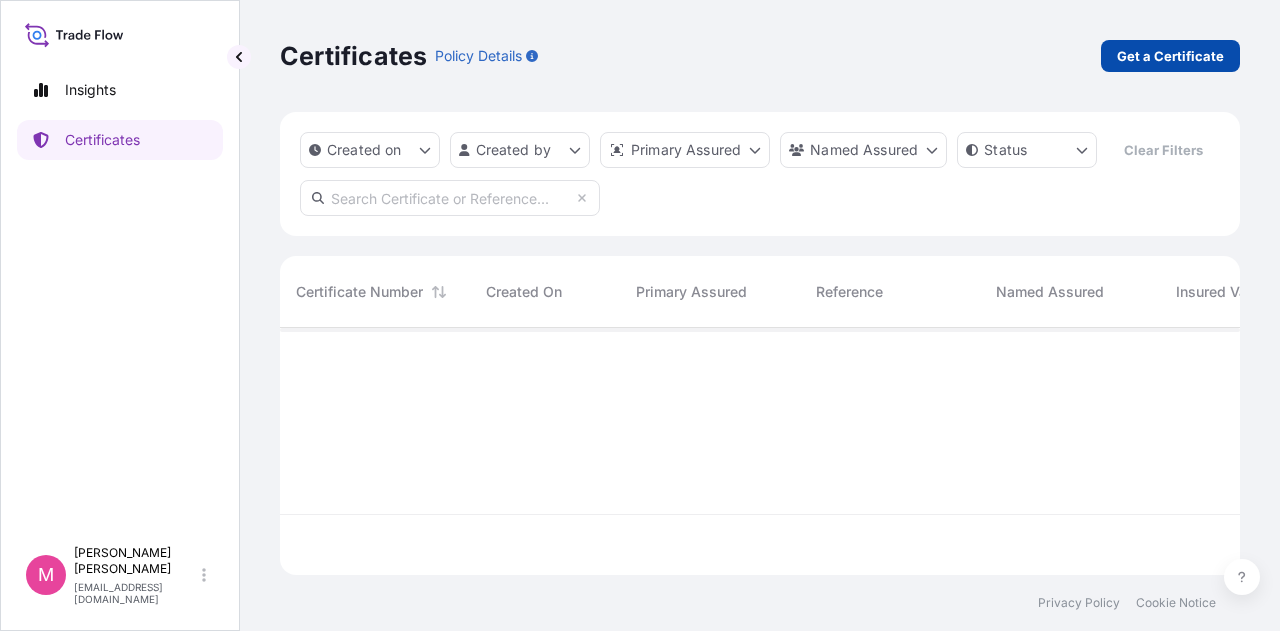 click on "Get a Certificate" at bounding box center [1170, 56] 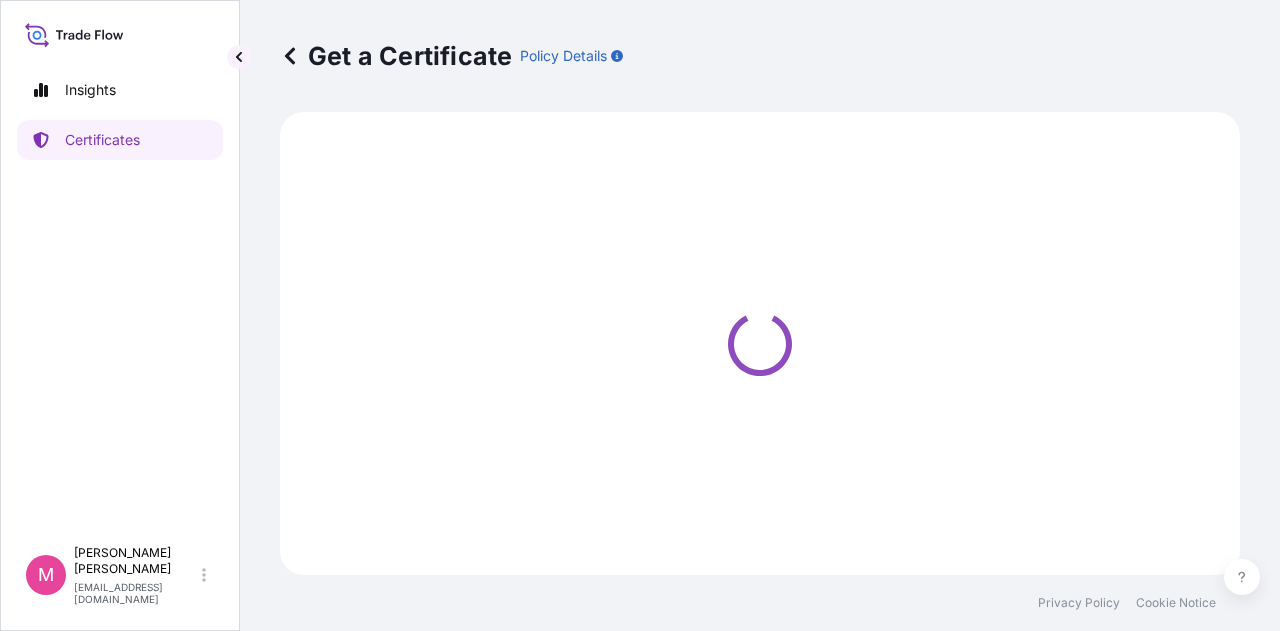 select on "Sea" 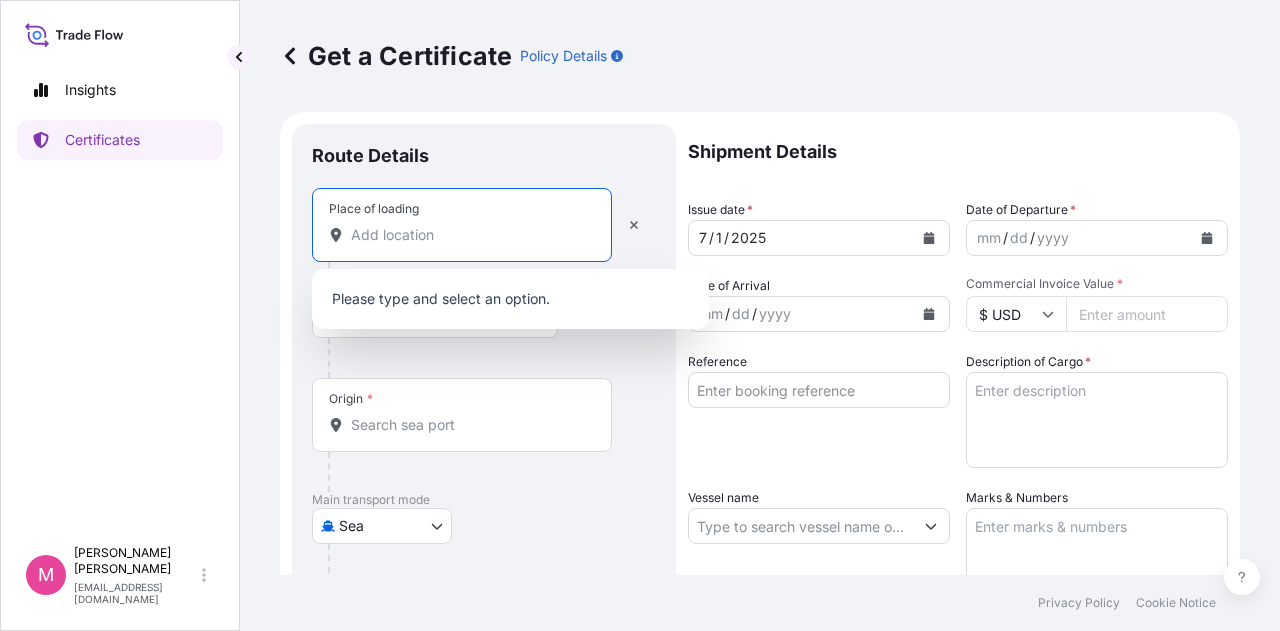 click on "Place of loading" at bounding box center (469, 235) 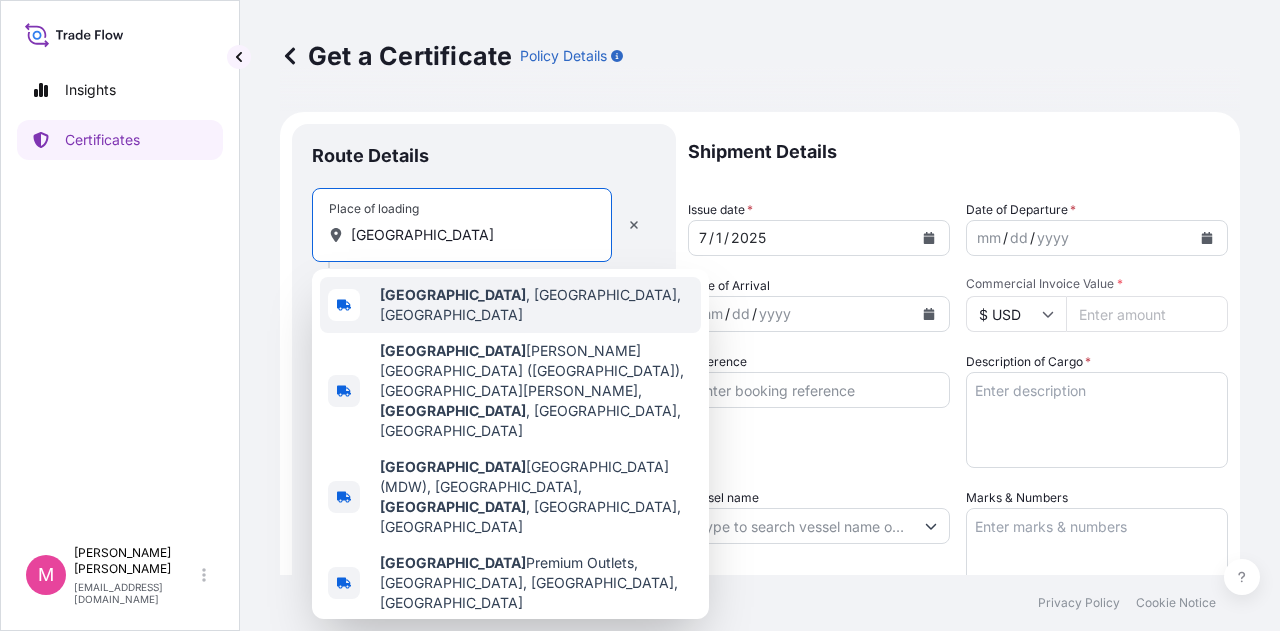 click on "[GEOGRAPHIC_DATA] , [GEOGRAPHIC_DATA], [GEOGRAPHIC_DATA]" at bounding box center (536, 305) 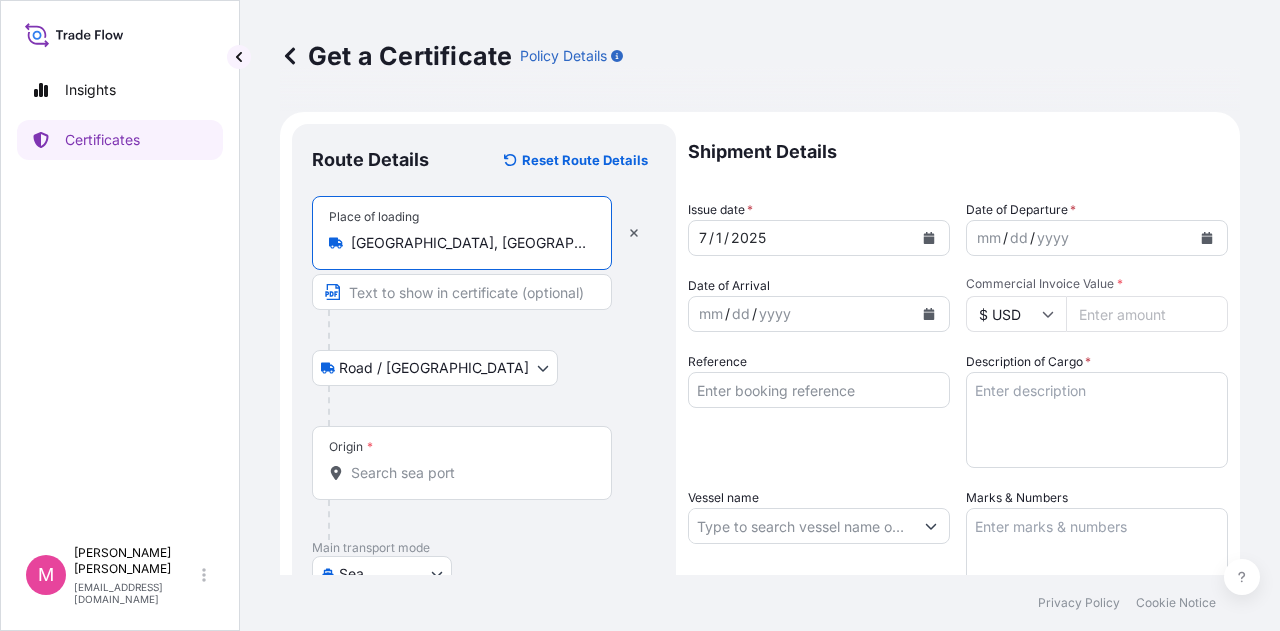 type on "[GEOGRAPHIC_DATA], [GEOGRAPHIC_DATA], [GEOGRAPHIC_DATA]" 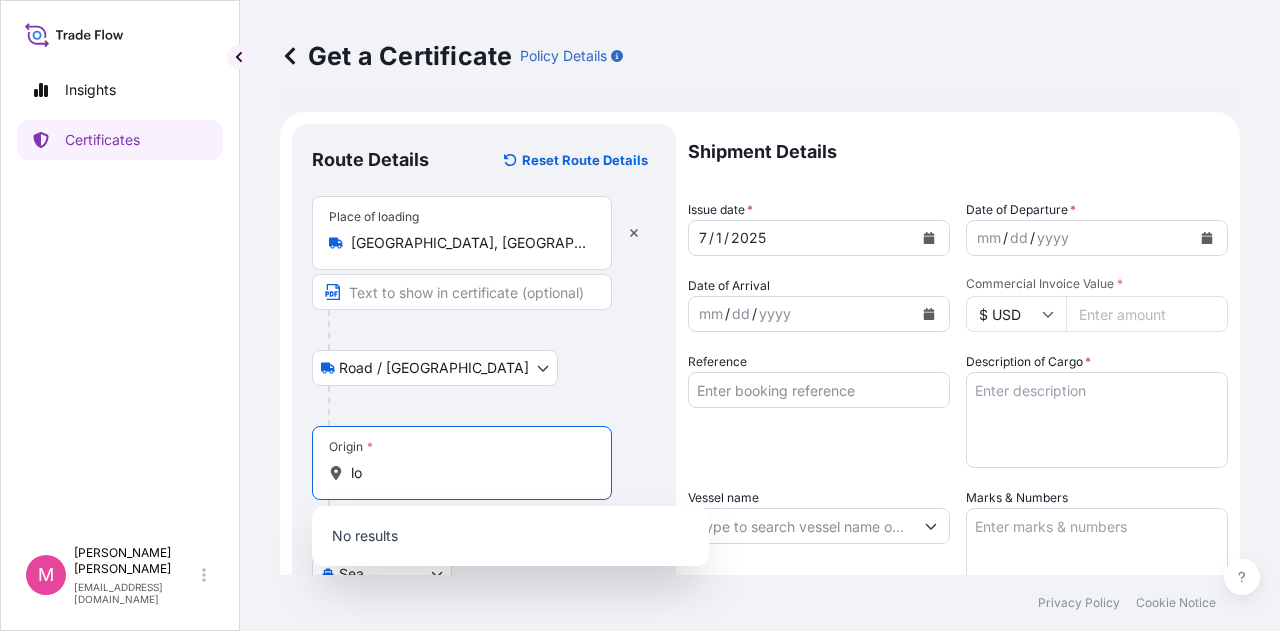 type on "l" 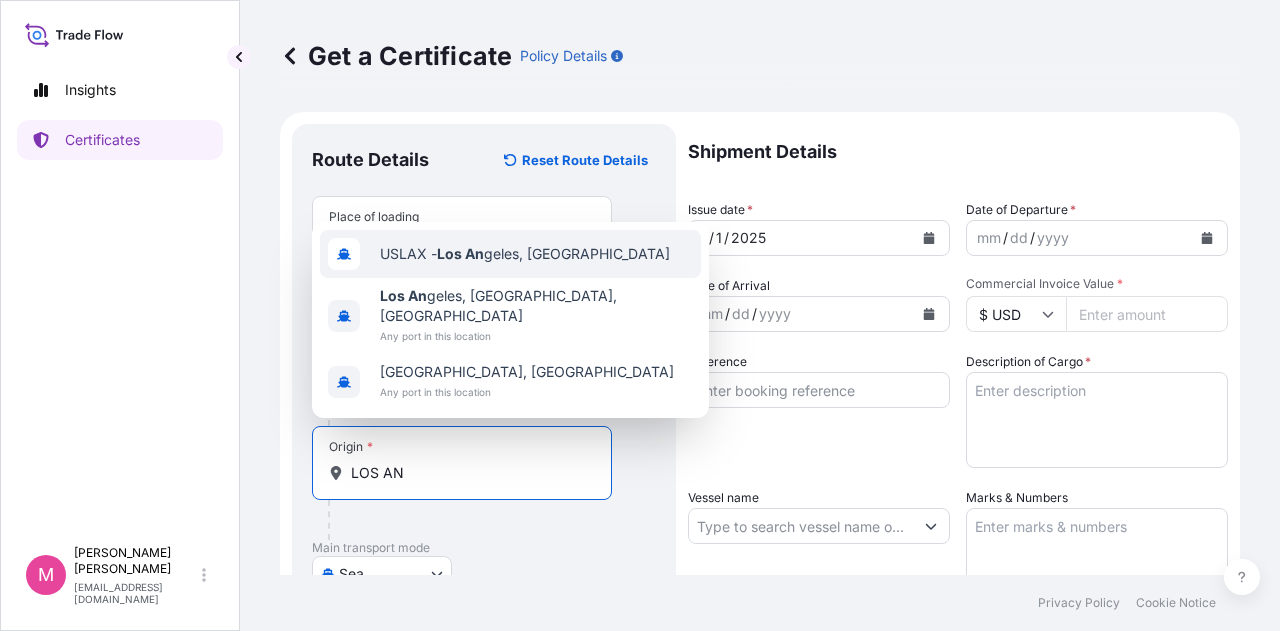 click on "USLAX -  Los An geles, [GEOGRAPHIC_DATA]" at bounding box center (525, 254) 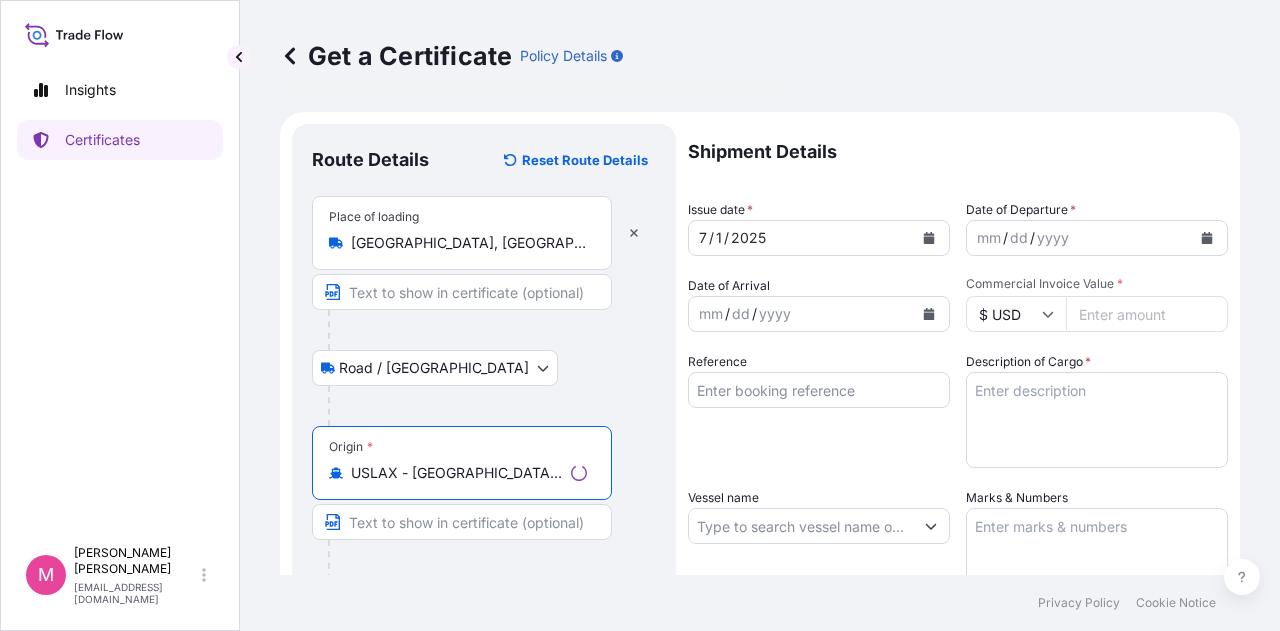 scroll, scrollTop: 200, scrollLeft: 0, axis: vertical 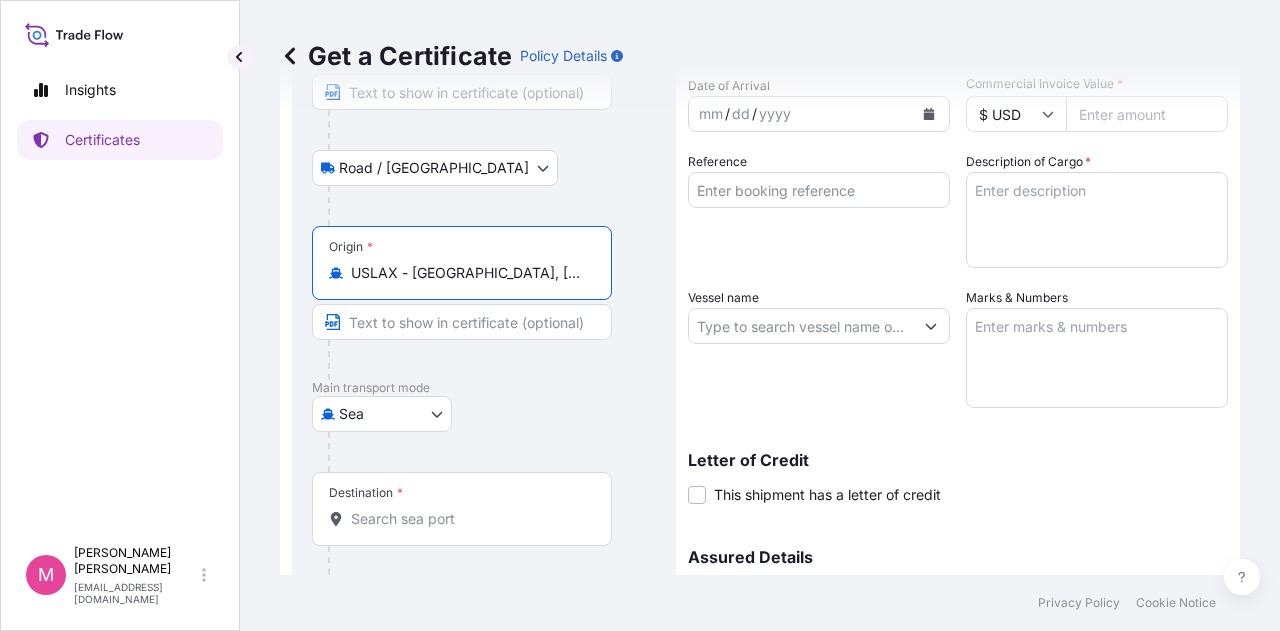 type on "USLAX - [GEOGRAPHIC_DATA], [GEOGRAPHIC_DATA]" 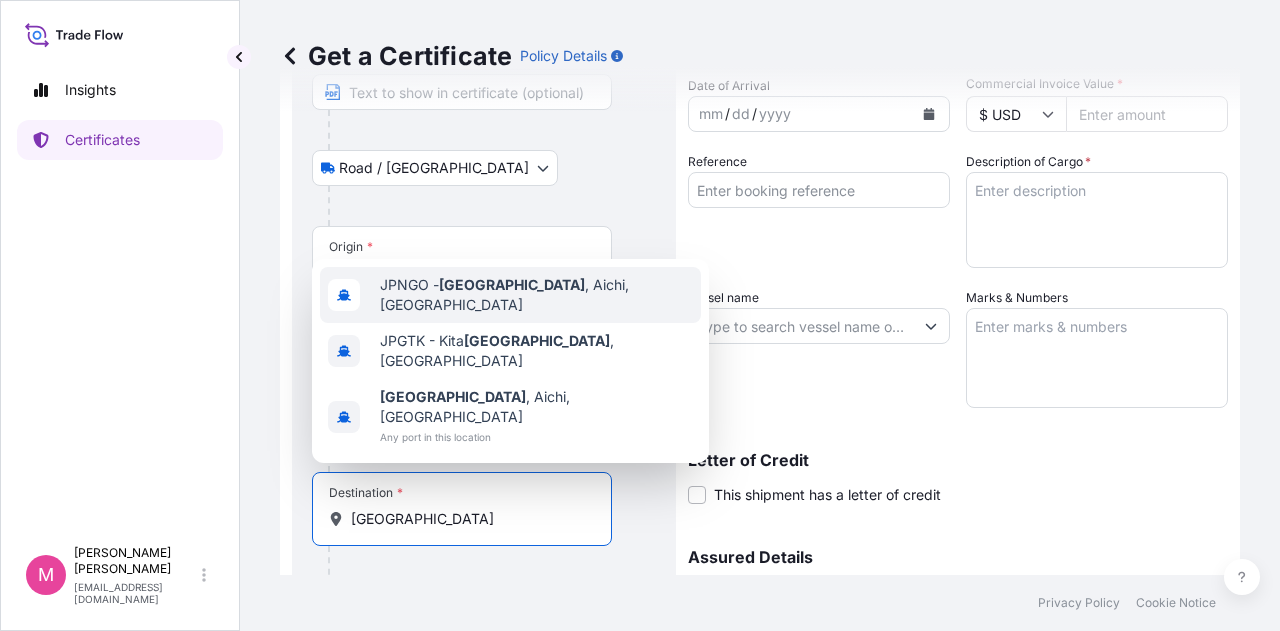 click on "JPNGO -  [GEOGRAPHIC_DATA] , [GEOGRAPHIC_DATA], [GEOGRAPHIC_DATA]" at bounding box center [536, 295] 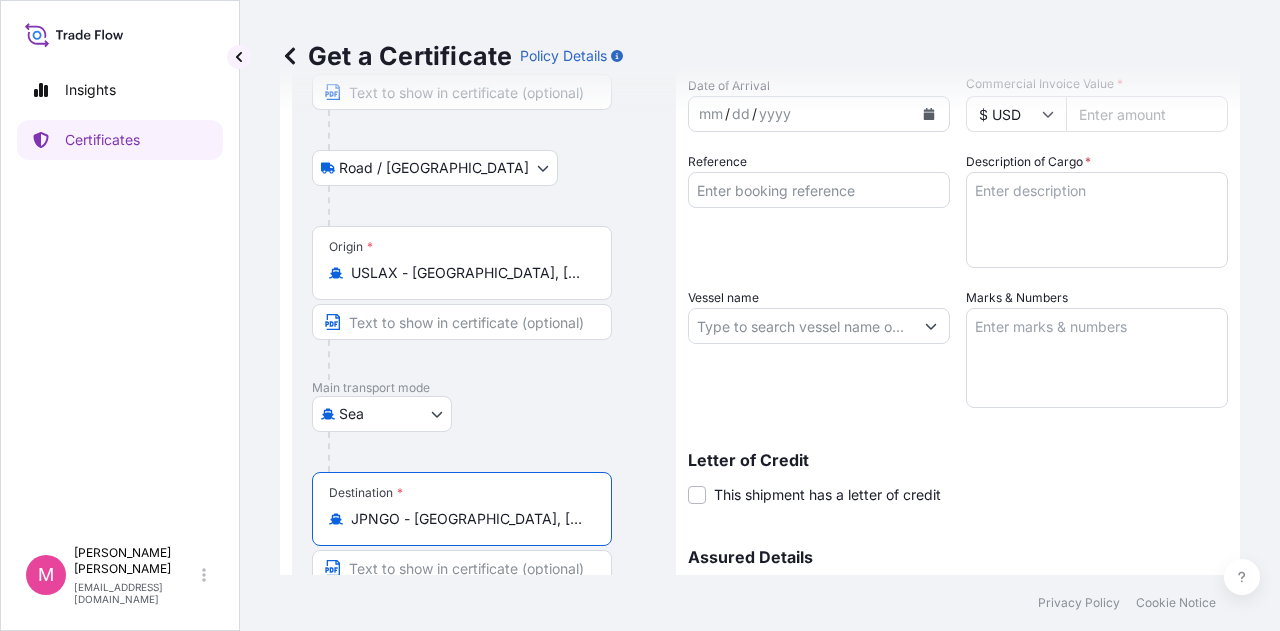 type on "JPNGO - [GEOGRAPHIC_DATA], [GEOGRAPHIC_DATA], [GEOGRAPHIC_DATA]" 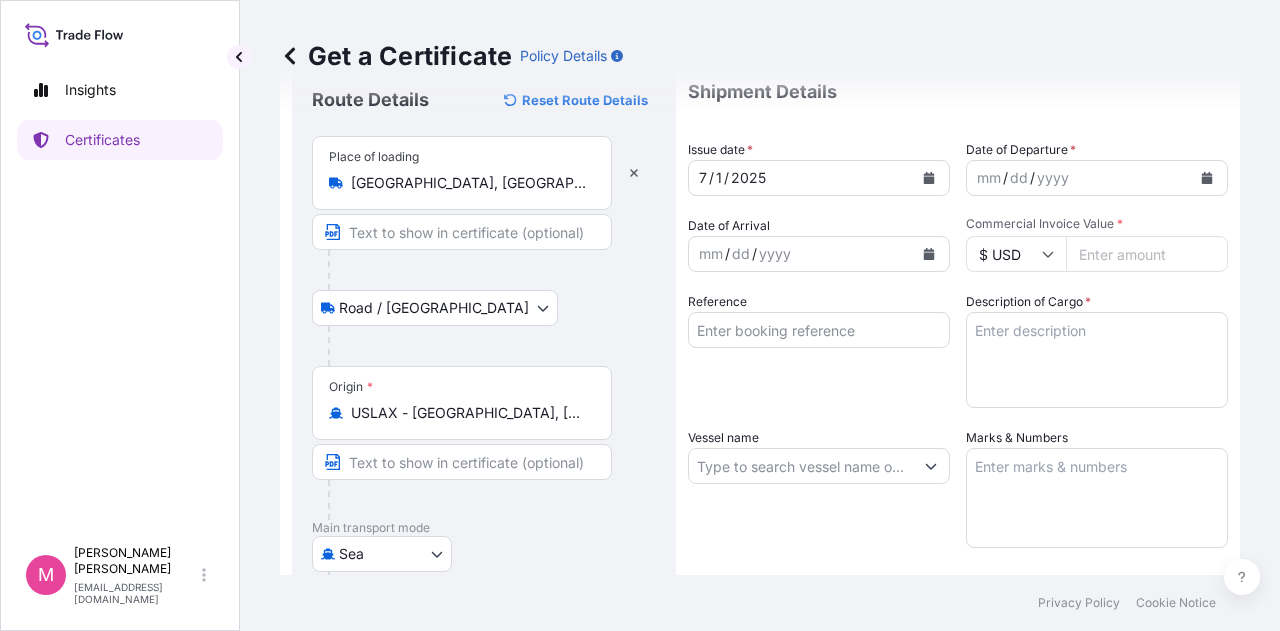 scroll, scrollTop: 0, scrollLeft: 0, axis: both 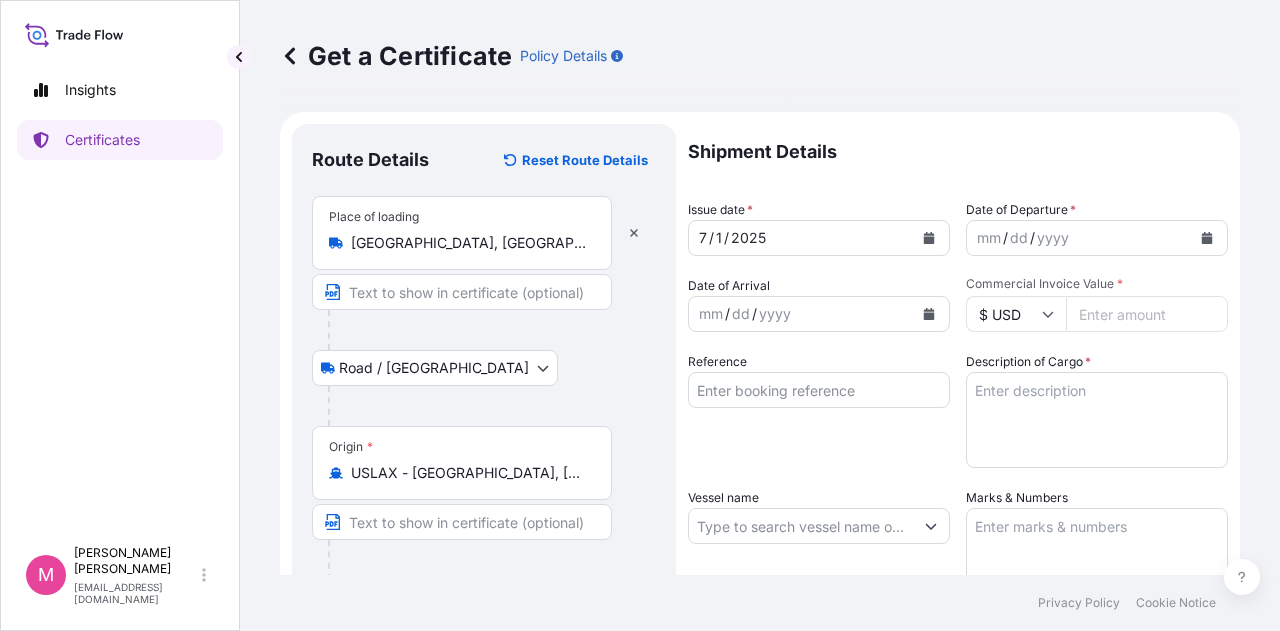 click 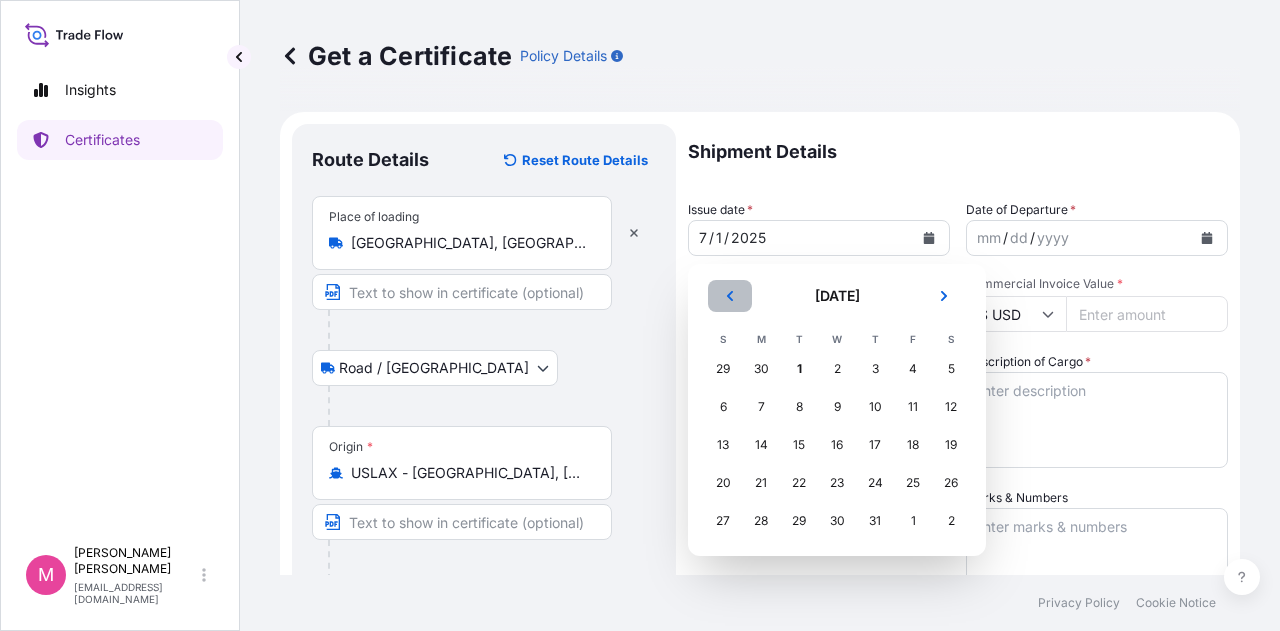 click 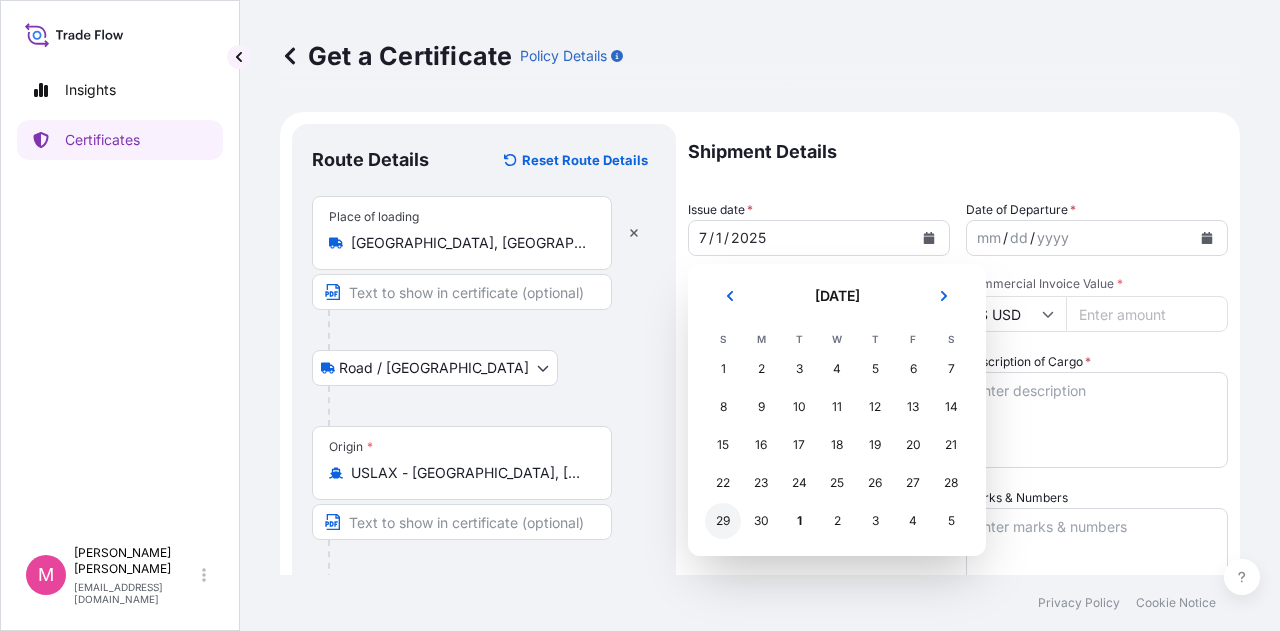click on "29" at bounding box center [723, 521] 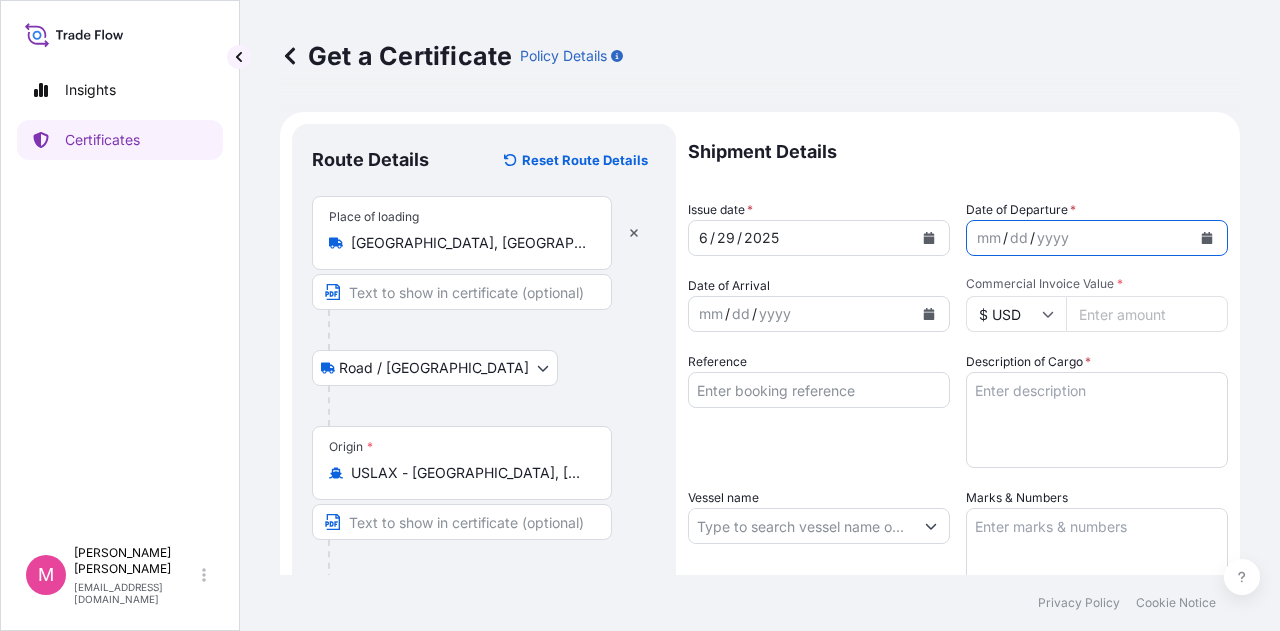 click 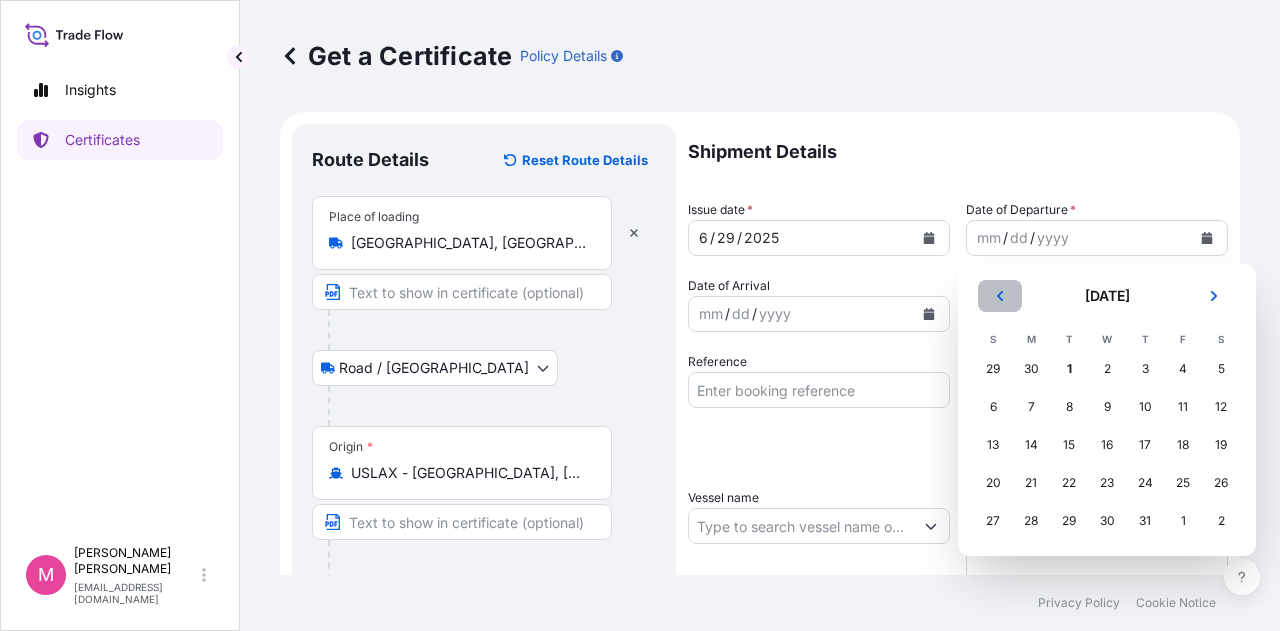 click 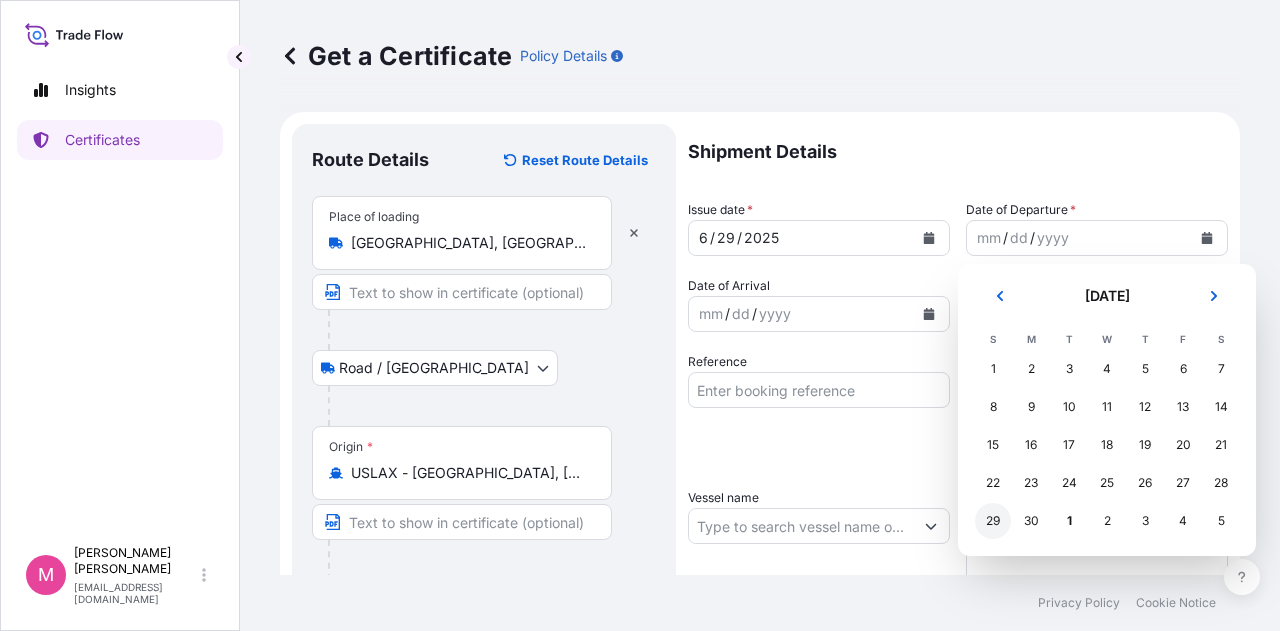 click on "29" at bounding box center (993, 521) 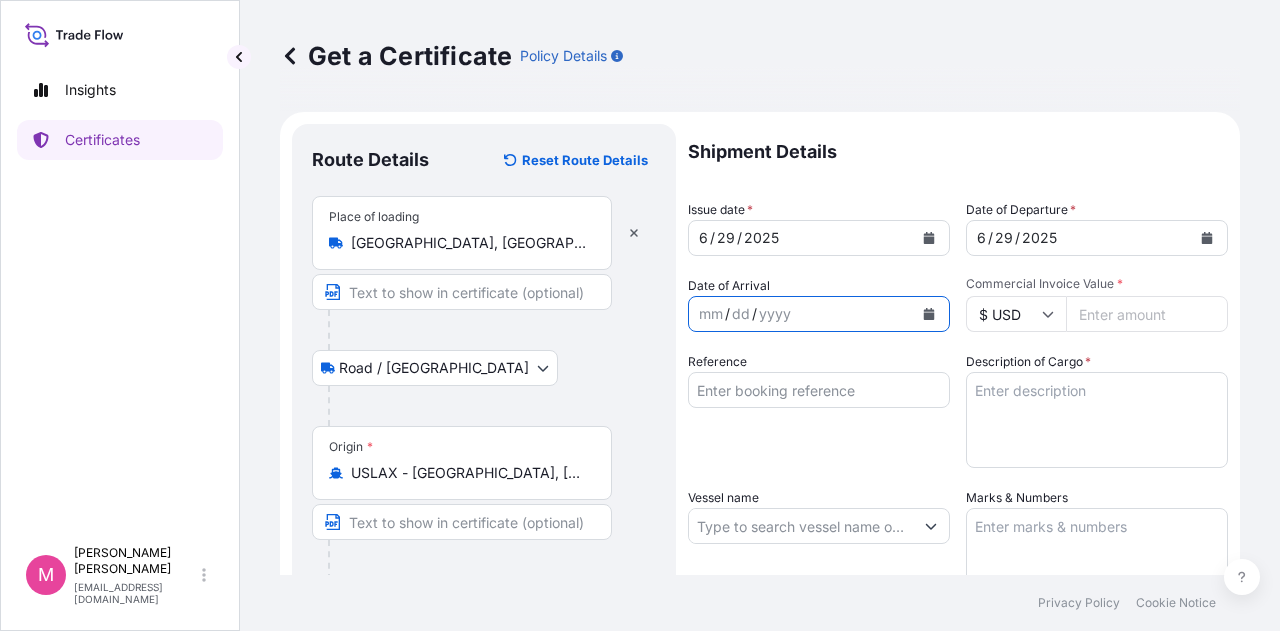 click 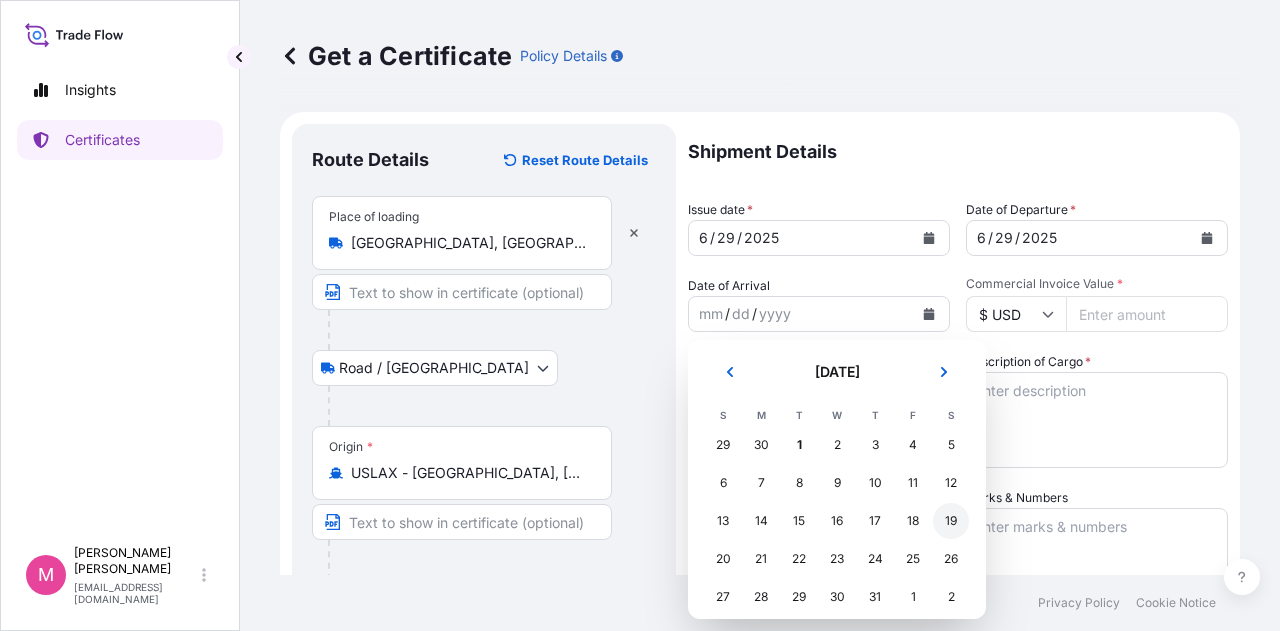 click on "19" at bounding box center [951, 521] 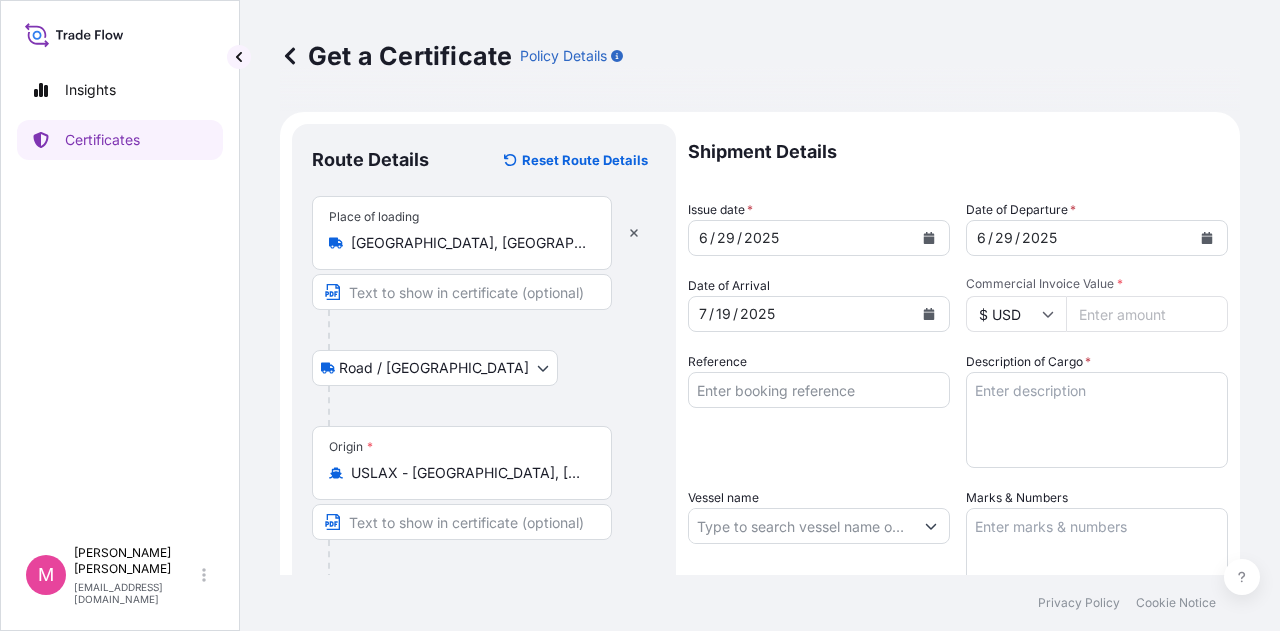 click on "Commercial Invoice Value    *" at bounding box center (1147, 314) 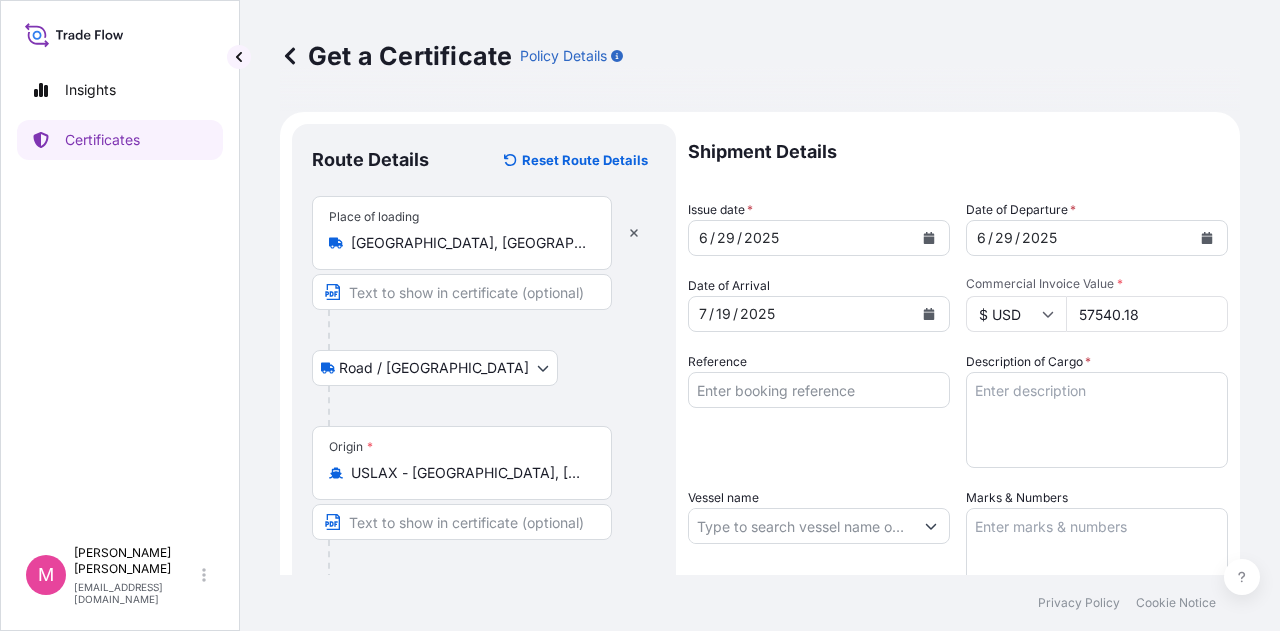 type on "57540.18" 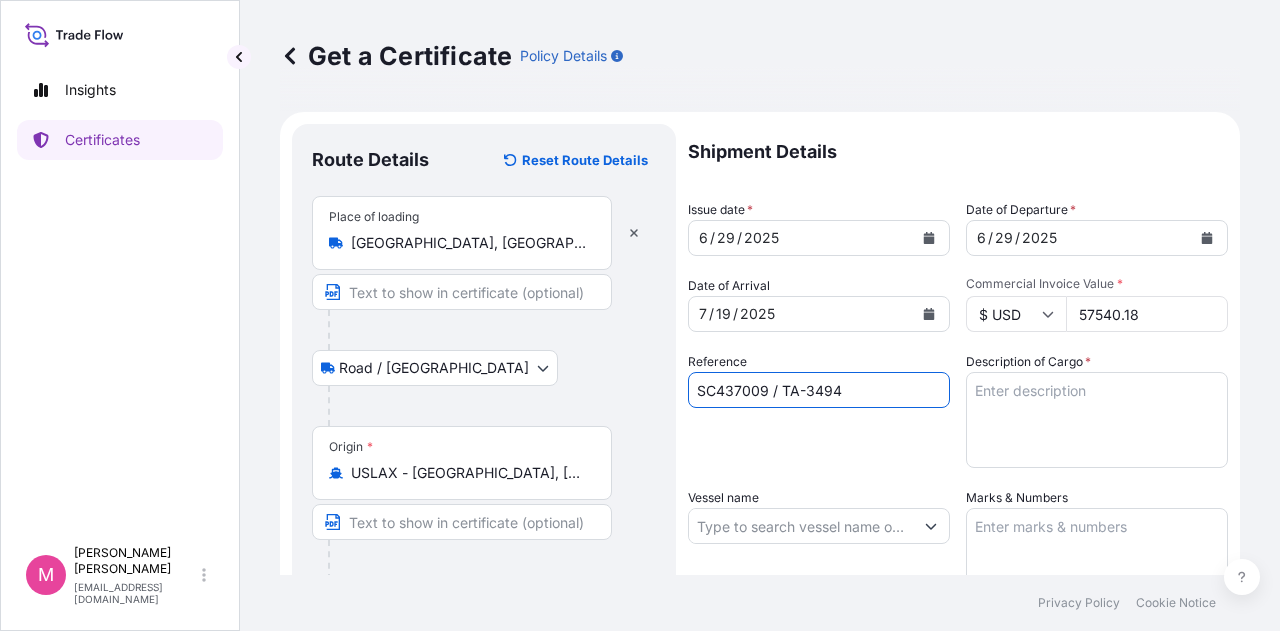 type on "SC437009 / TA-3494" 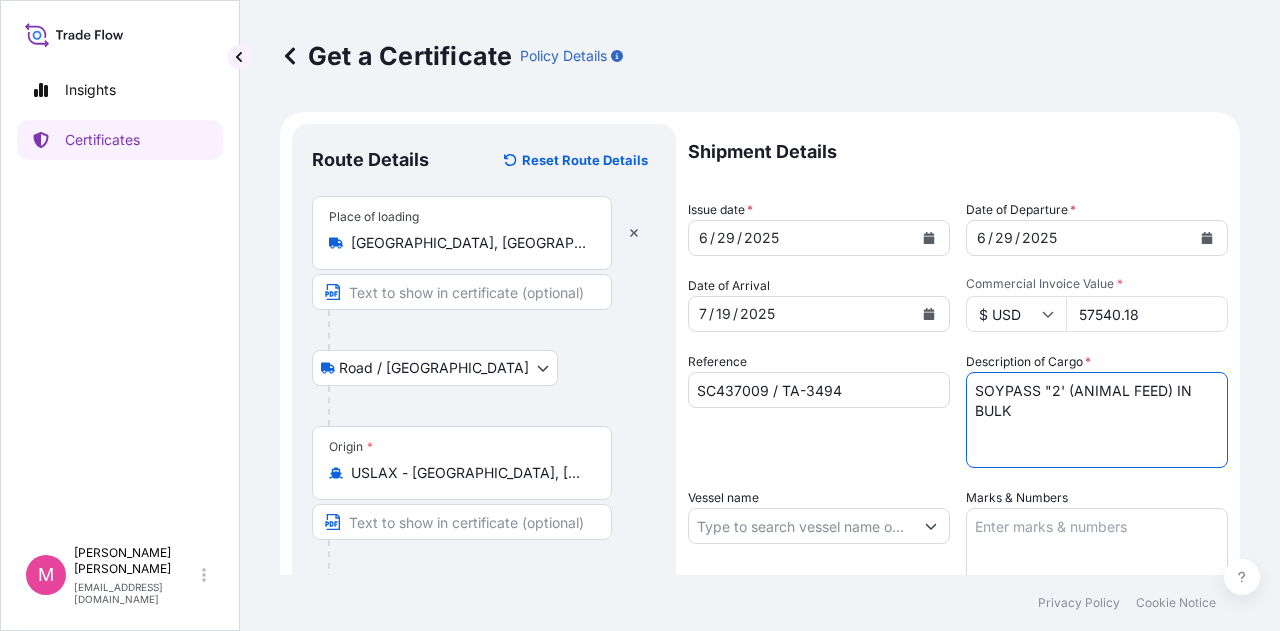 type on "SOYPASS "2' (ANIMAL FEED) IN BULK" 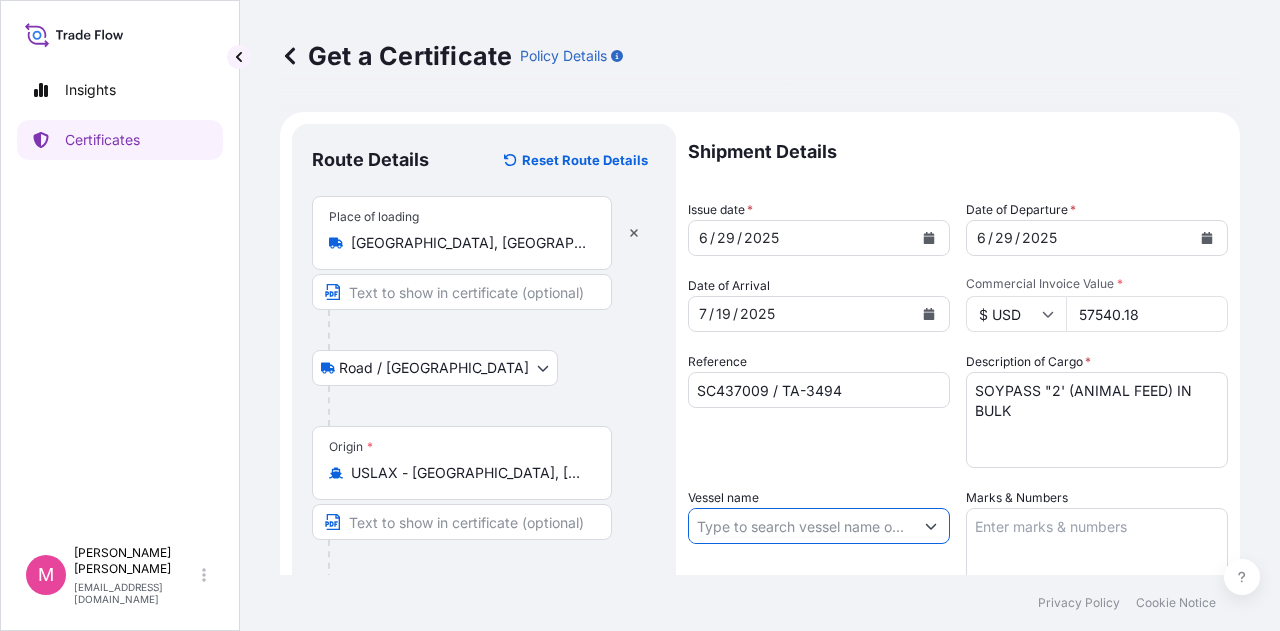 click on "Vessel name" at bounding box center (801, 526) 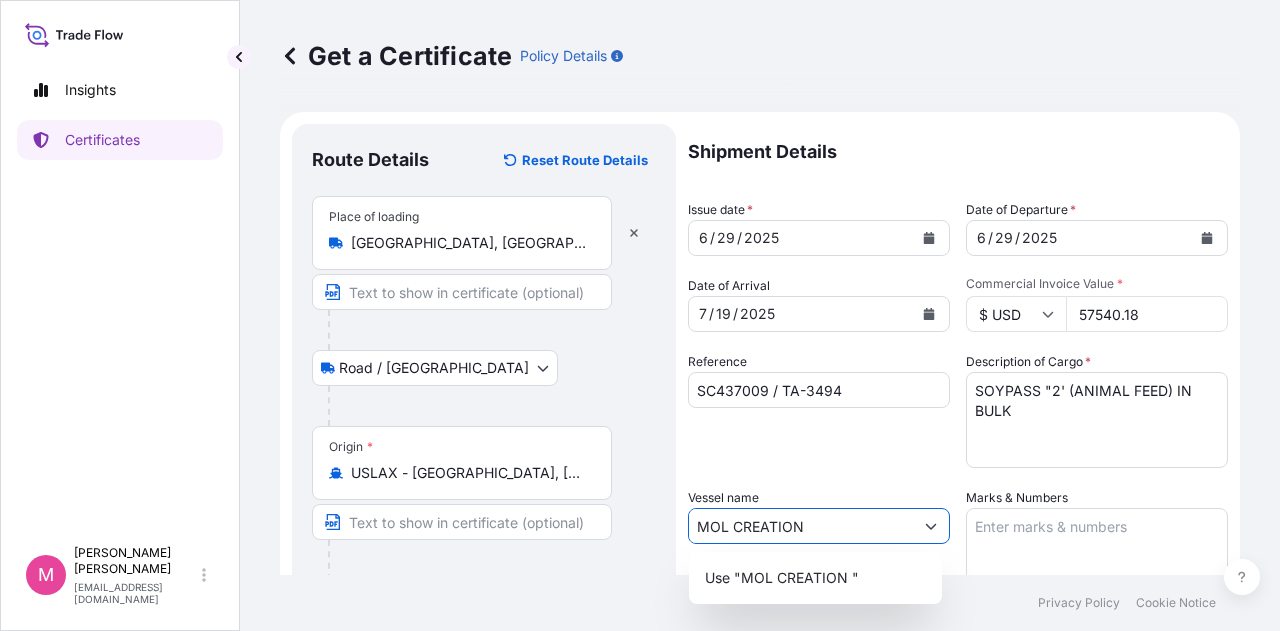 click on "MOL CREATION" at bounding box center [801, 526] 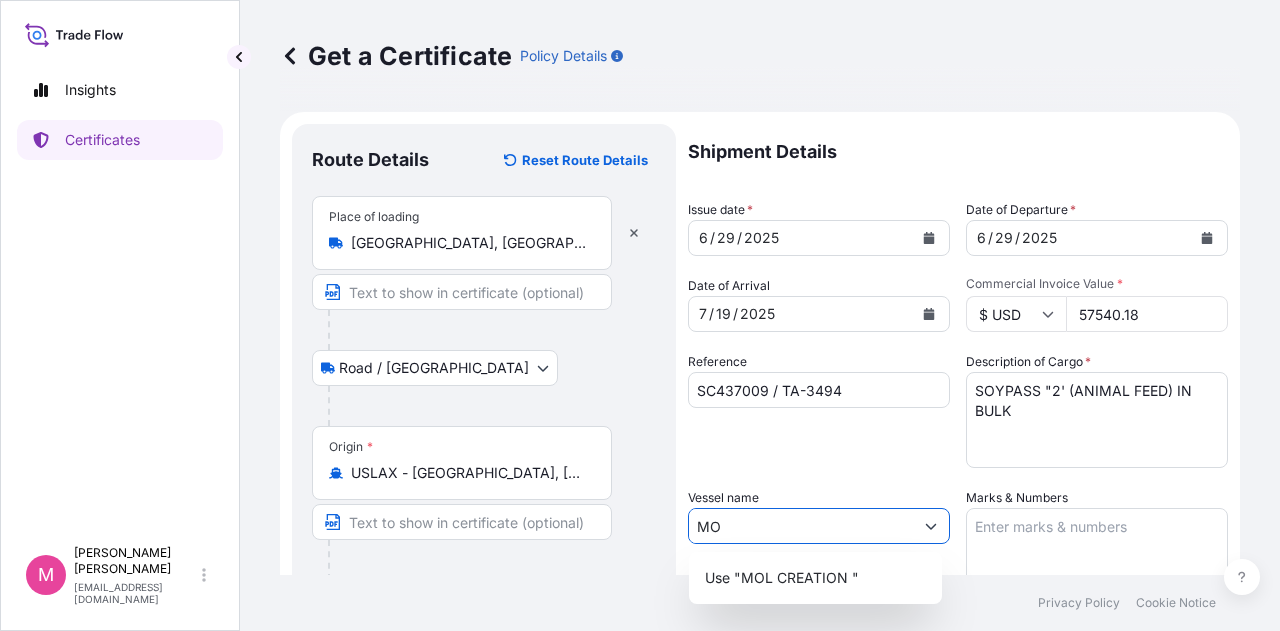 type on "M" 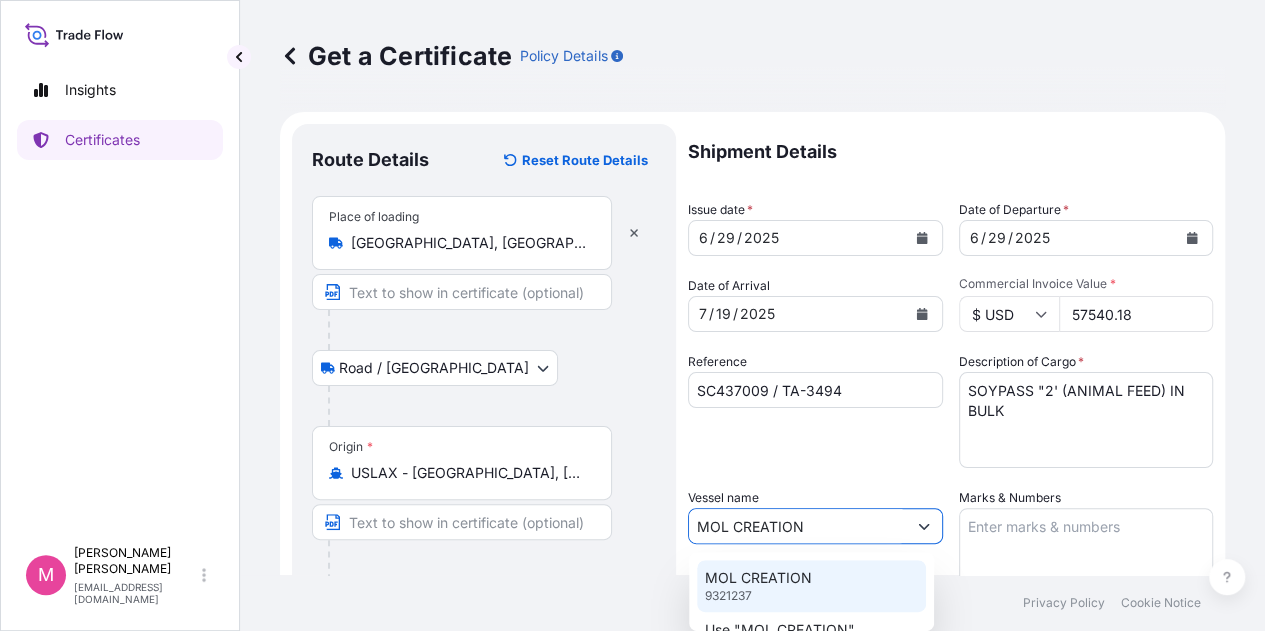 click on "MOL CREATION" at bounding box center [758, 578] 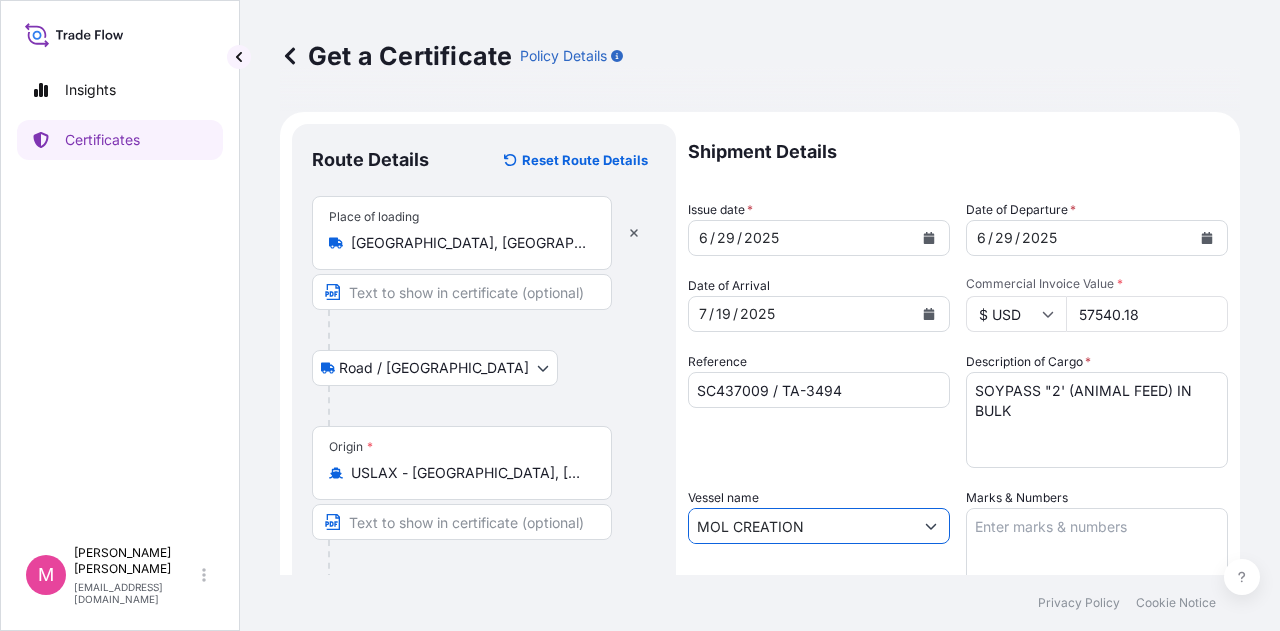 type on "MOL CREATION" 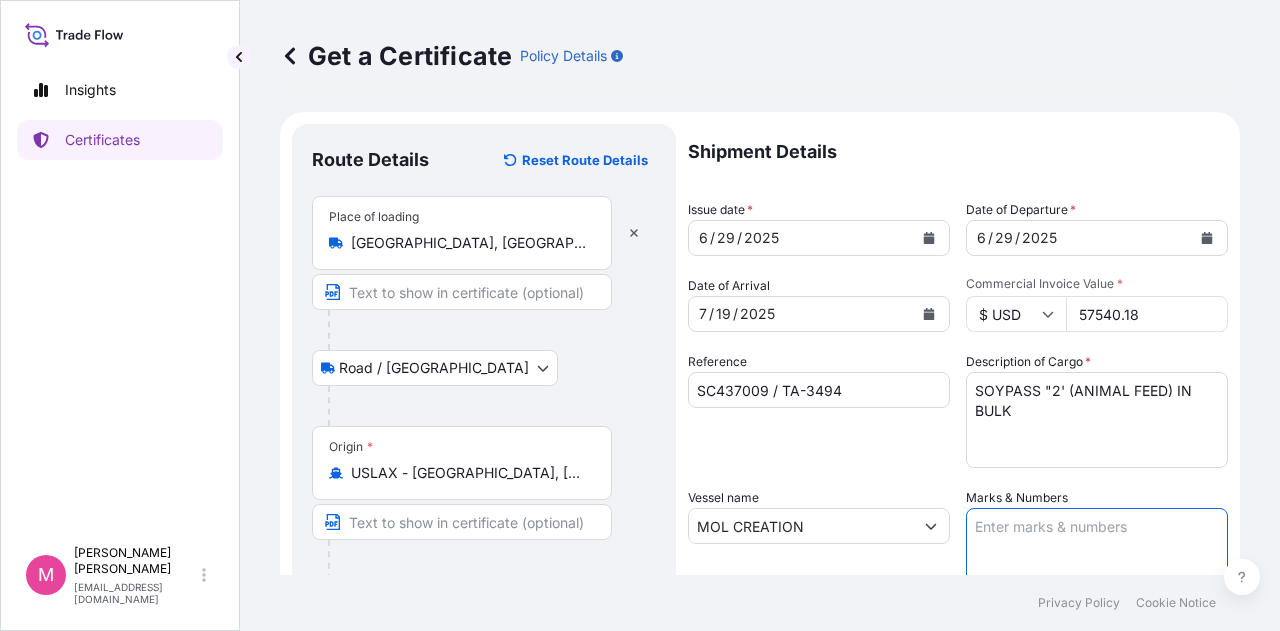 type on "S" 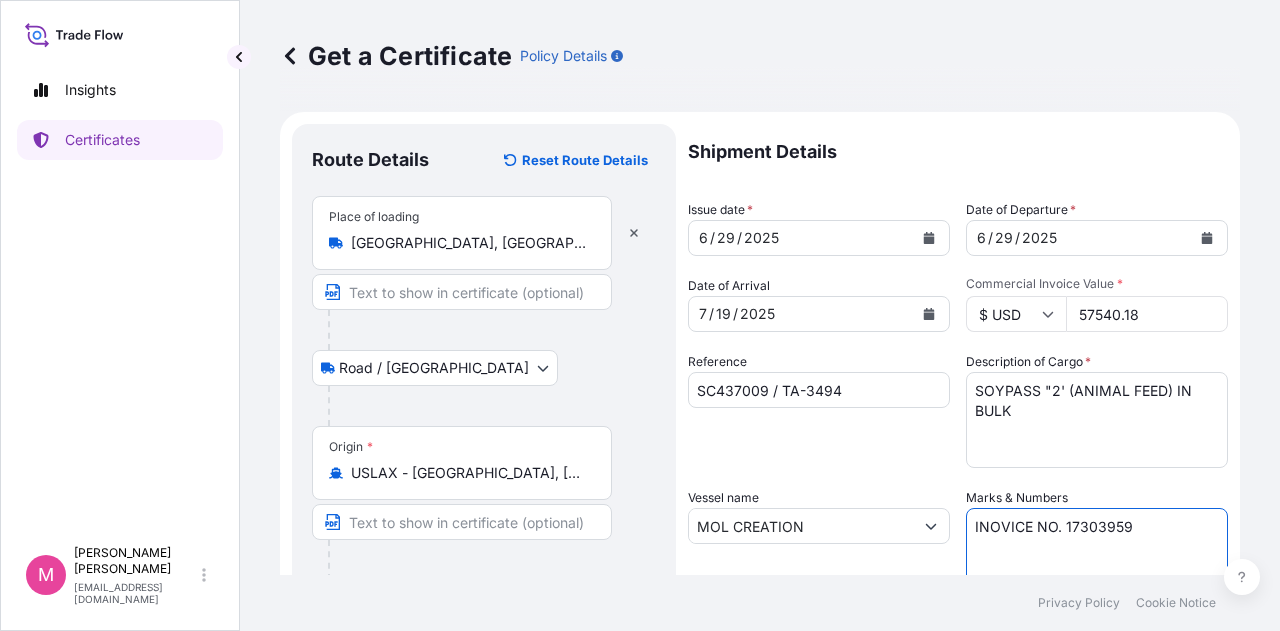 type on "INOVICE NO. 17303959" 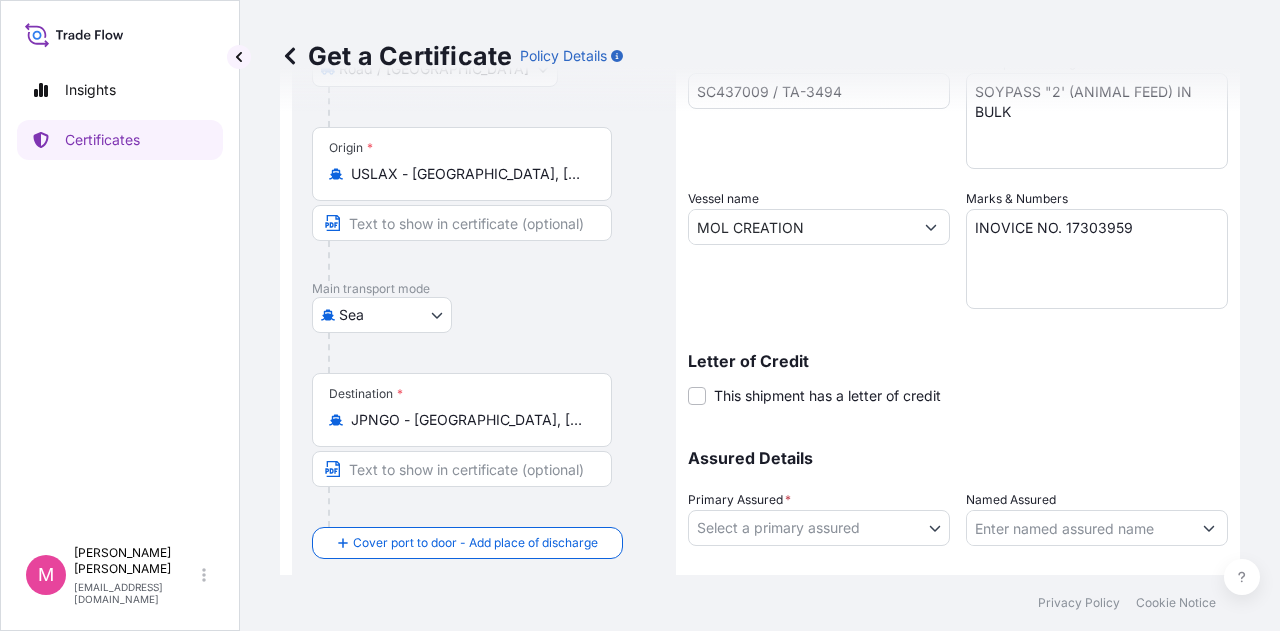 scroll, scrollTop: 300, scrollLeft: 0, axis: vertical 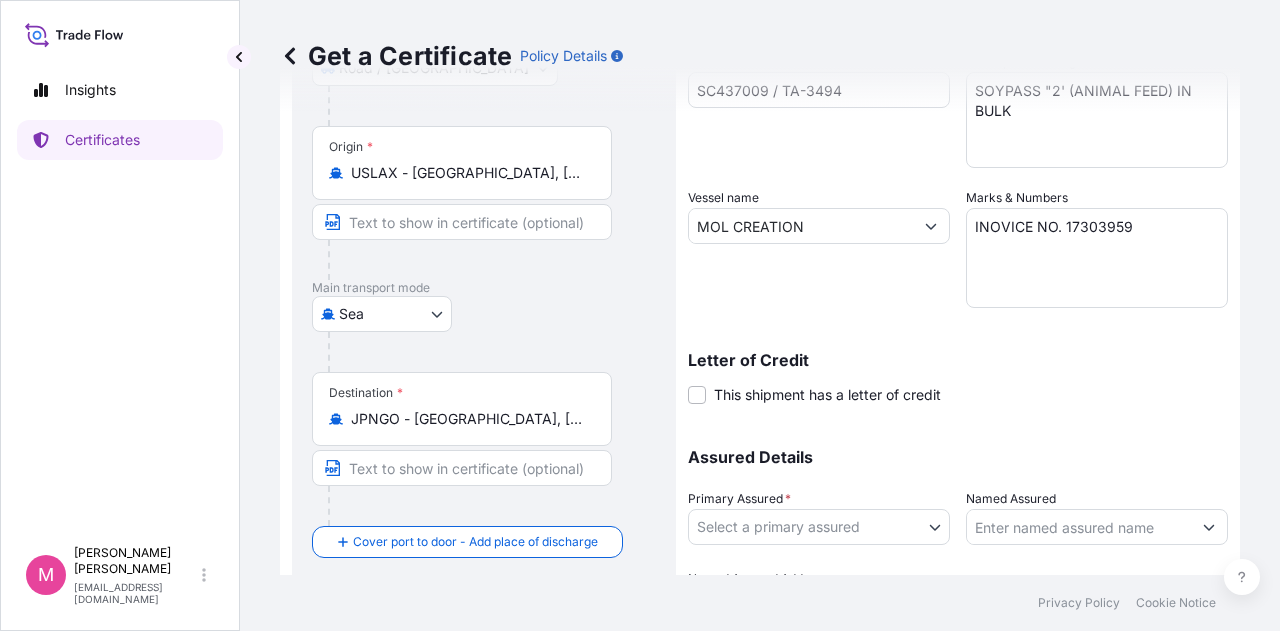 click on "Insights Certificates M [PERSON_NAME] [EMAIL_ADDRESS][DOMAIN_NAME] Get a Certificate Policy Details Route Details Reset Route Details Place of loading [GEOGRAPHIC_DATA] / Inland Origin * USLAX - [GEOGRAPHIC_DATA], [GEOGRAPHIC_DATA] Main transport mode Sea Air Road Sea Destination * [GEOGRAPHIC_DATA] - [GEOGRAPHIC_DATA], [GEOGRAPHIC_DATA], [GEOGRAPHIC_DATA] Cover port to door - Add place of discharge Road / [GEOGRAPHIC_DATA] / Inland Place of Discharge Shipment Details Issue date * [DATE] Date of Departure * [DATE] Date of Arrival [DATE] Commodity Any Packing Category Commercial Invoice Value    * $ USD 57540.18 Reference SC437009 / TA-3494 Description of Cargo * SOYPASS "2' (ANIMAL FEED) IN BULK Vessel name MOL CREATION Marks & Numbers INOVICE NO. 17303959 Letter of Credit This shipment has a letter of credit Letter of credit * Letter of credit may not exceed 12000 characters Assured Details Primary Assured * Select a primary assured [PERSON_NAME] Nutrition, LLC Named Assured Named Assured Address Create Certificate Privacy Policy 0" at bounding box center (640, 315) 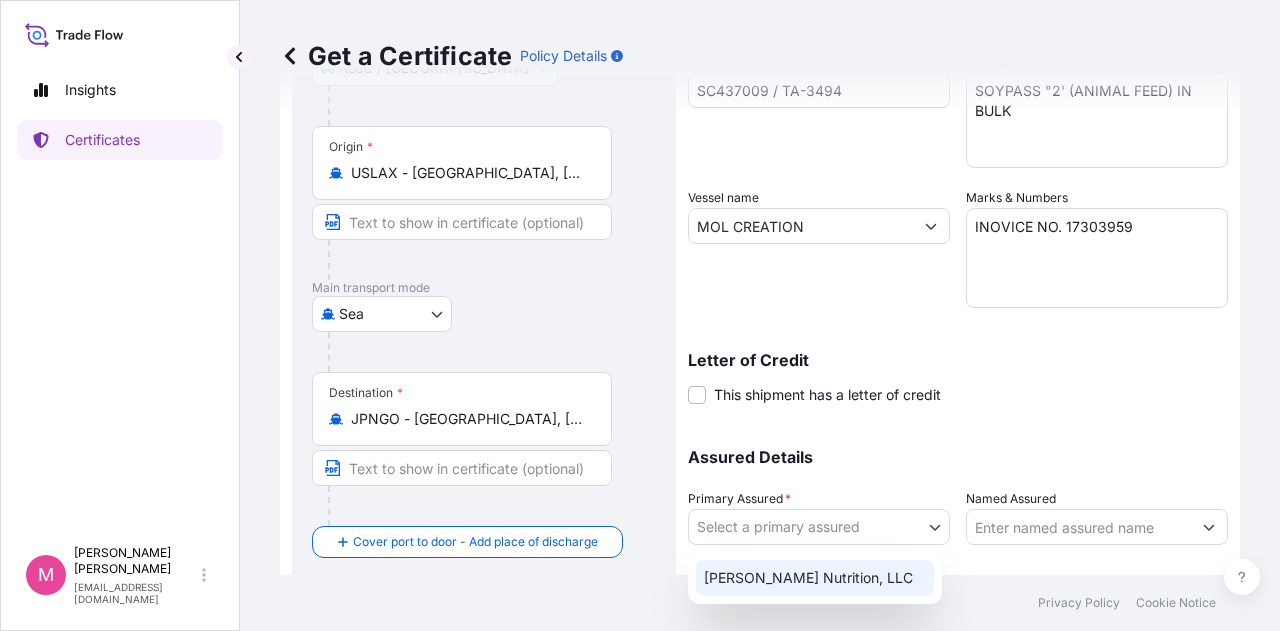 click on "[PERSON_NAME] Nutrition, LLC" at bounding box center [815, 578] 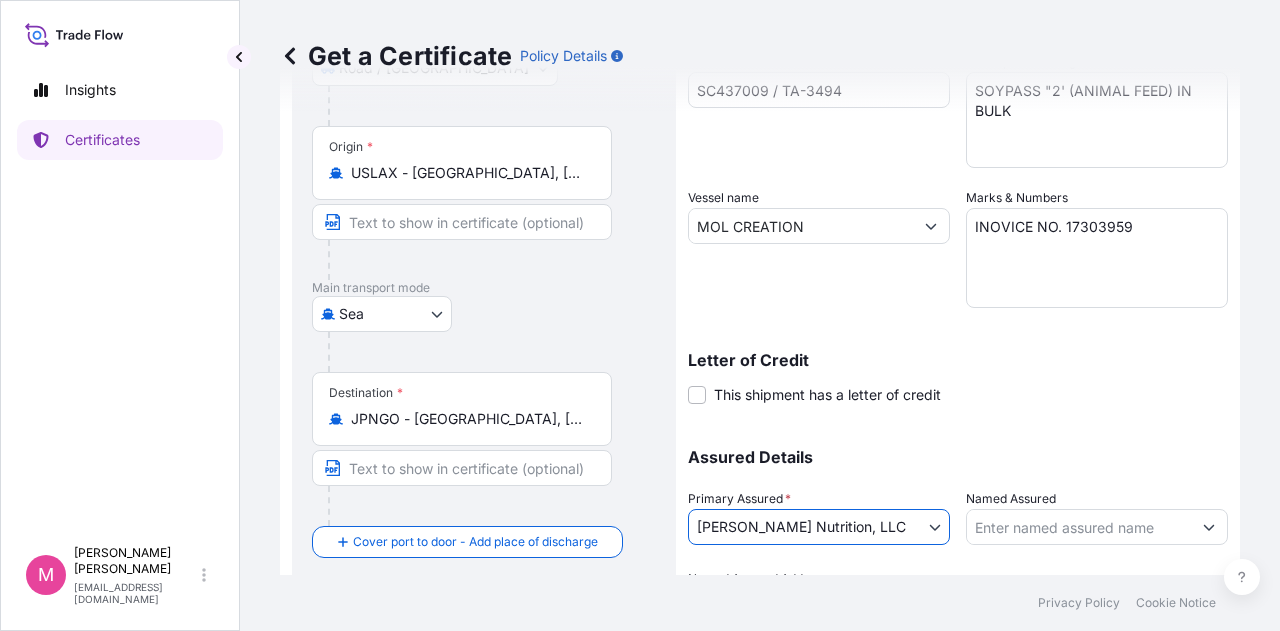 click on "Assured Details Primary Assured * [PERSON_NAME] Nutrition, LLC [PERSON_NAME] Nutrition, LLC Named Assured Named Assured Address" at bounding box center (958, 525) 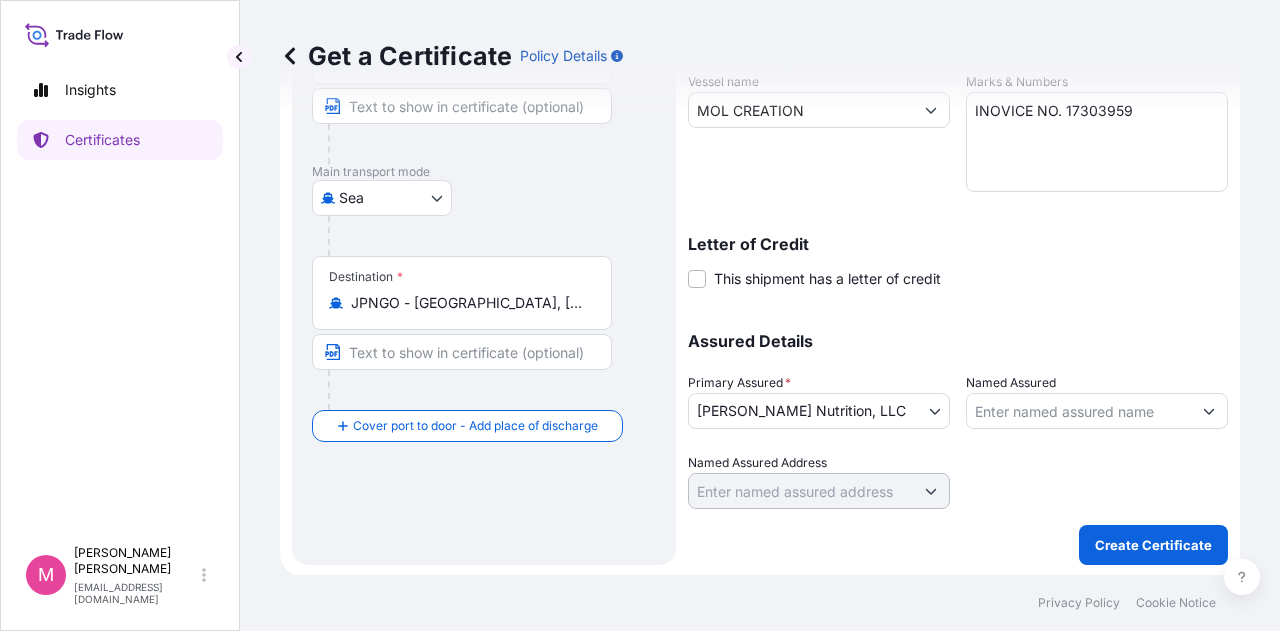 scroll, scrollTop: 417, scrollLeft: 0, axis: vertical 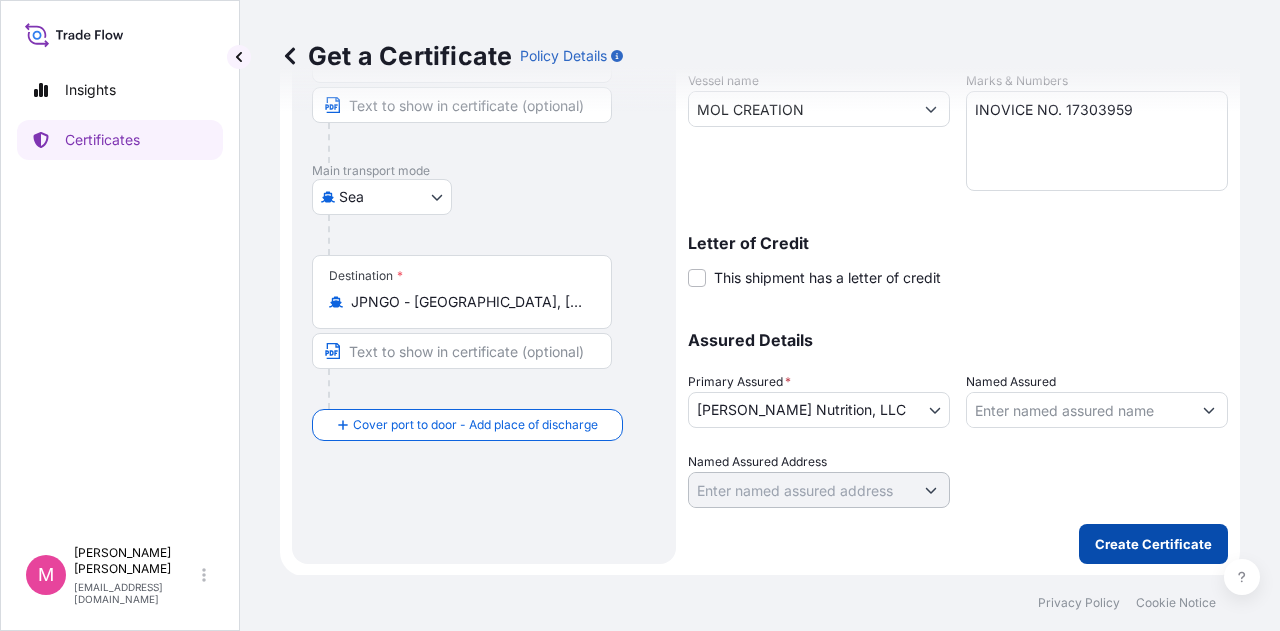 click on "Create Certificate" at bounding box center (1153, 544) 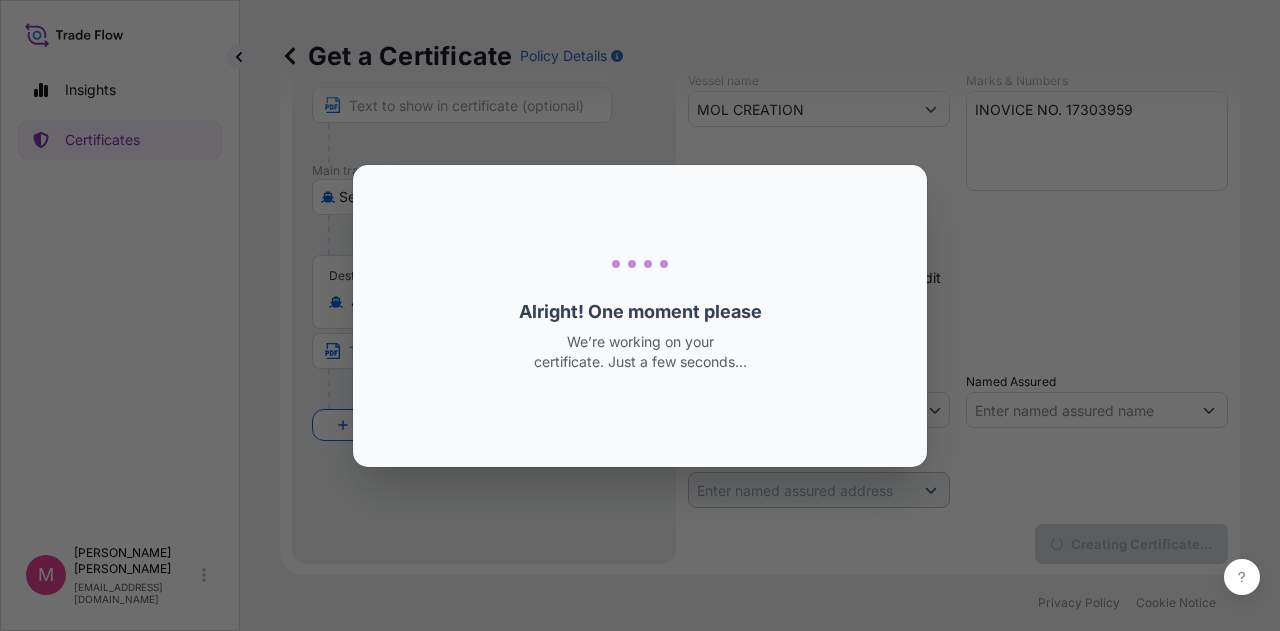 scroll, scrollTop: 0, scrollLeft: 0, axis: both 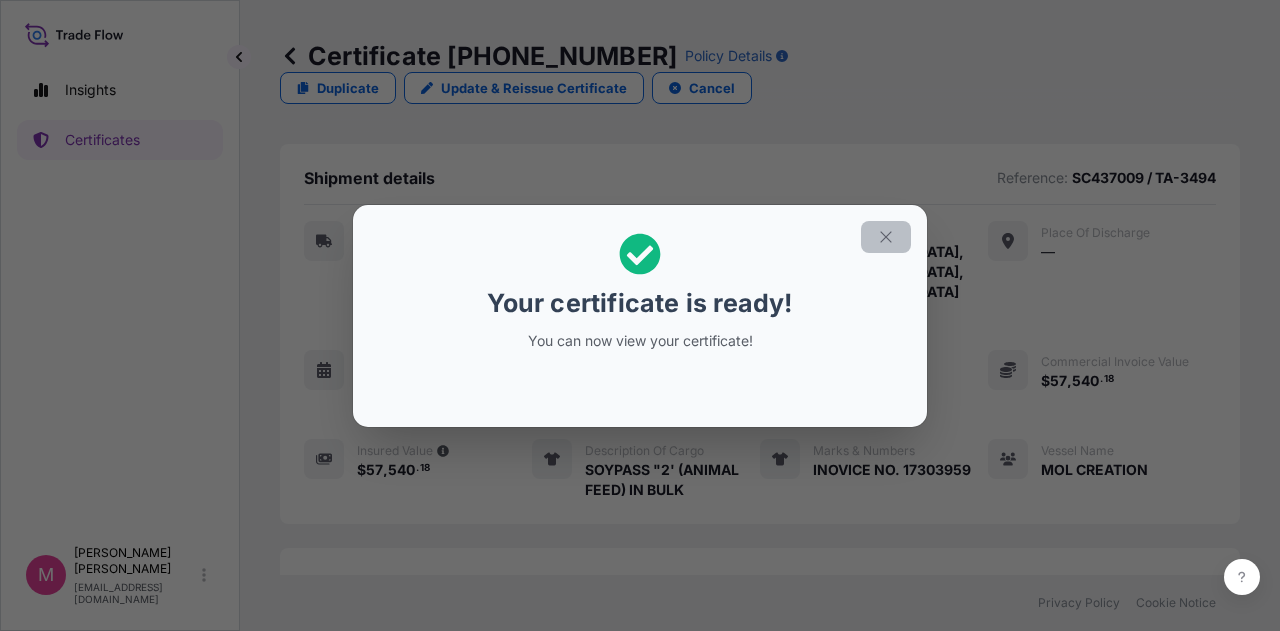 click 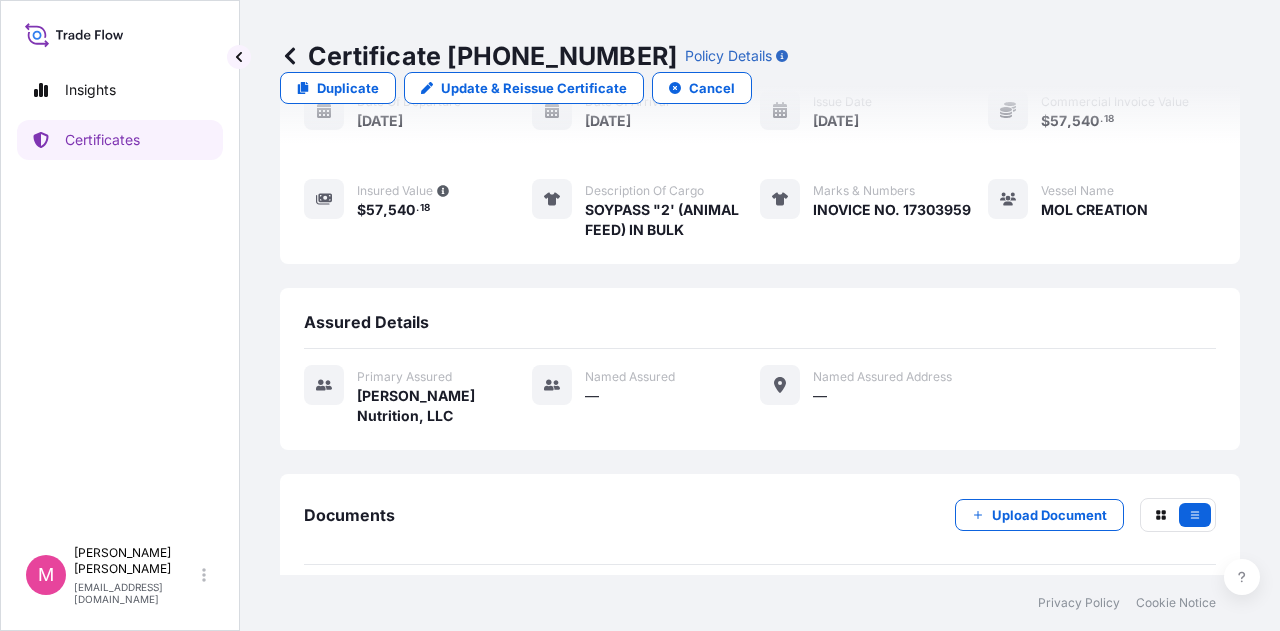 scroll, scrollTop: 290, scrollLeft: 0, axis: vertical 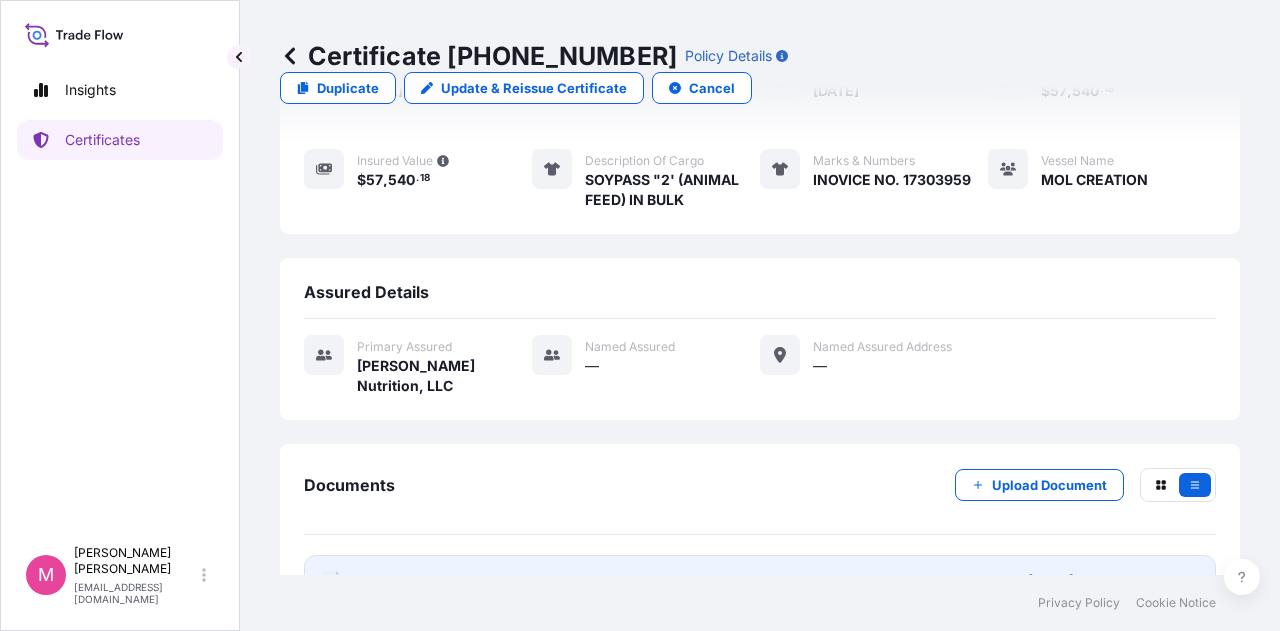 click on "Certificate" at bounding box center [393, 581] 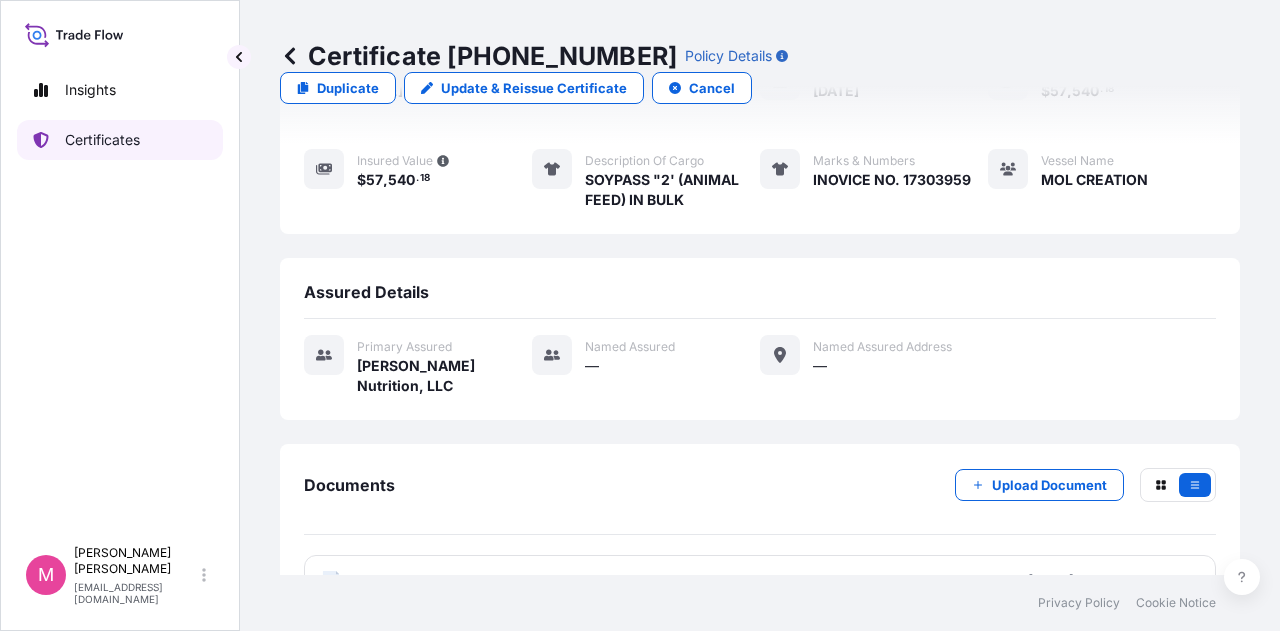 click on "Certificates" at bounding box center (102, 140) 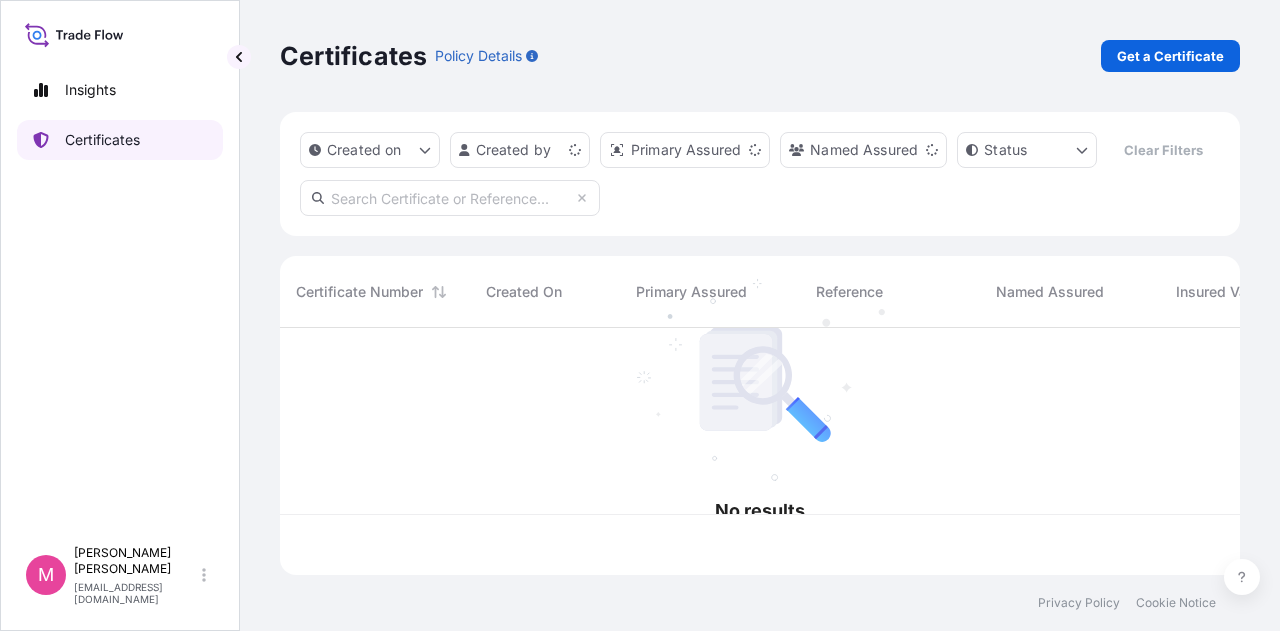 scroll, scrollTop: 0, scrollLeft: 0, axis: both 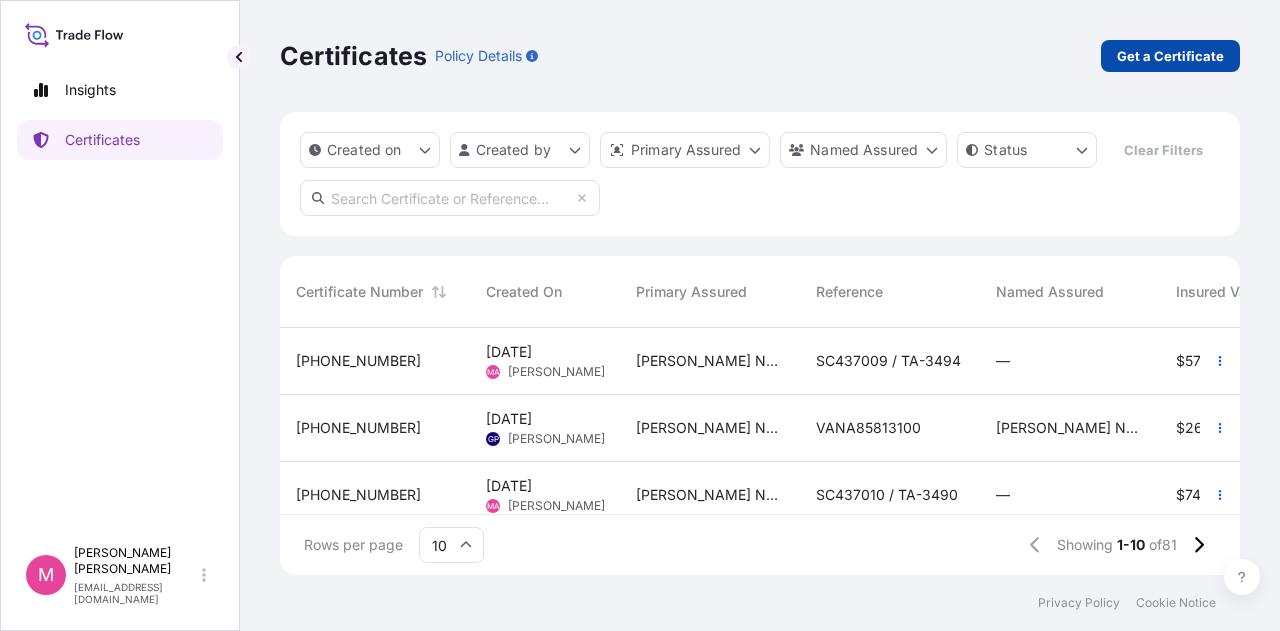 click on "Get a Certificate" at bounding box center [1170, 56] 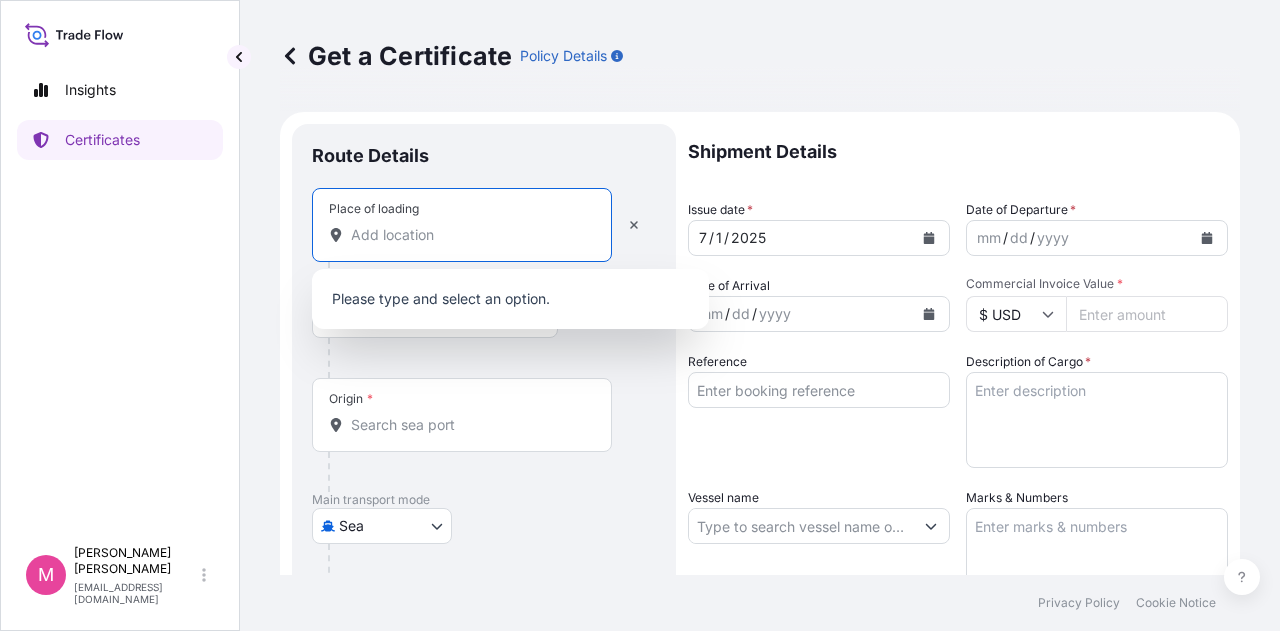 click on "Place of loading" at bounding box center (469, 235) 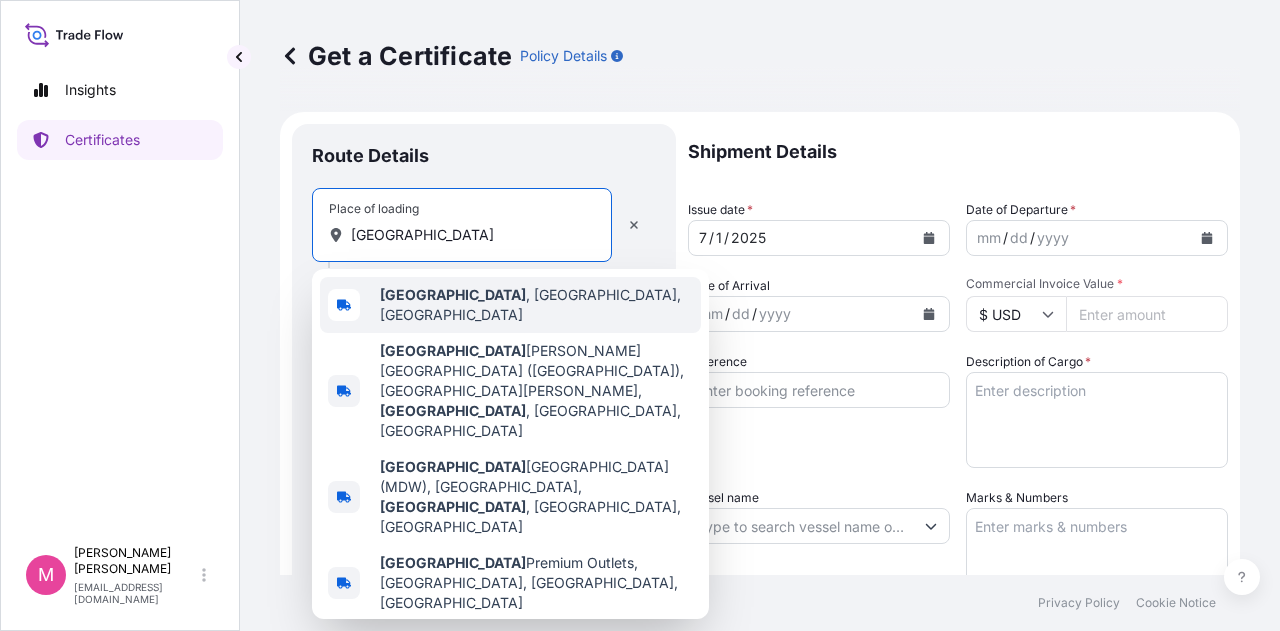 click on "[GEOGRAPHIC_DATA] , [GEOGRAPHIC_DATA], [GEOGRAPHIC_DATA]" at bounding box center (536, 305) 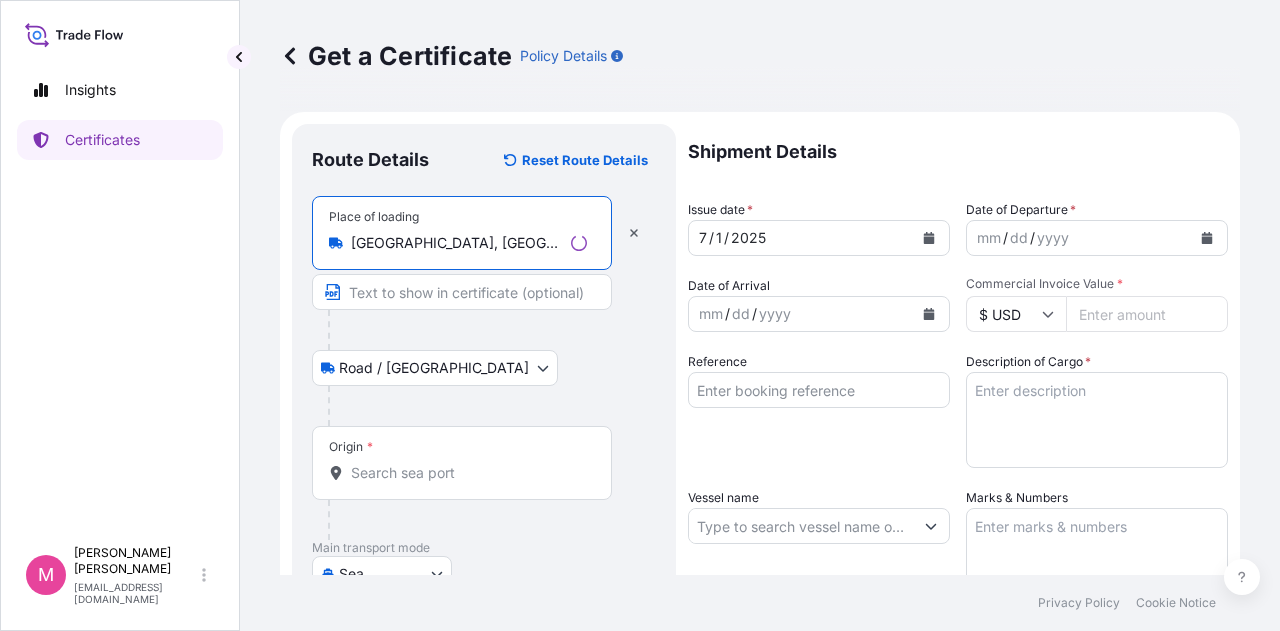 type on "[GEOGRAPHIC_DATA], [GEOGRAPHIC_DATA], [GEOGRAPHIC_DATA]" 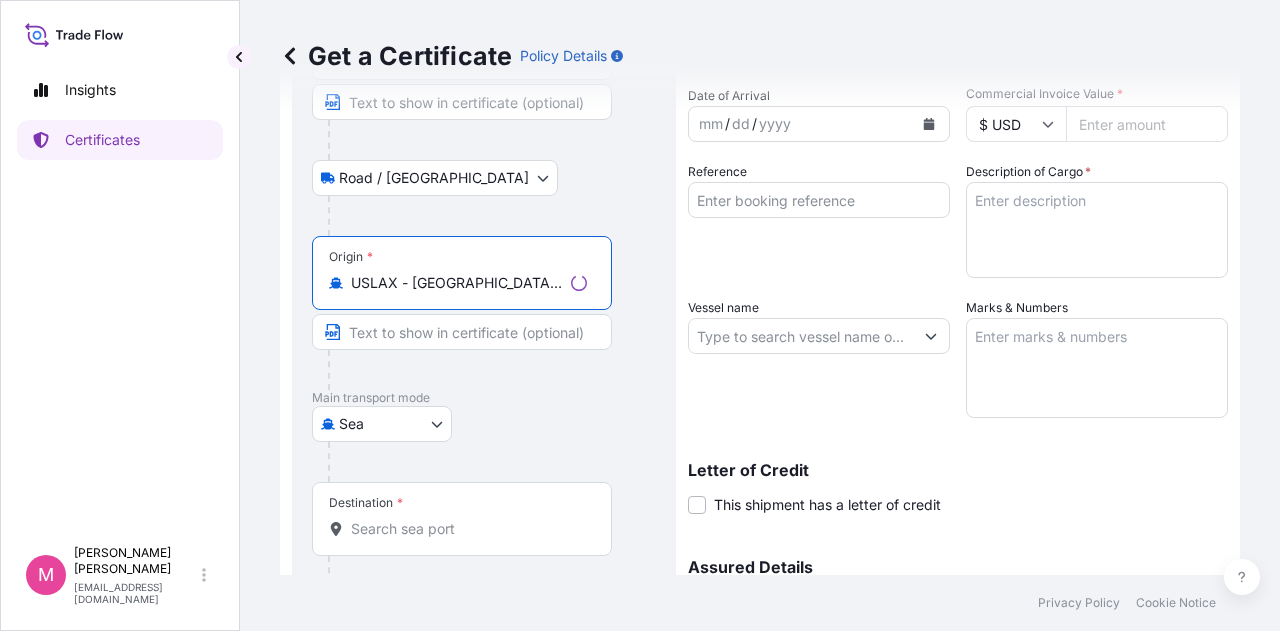scroll, scrollTop: 200, scrollLeft: 0, axis: vertical 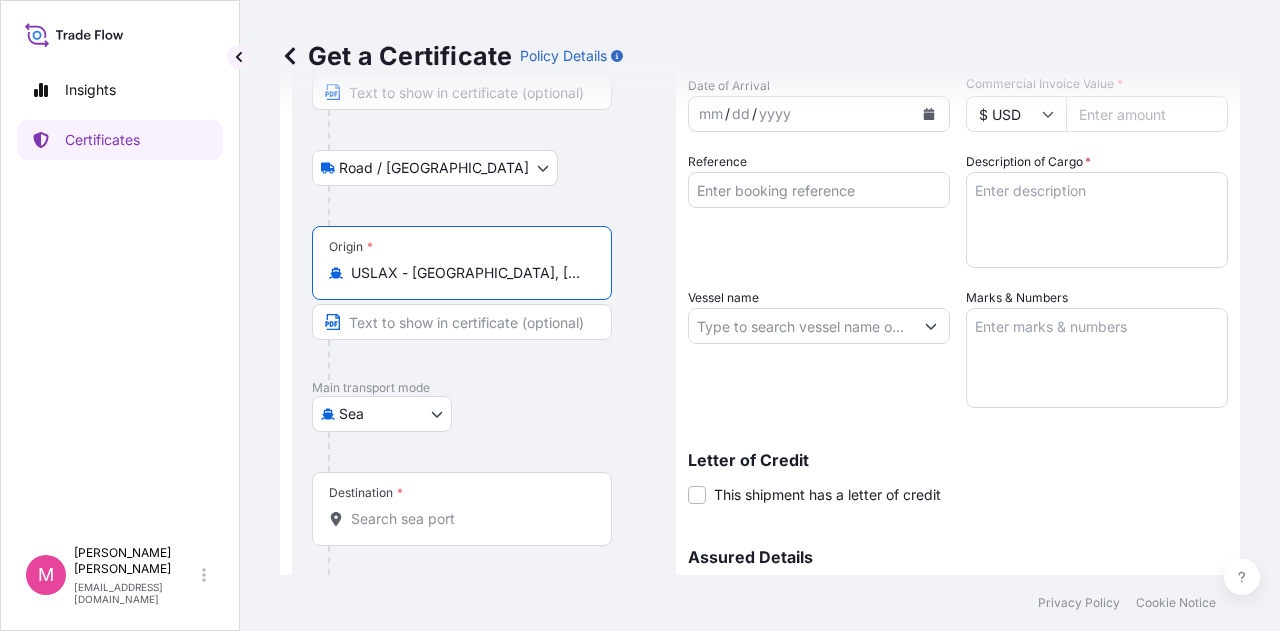 type on "USLAX - [GEOGRAPHIC_DATA], [GEOGRAPHIC_DATA]" 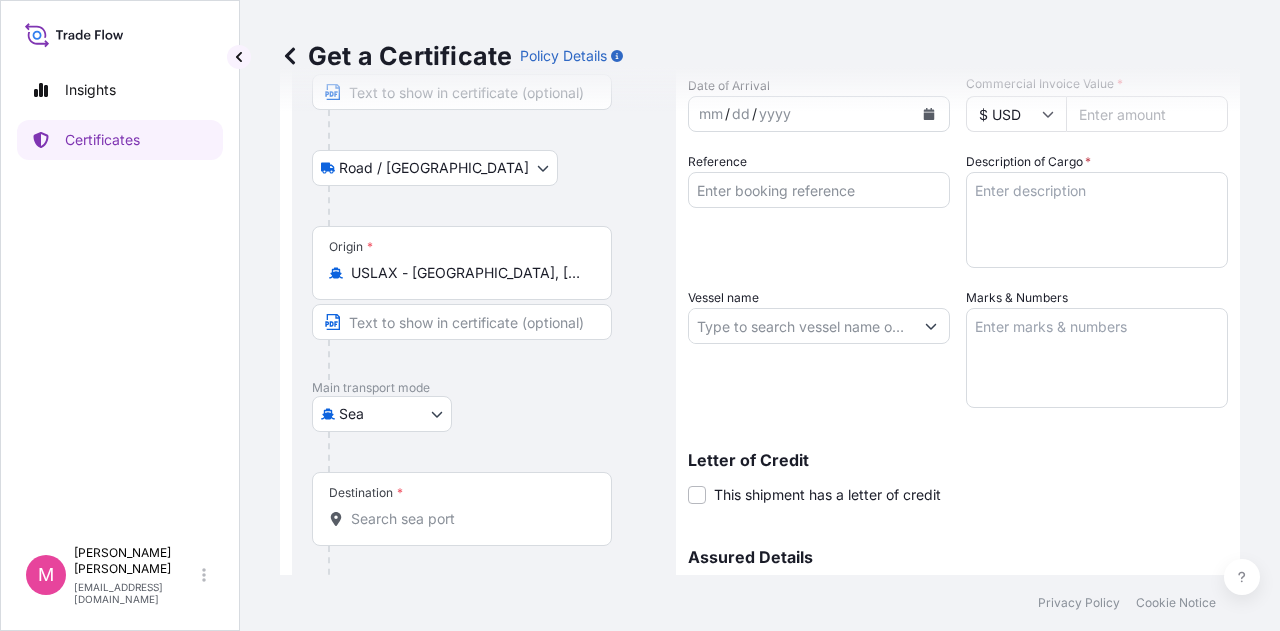 click on "Destination *" at bounding box center [462, 509] 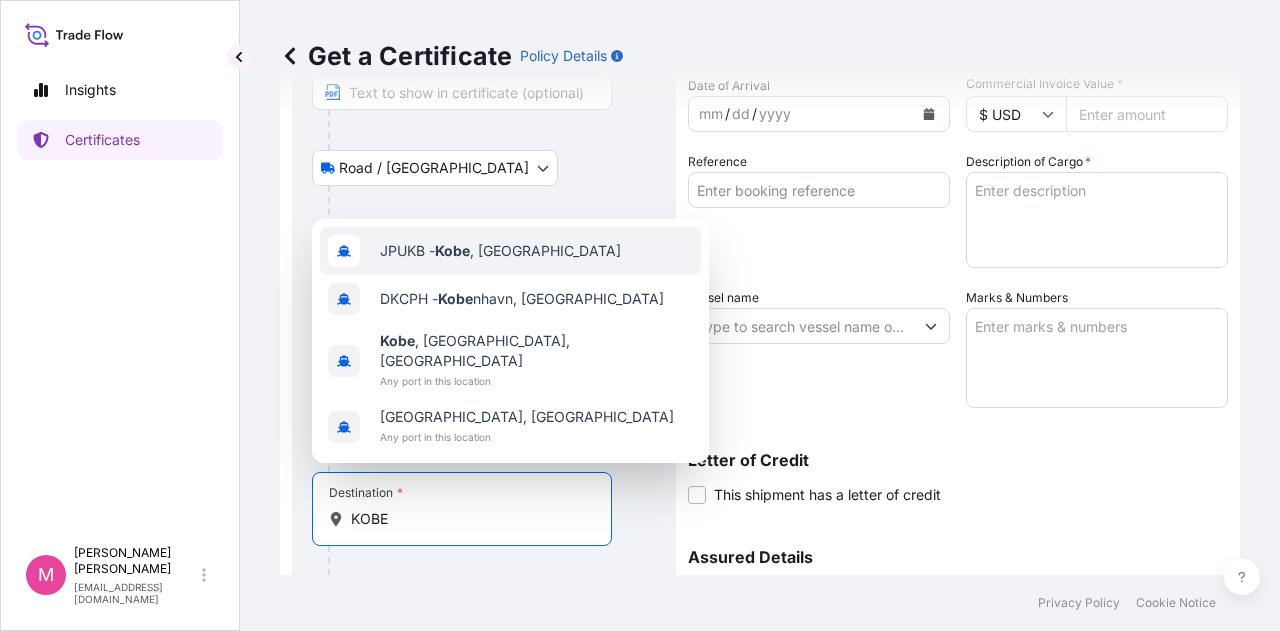 click on "JPUKB -  [GEOGRAPHIC_DATA] , [GEOGRAPHIC_DATA]" at bounding box center [500, 251] 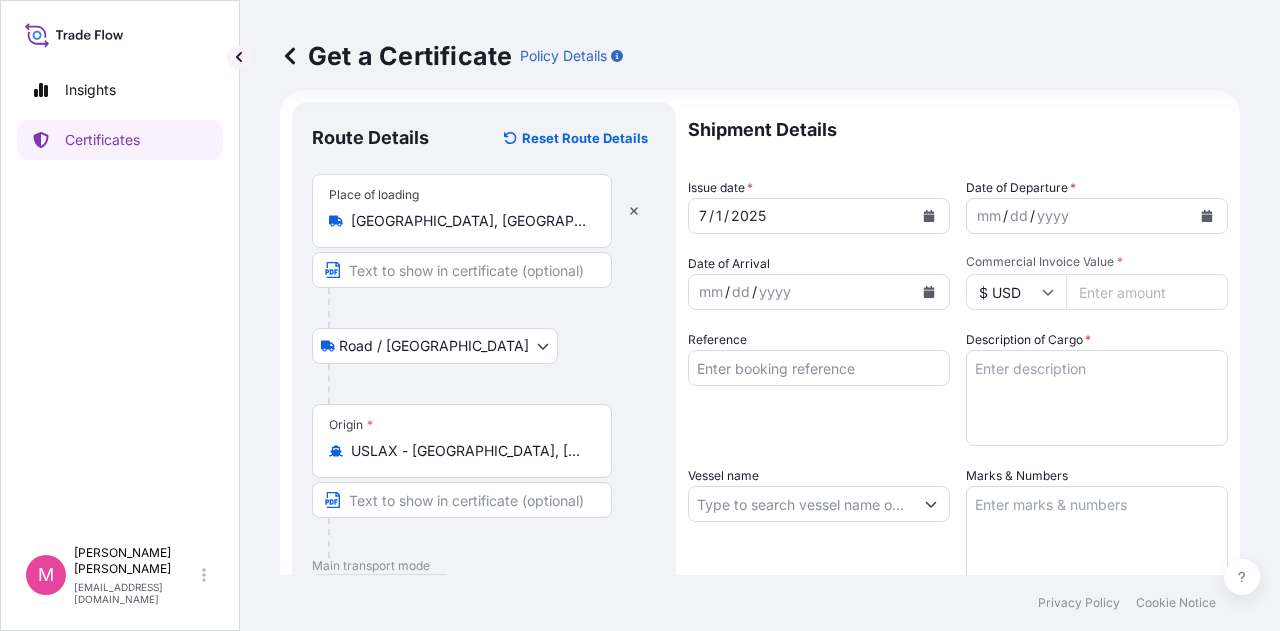 scroll, scrollTop: 0, scrollLeft: 0, axis: both 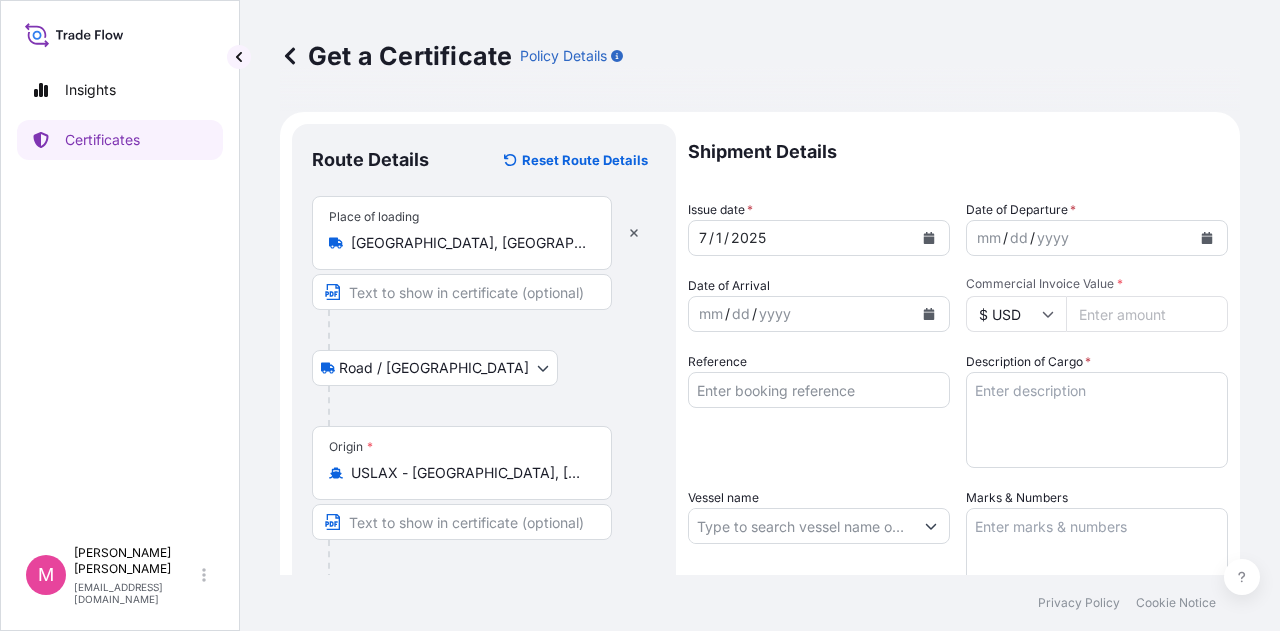 type on "JPUKB - [GEOGRAPHIC_DATA], [GEOGRAPHIC_DATA]" 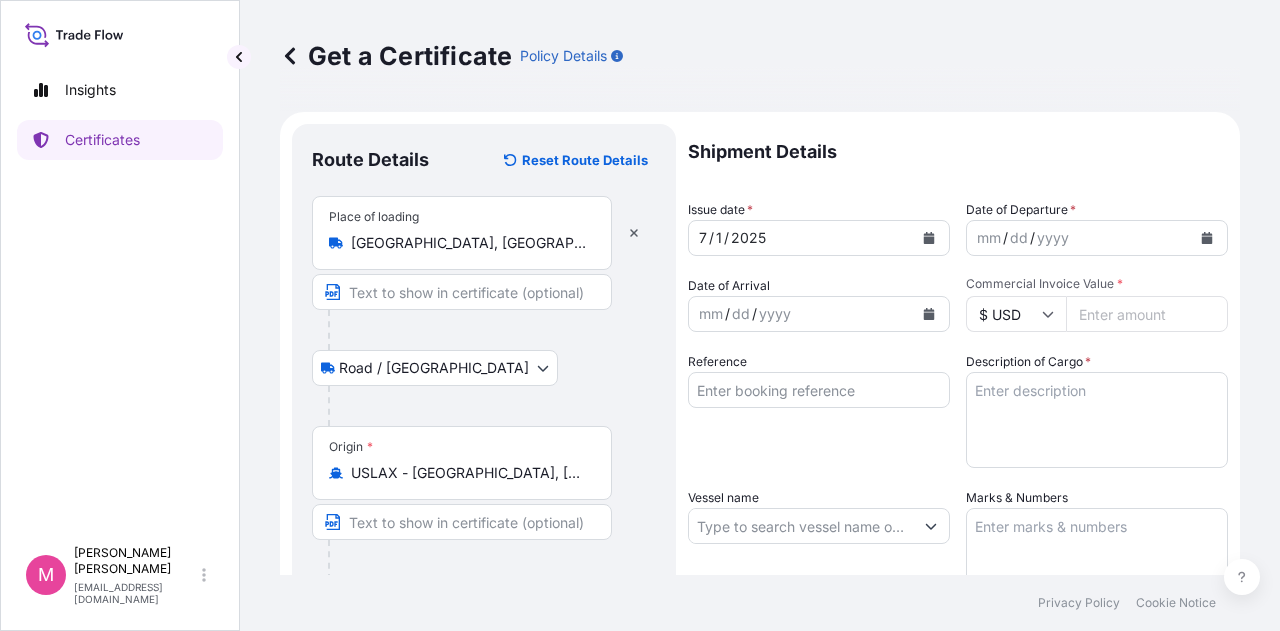 click 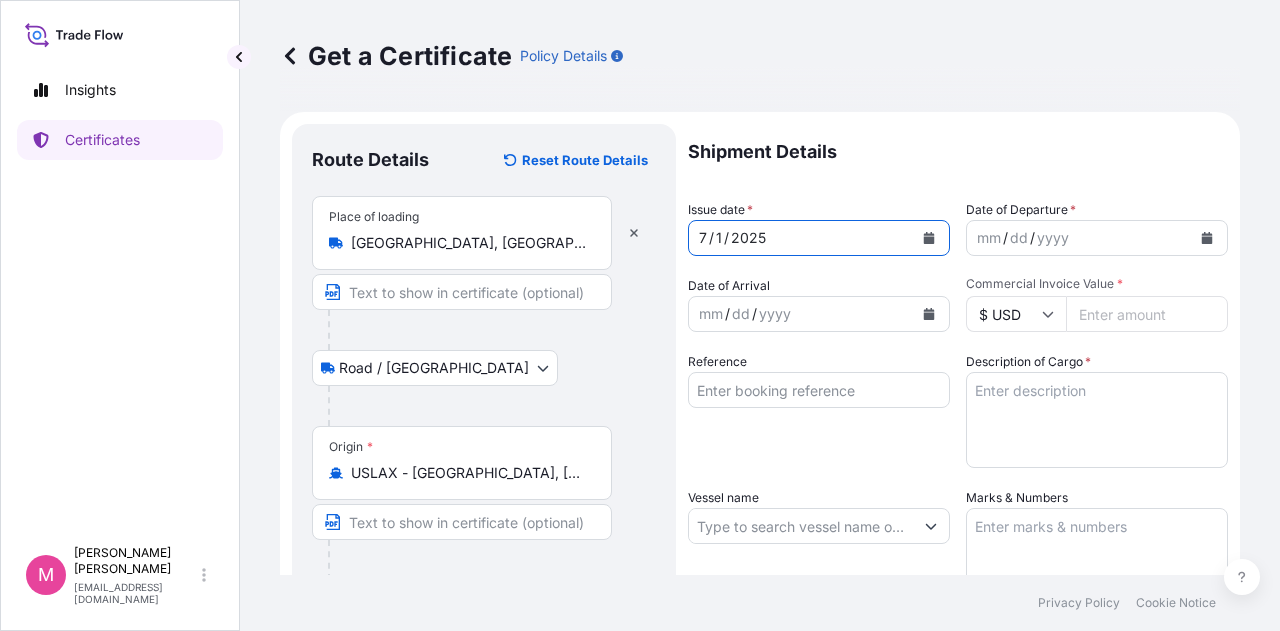 click 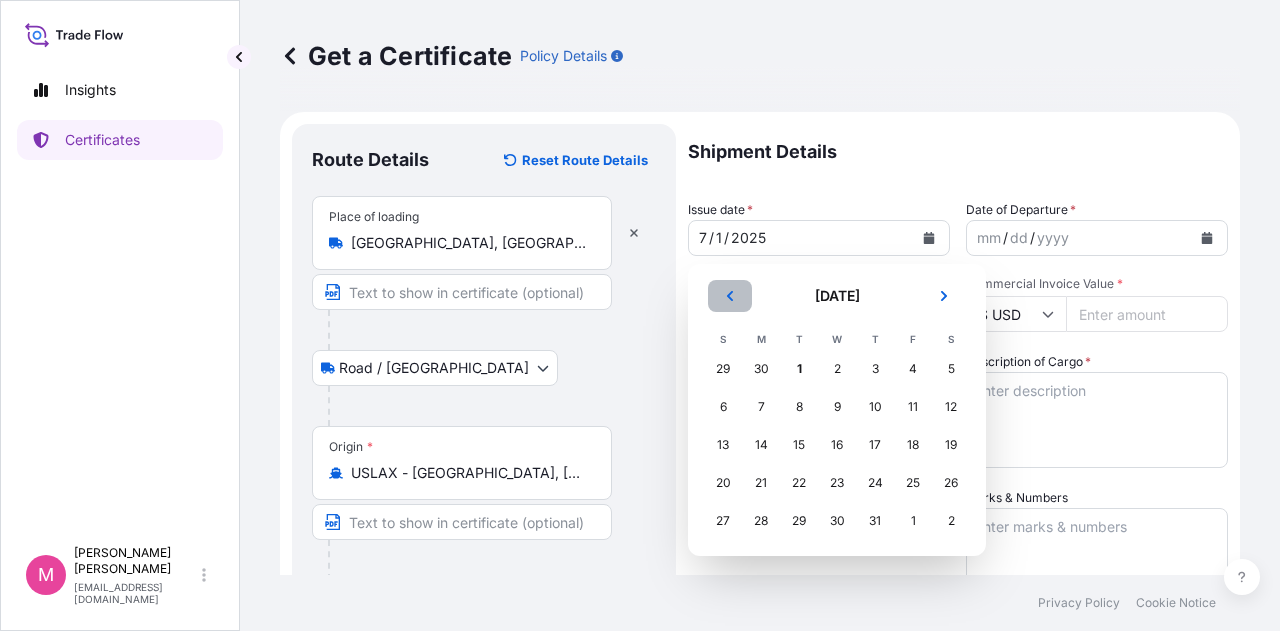 click 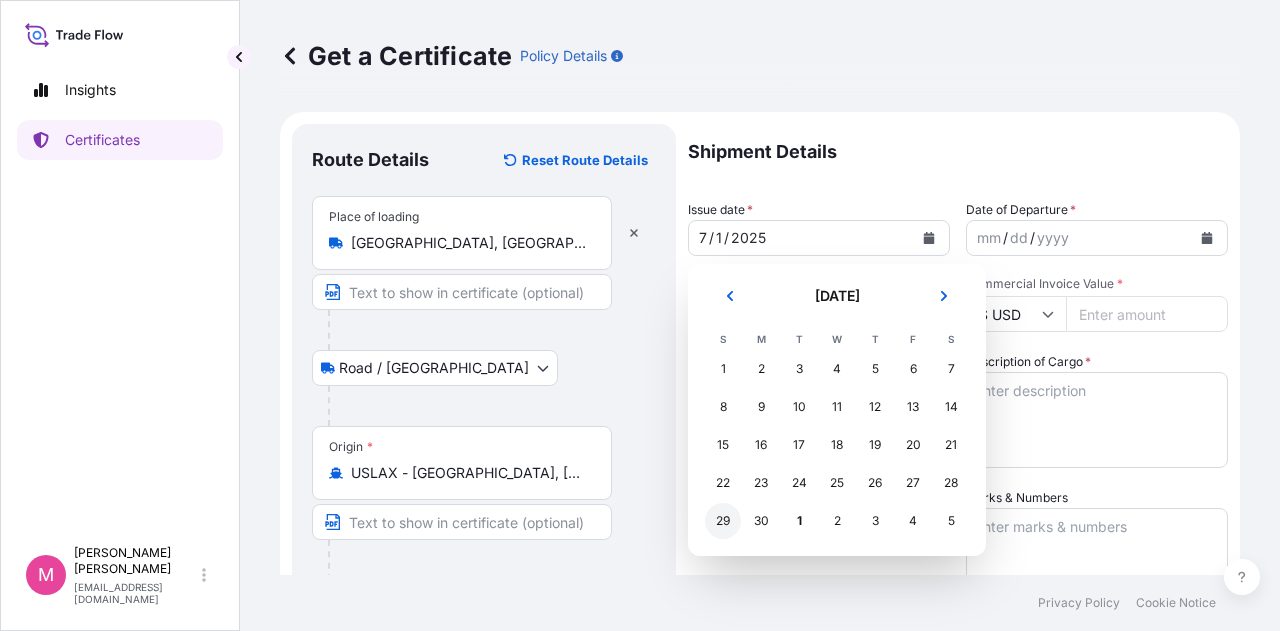 click on "29" at bounding box center (723, 521) 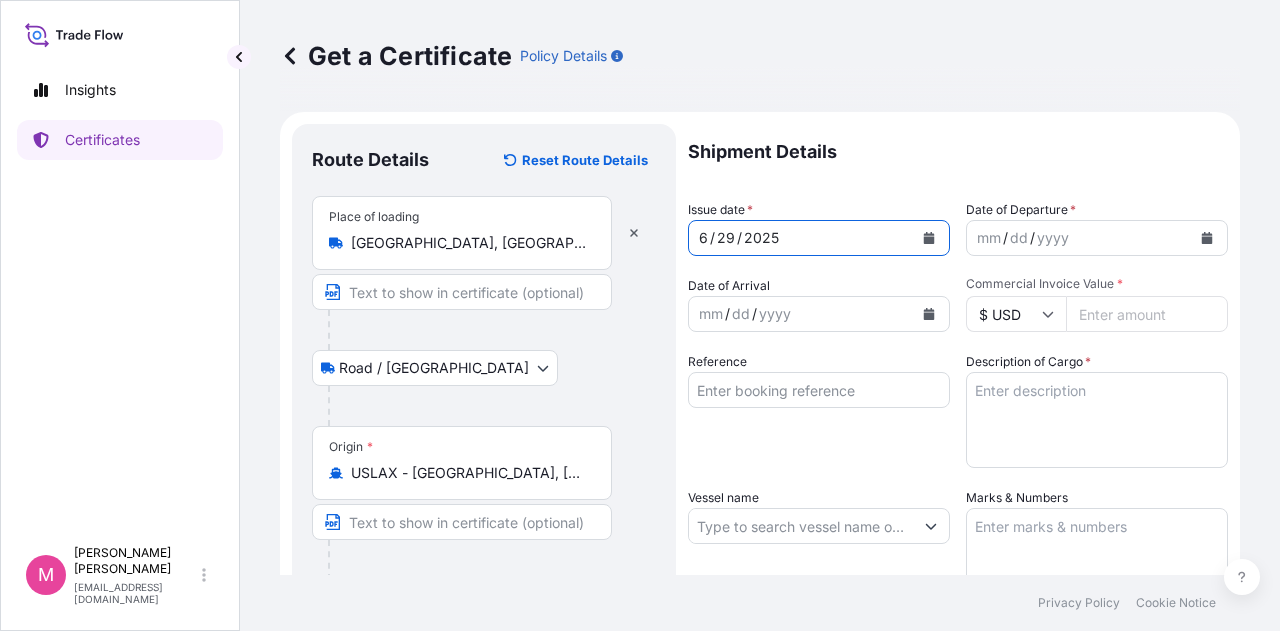 click 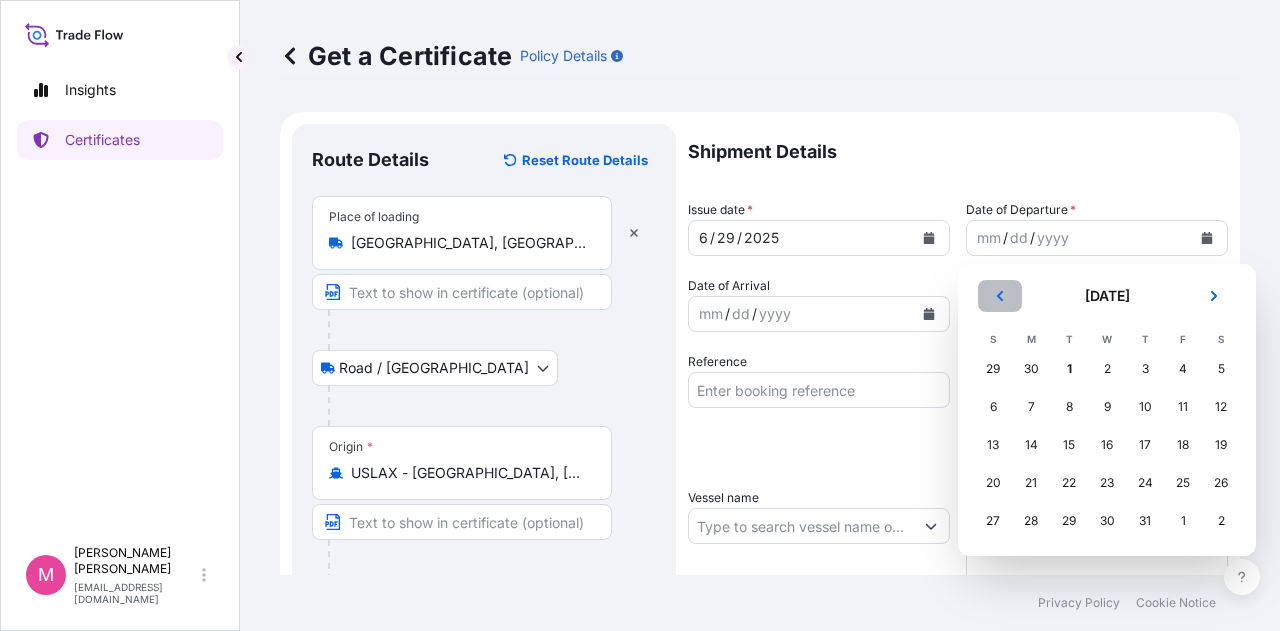 click 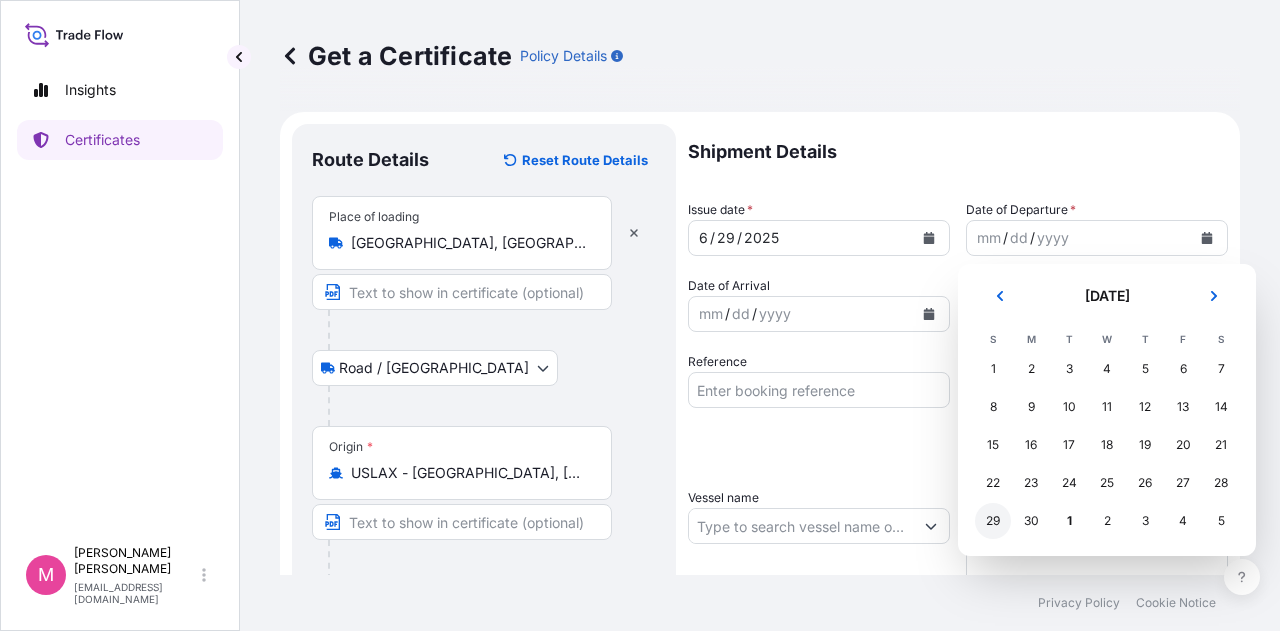 click on "29" at bounding box center [993, 521] 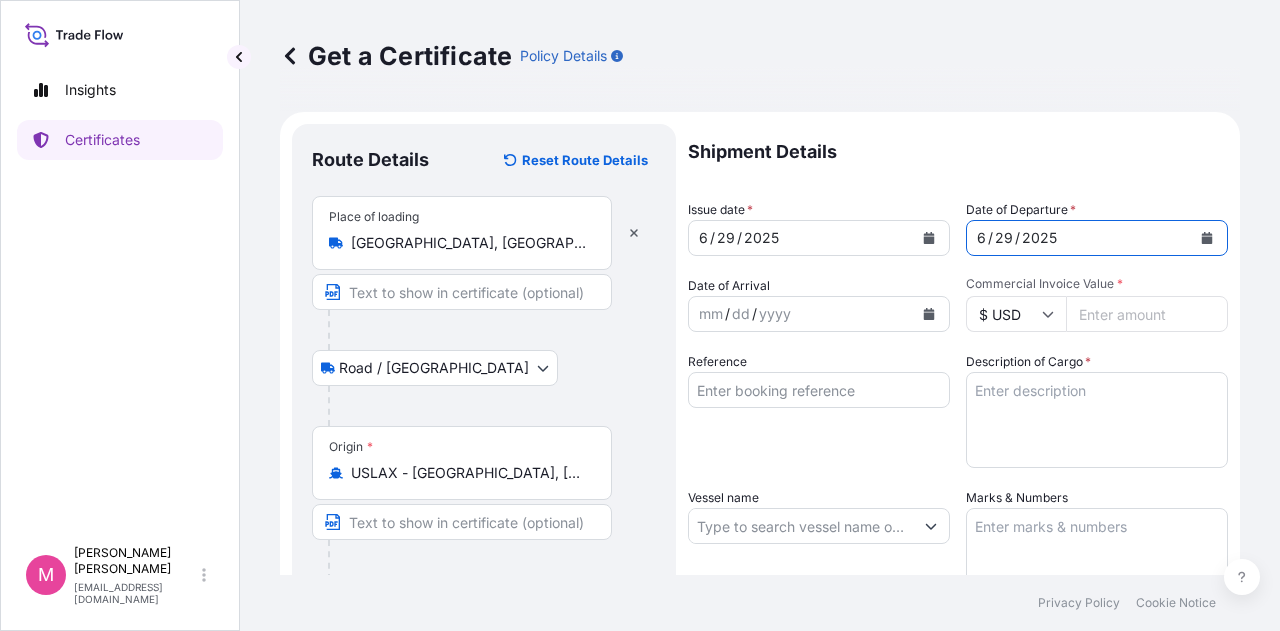 click 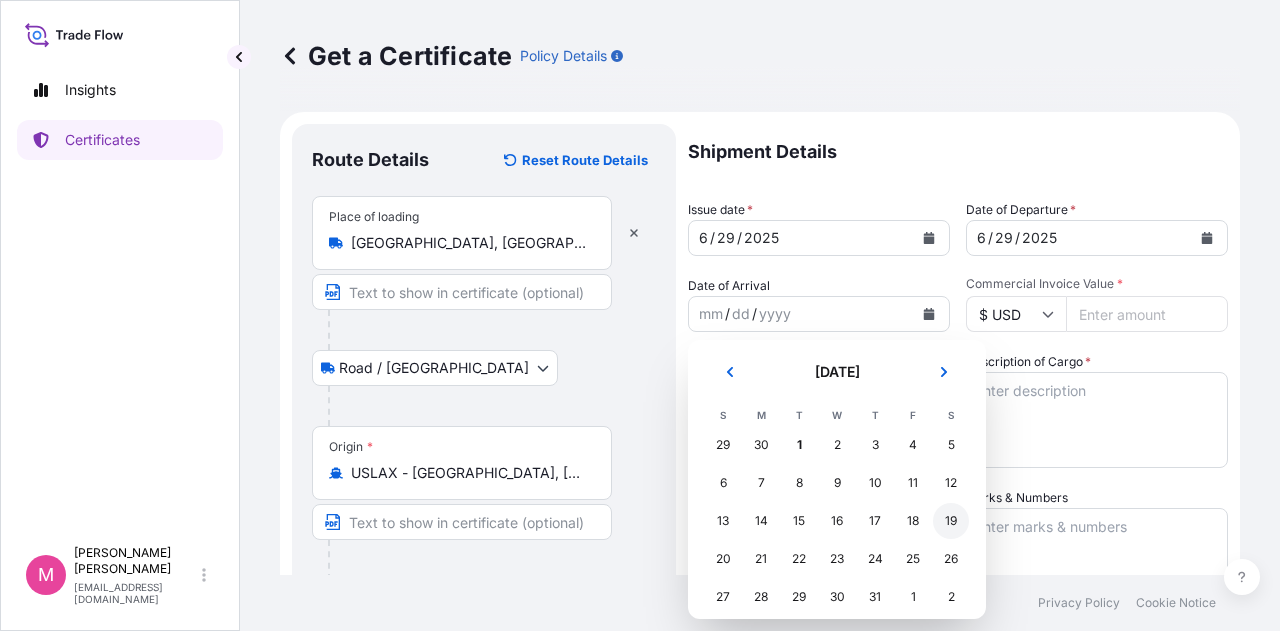 click on "19" at bounding box center (951, 521) 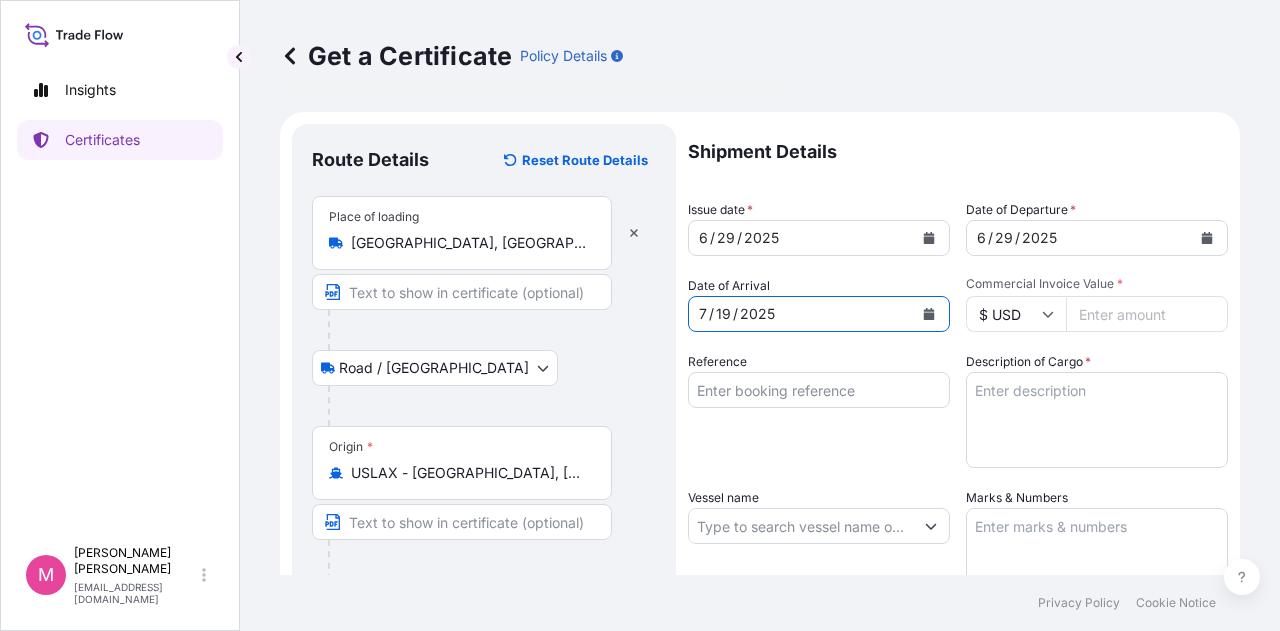 click on "Commercial Invoice Value    *" at bounding box center [1147, 314] 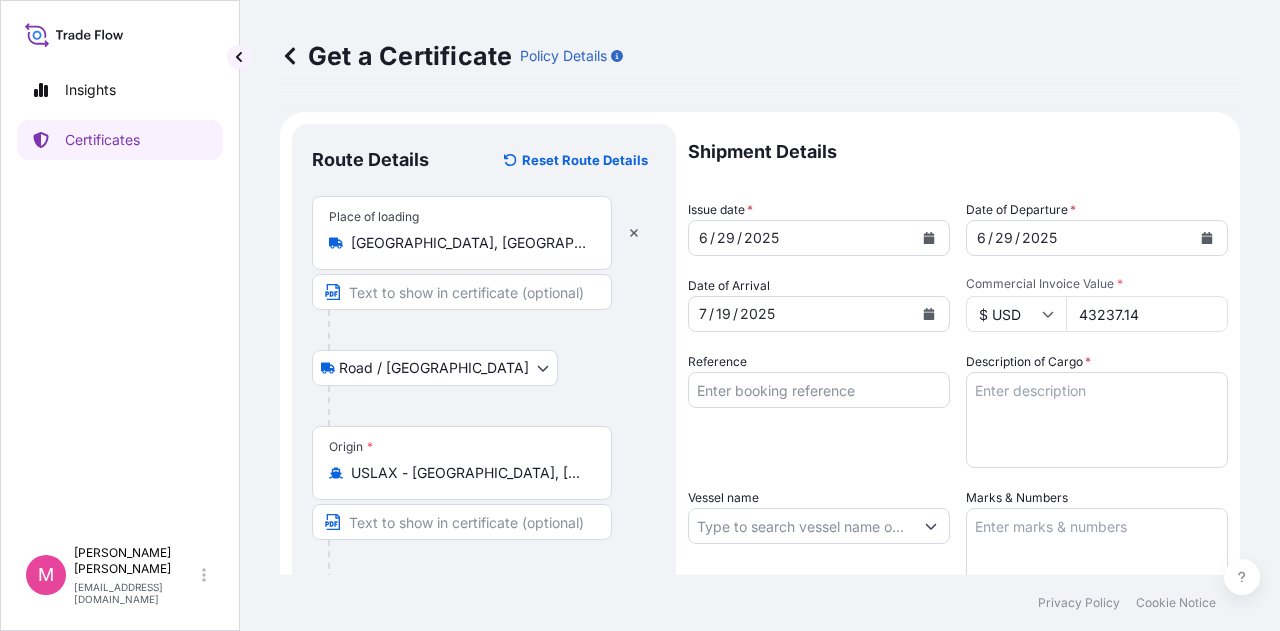type on "43237.14" 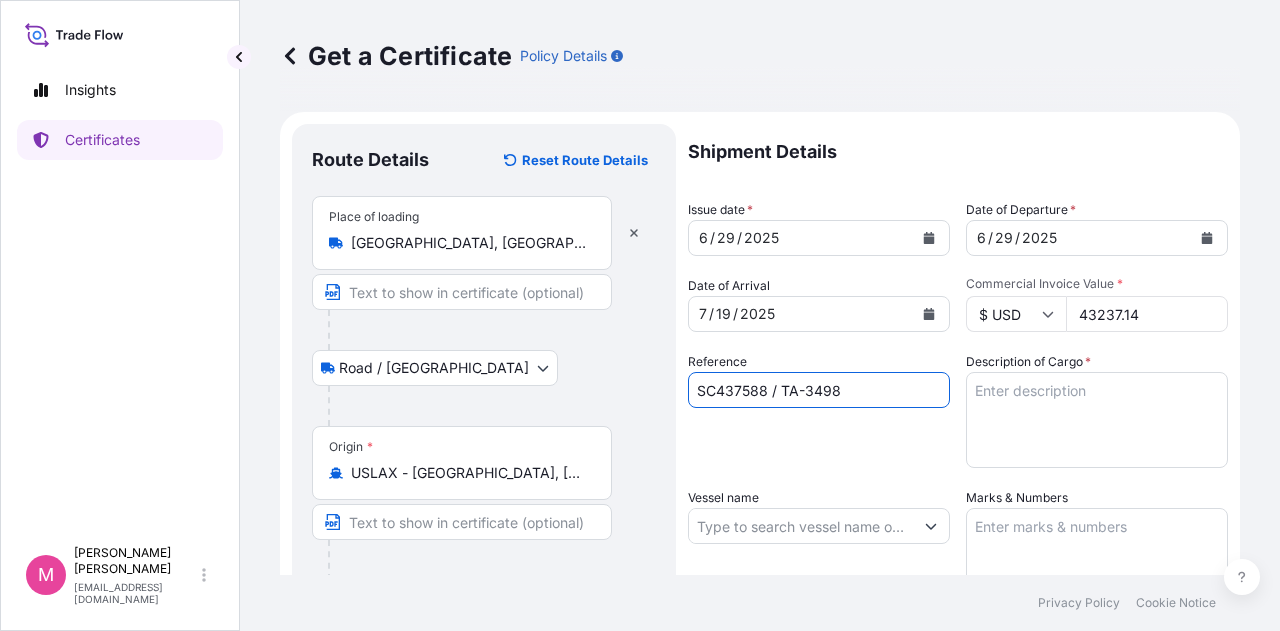 type on "SC437588 / TA-3498" 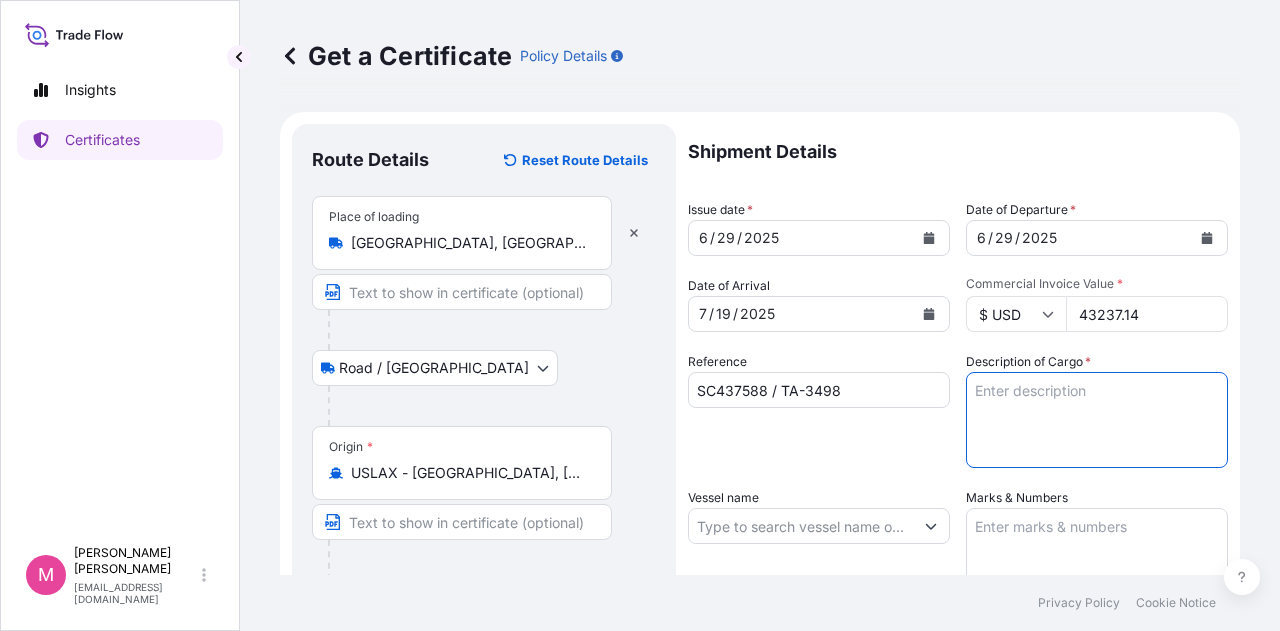click on "Description of Cargo *" at bounding box center [1097, 420] 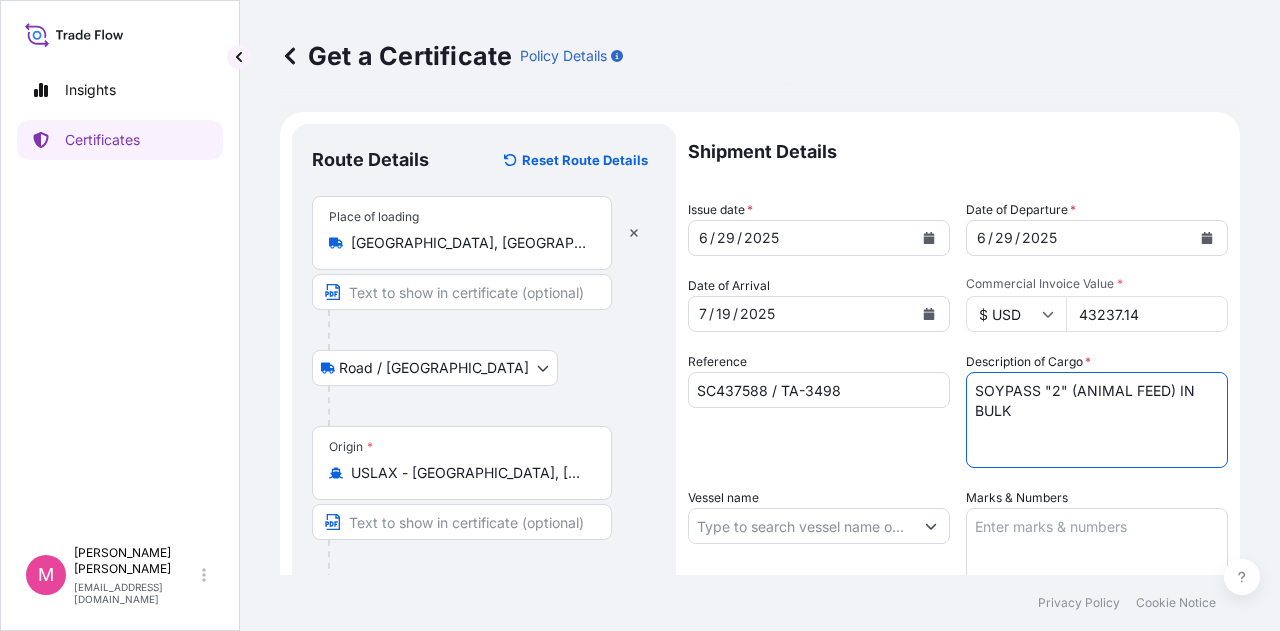 type on "SOYPASS "2" (ANIMAL FEED) IN BULK" 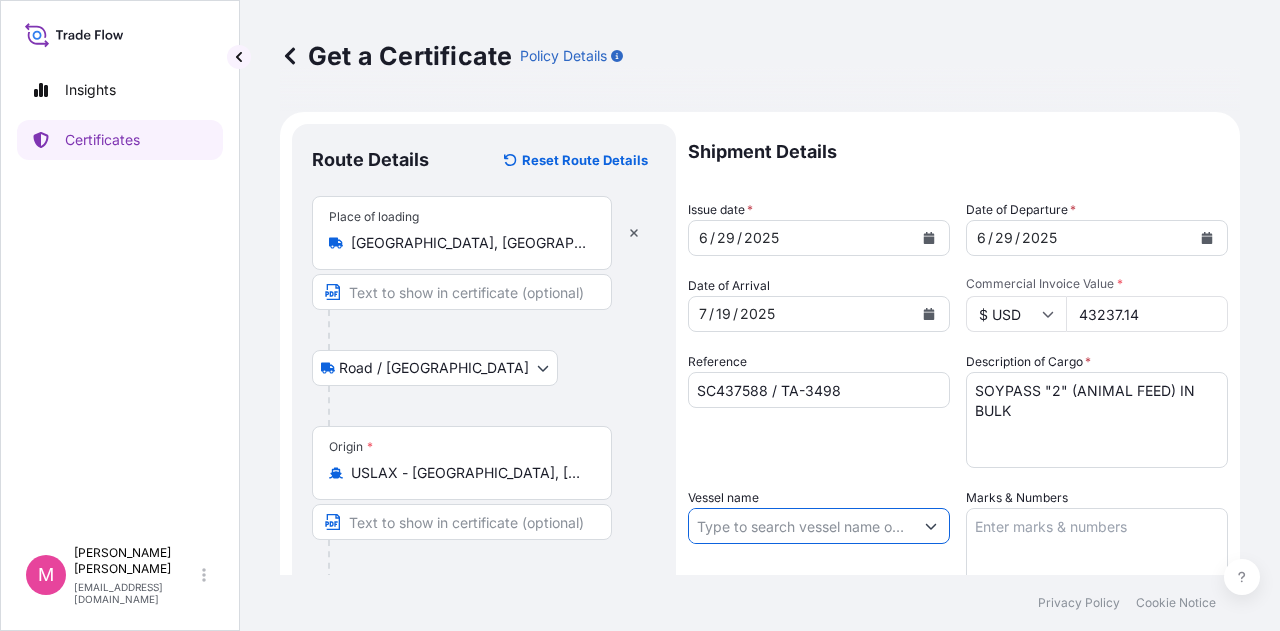 click on "Vessel name" at bounding box center [801, 526] 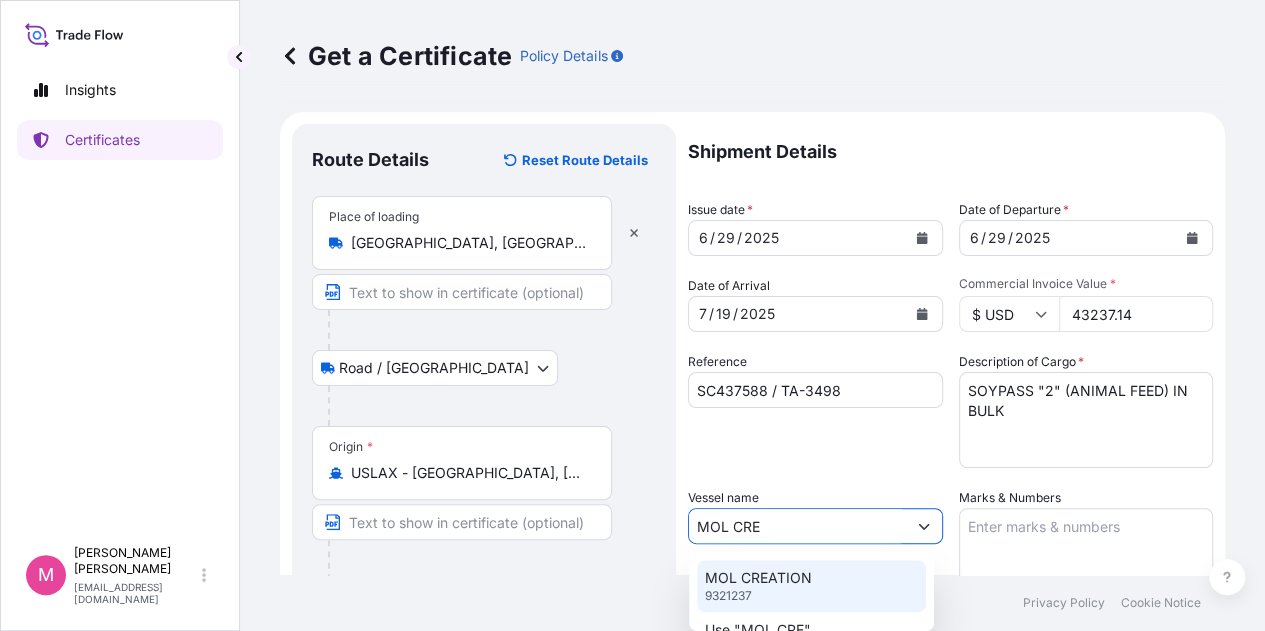click on "MOL CREATION" at bounding box center [758, 578] 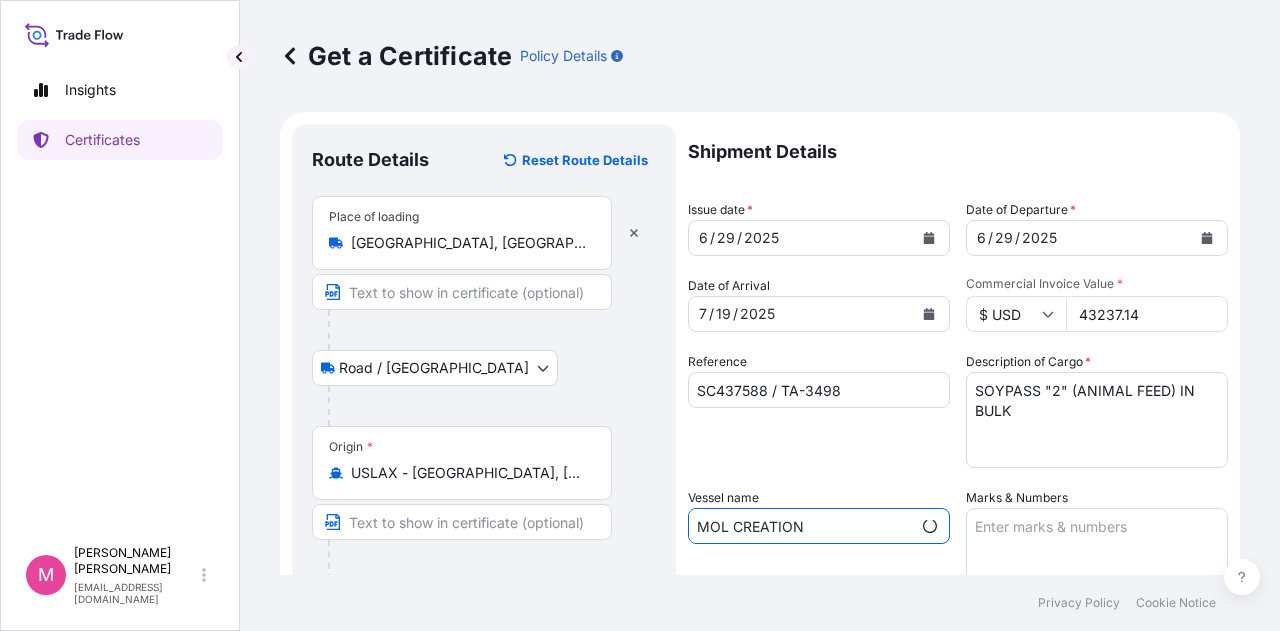 type on "MOL CREATION" 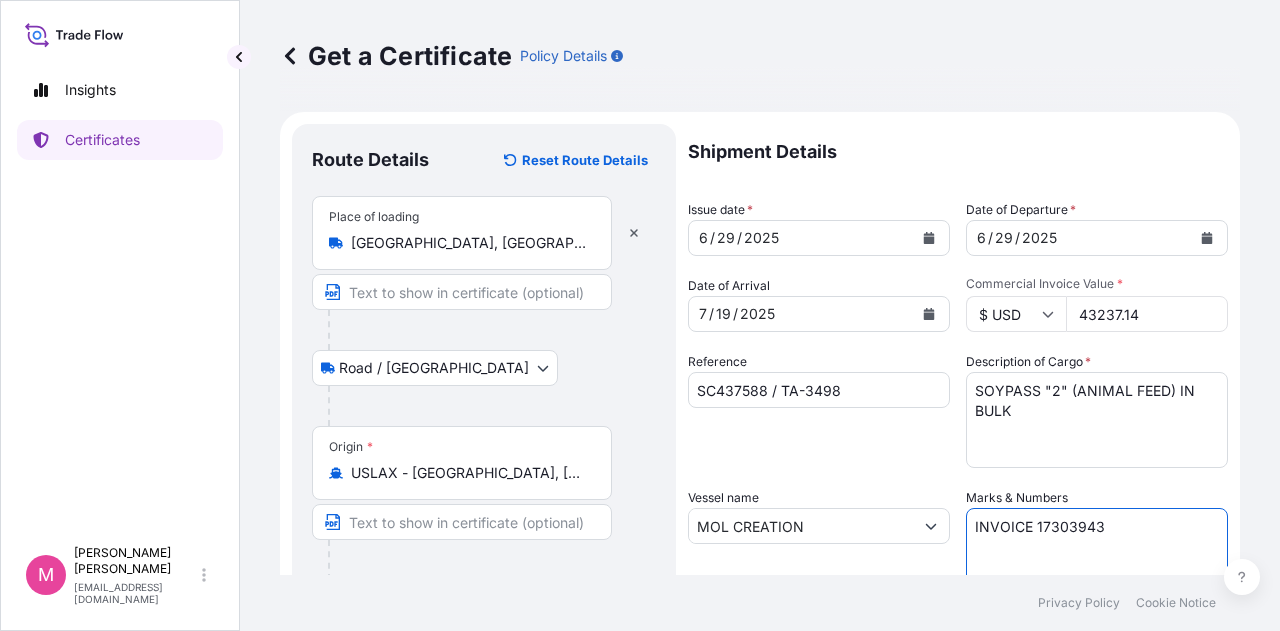 type on "INVOICE 17303943" 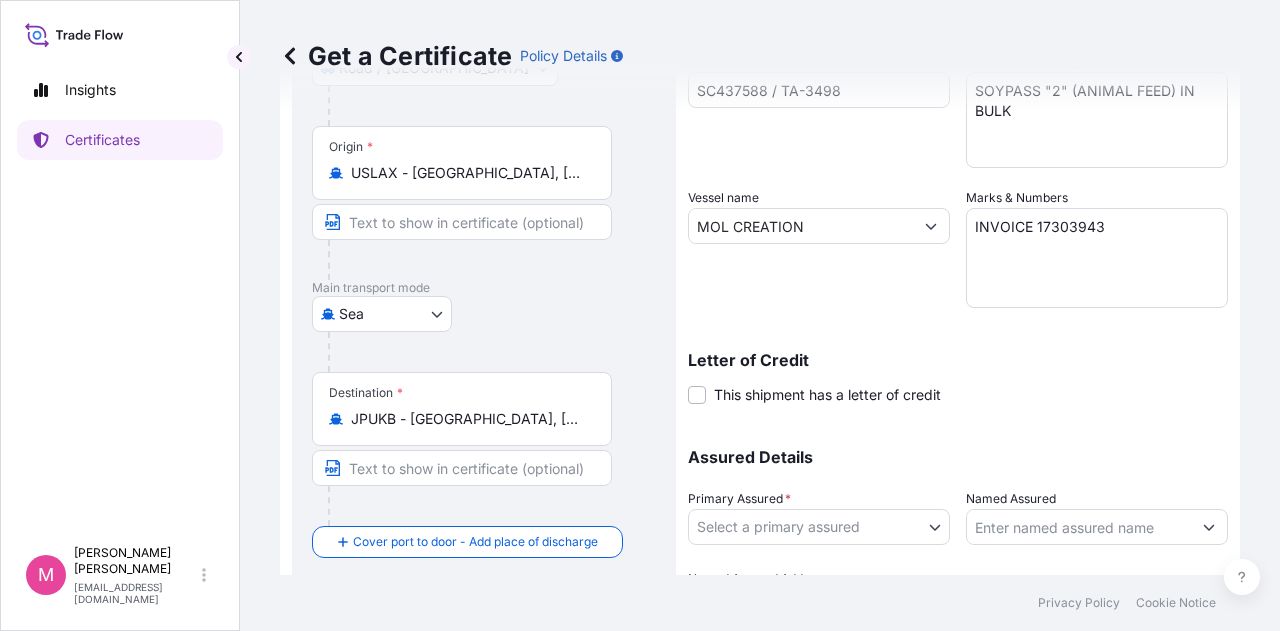 scroll, scrollTop: 400, scrollLeft: 0, axis: vertical 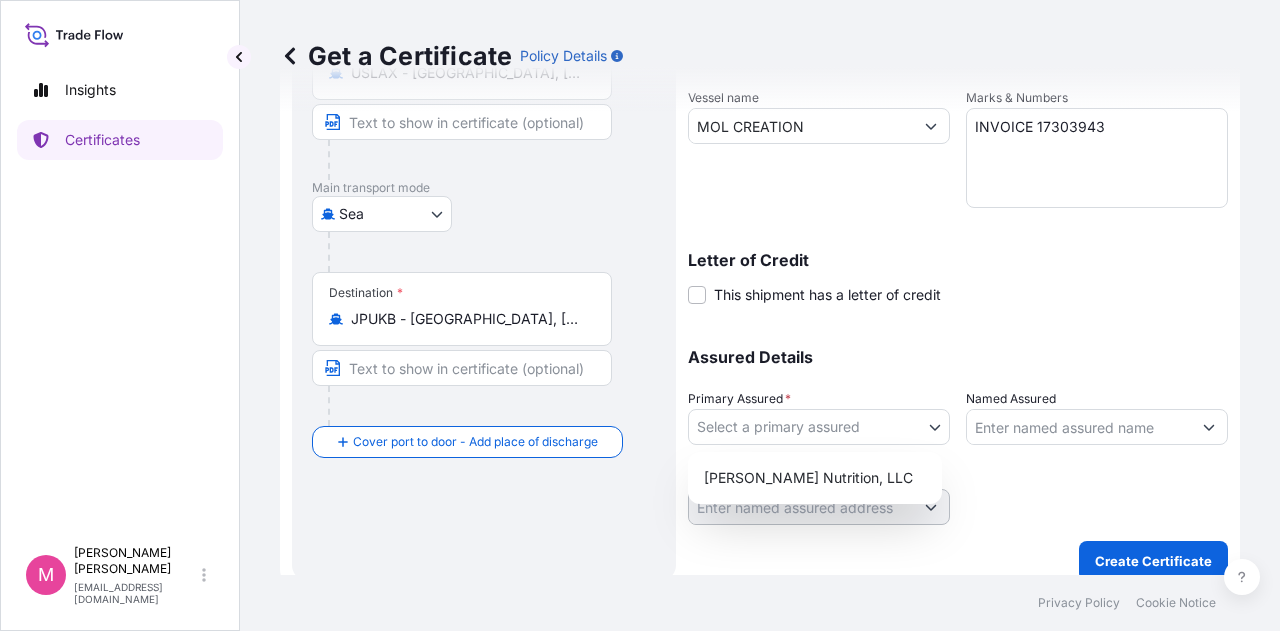 click on "Insights Certificates M [PERSON_NAME] [EMAIL_ADDRESS][DOMAIN_NAME] Get a Certificate Policy Details Route Details Reset Route Details Place of loading [GEOGRAPHIC_DATA] / Inland Origin * USLAX - [GEOGRAPHIC_DATA], [GEOGRAPHIC_DATA] Main transport mode Sea Air Road Sea Destination * JPUKB - [GEOGRAPHIC_DATA], [GEOGRAPHIC_DATA] Cover port to door - Add place of discharge Road / [GEOGRAPHIC_DATA] / Inland Place of Discharge Shipment Details Issue date * [DATE] Date of Departure * [DATE] Date of Arrival [DATE] Commodity Any Packing Category Commercial Invoice Value    * $ USD 43237.14 Reference SC437588 / TA-3498 Description of Cargo * SOYPASS "2" (ANIMAL FEED) IN BULK Vessel name MOL CREATION Marks & Numbers INVOICE 17303943 Letter of Credit This shipment has a letter of credit Letter of credit * Letter of credit may not exceed 12000 characters Assured Details Primary Assured * Select a primary assured [PERSON_NAME] Nutrition, LLC Named Assured Named Assured Address Create Certificate Privacy Policy Cookie Notice" at bounding box center (640, 315) 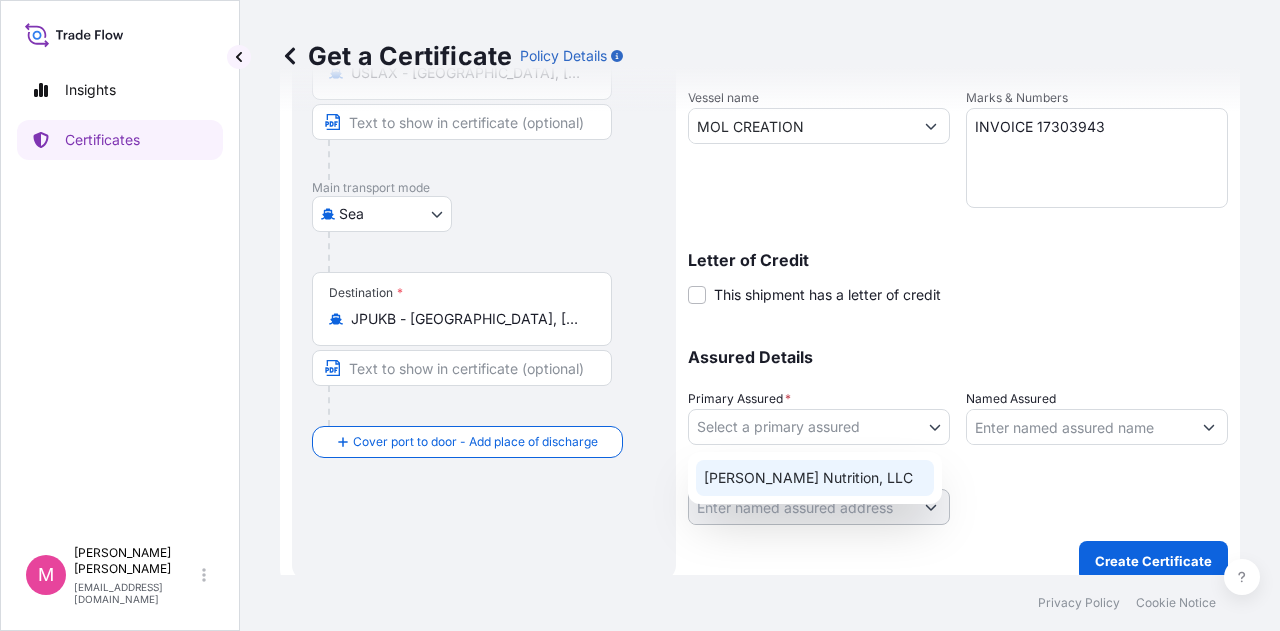 click on "[PERSON_NAME] Nutrition, LLC" at bounding box center [815, 478] 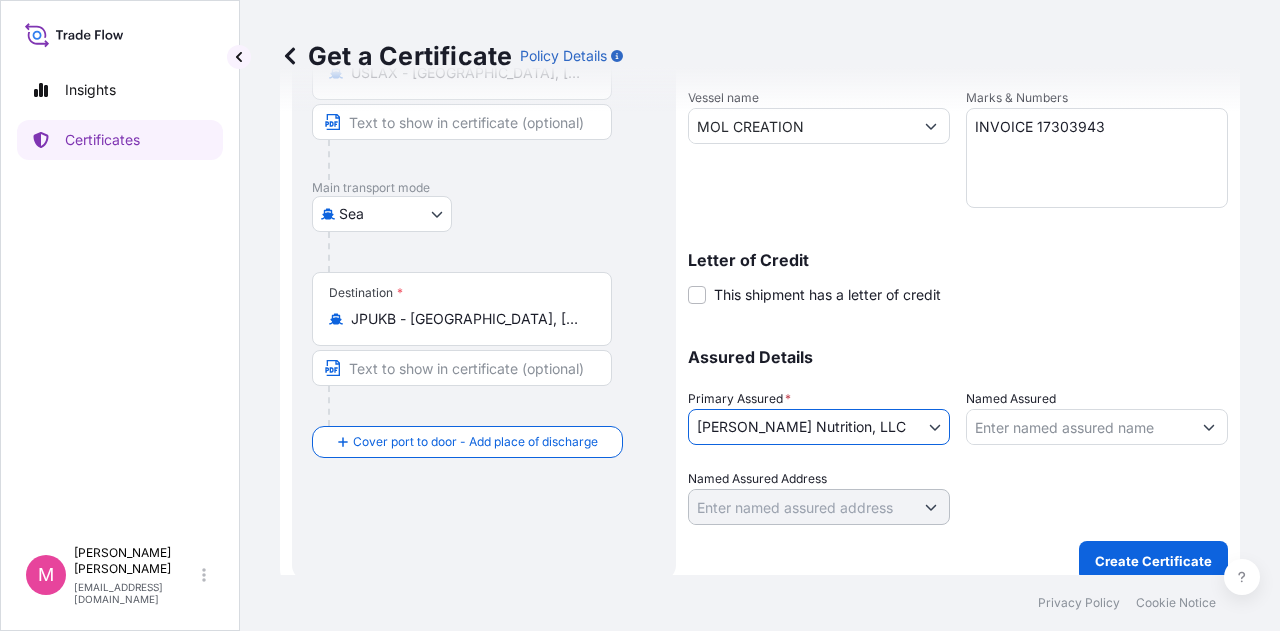 click at bounding box center [1097, 497] 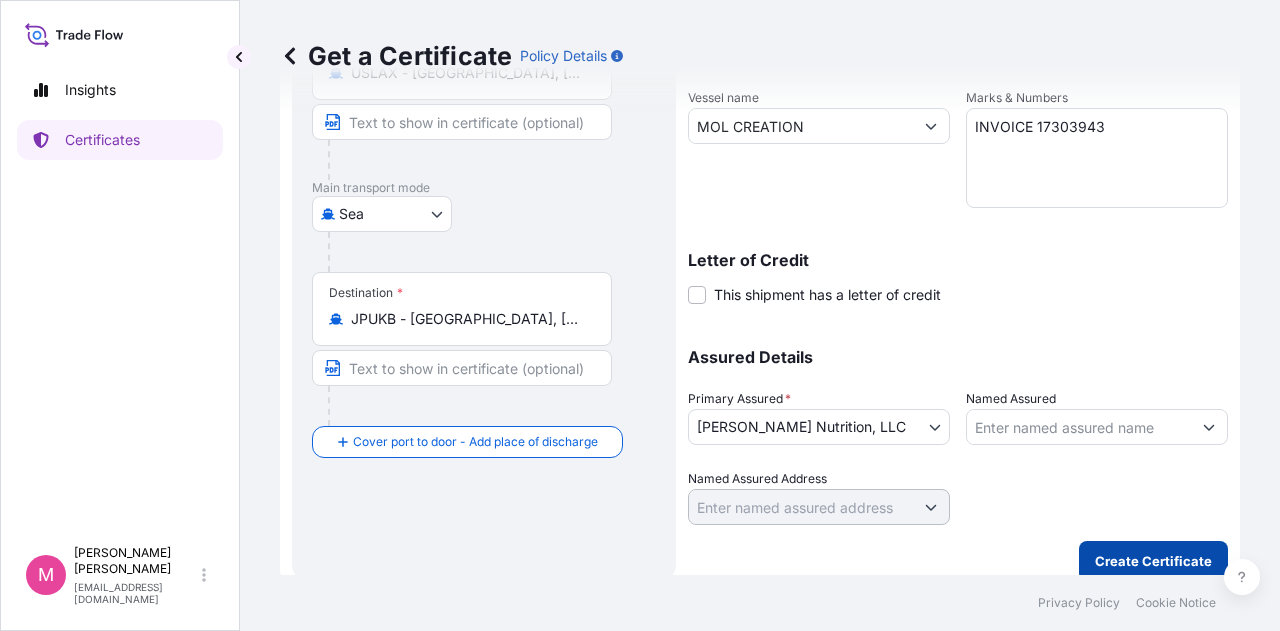 click on "Create Certificate" at bounding box center [1153, 561] 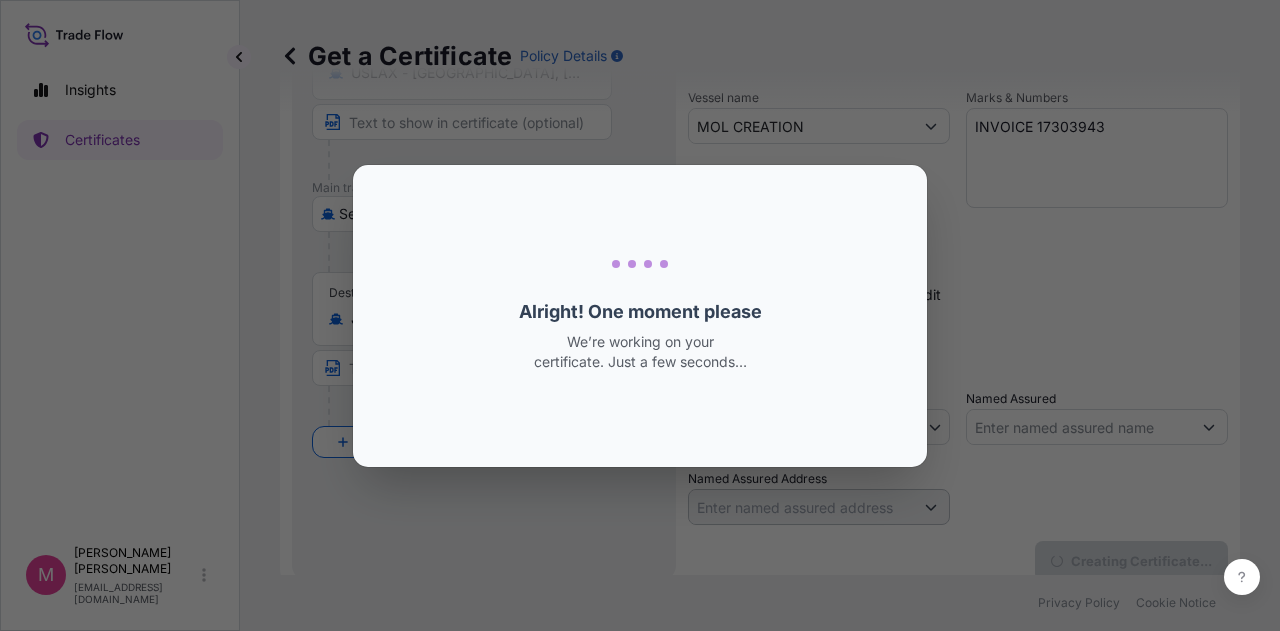 scroll, scrollTop: 0, scrollLeft: 0, axis: both 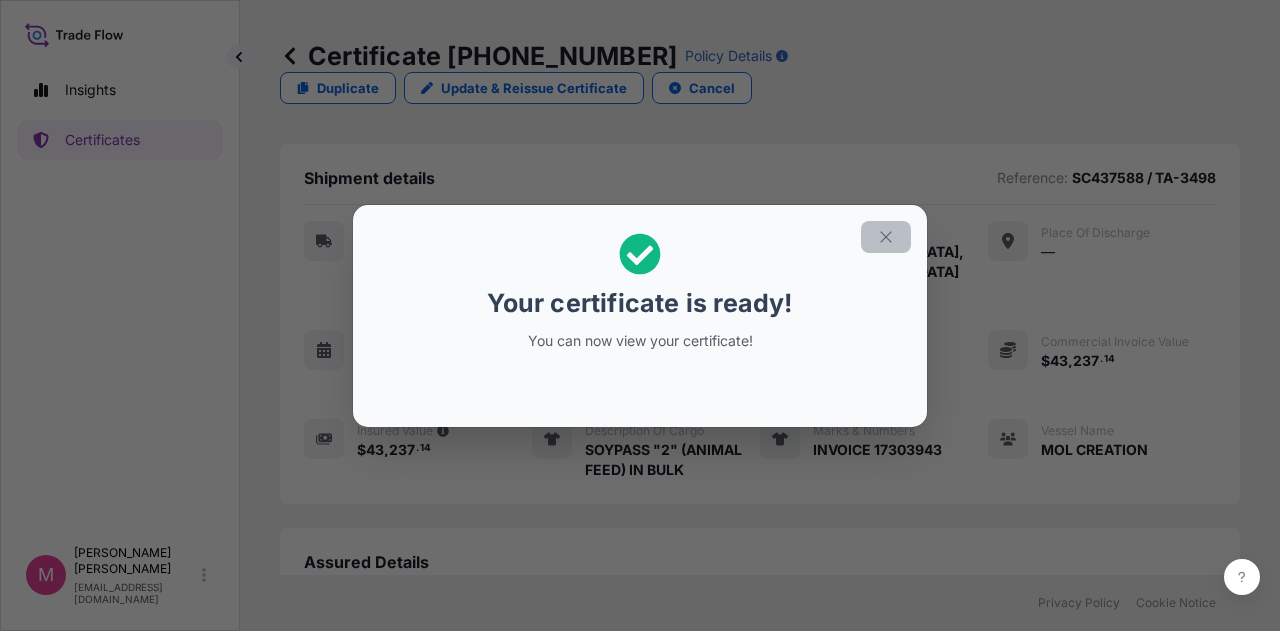click 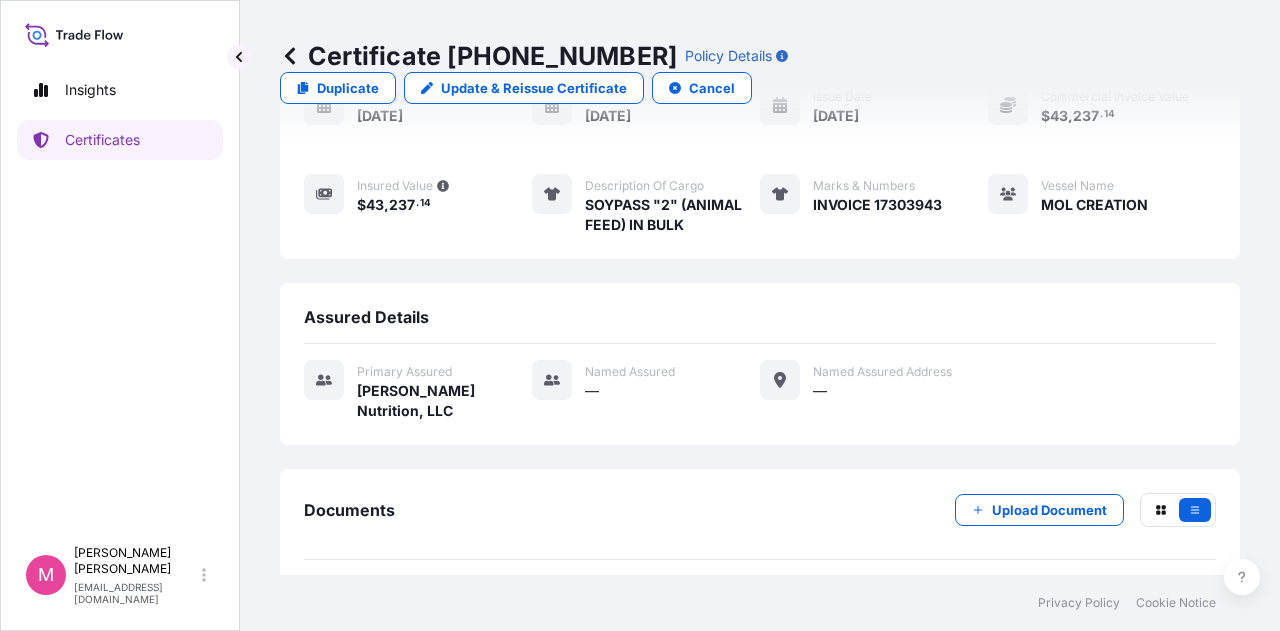 scroll, scrollTop: 290, scrollLeft: 0, axis: vertical 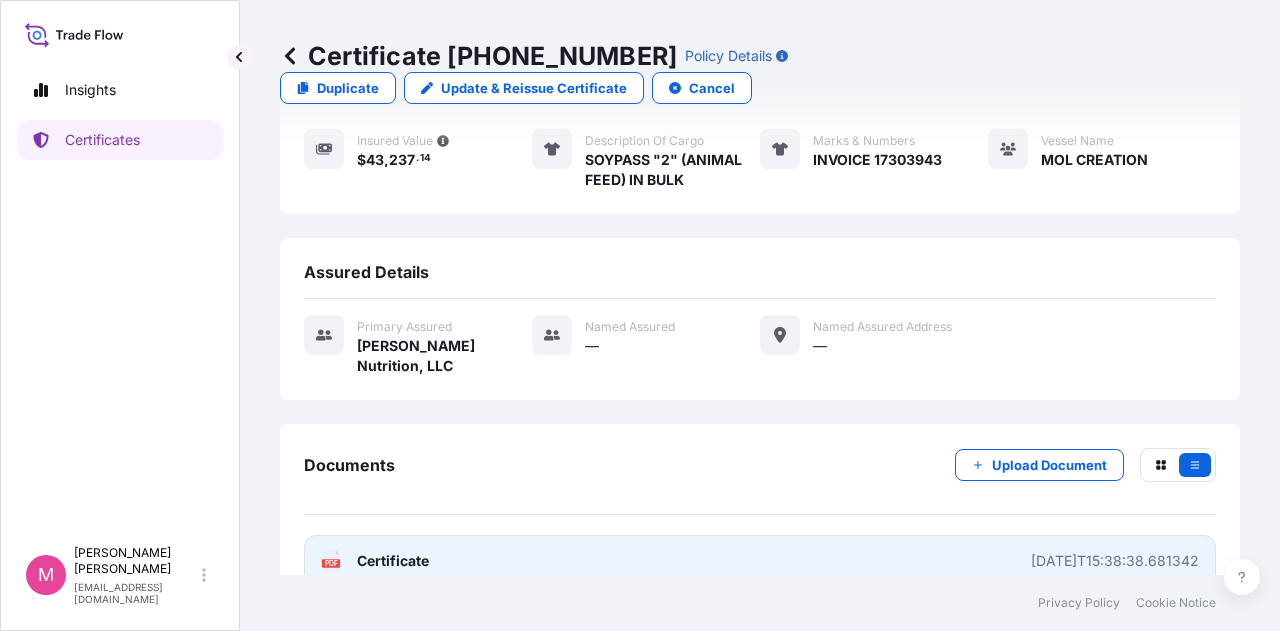 click on "Certificate" at bounding box center (393, 561) 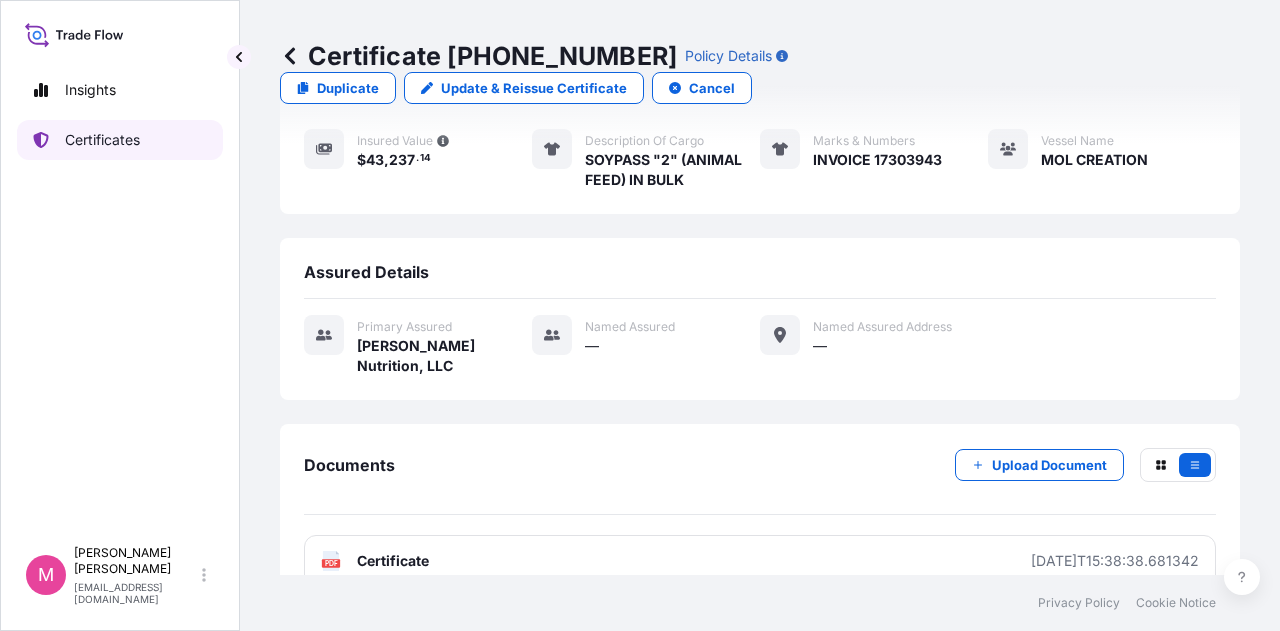 click on "Certificates" at bounding box center [102, 140] 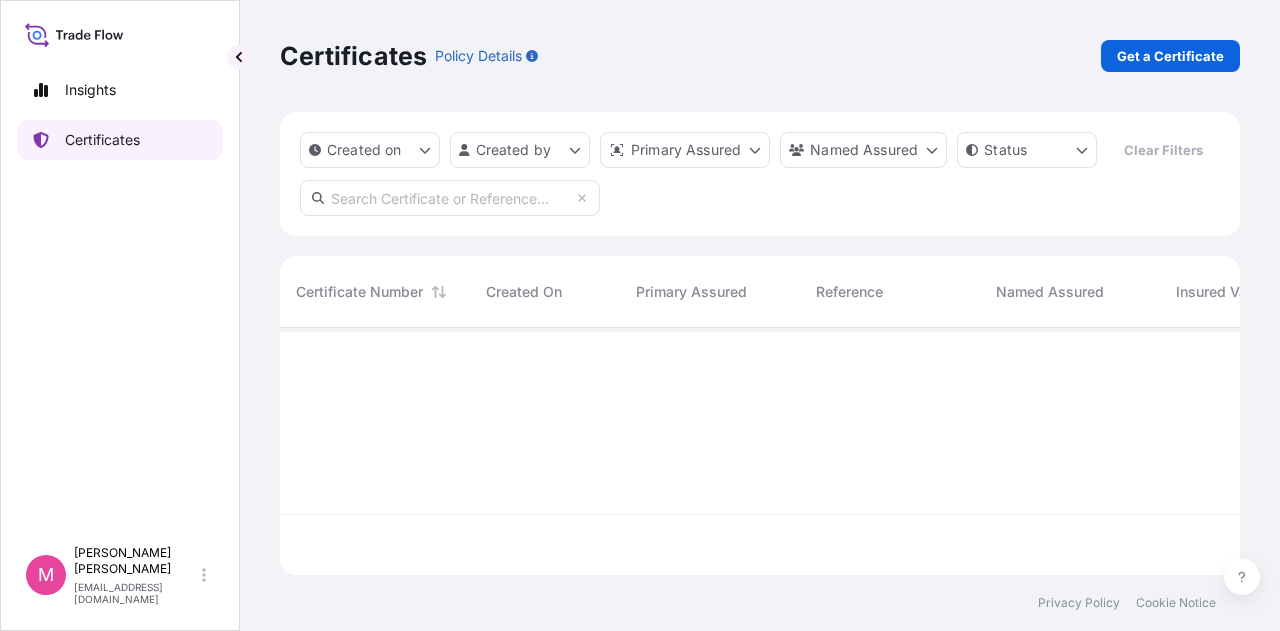 scroll, scrollTop: 0, scrollLeft: 0, axis: both 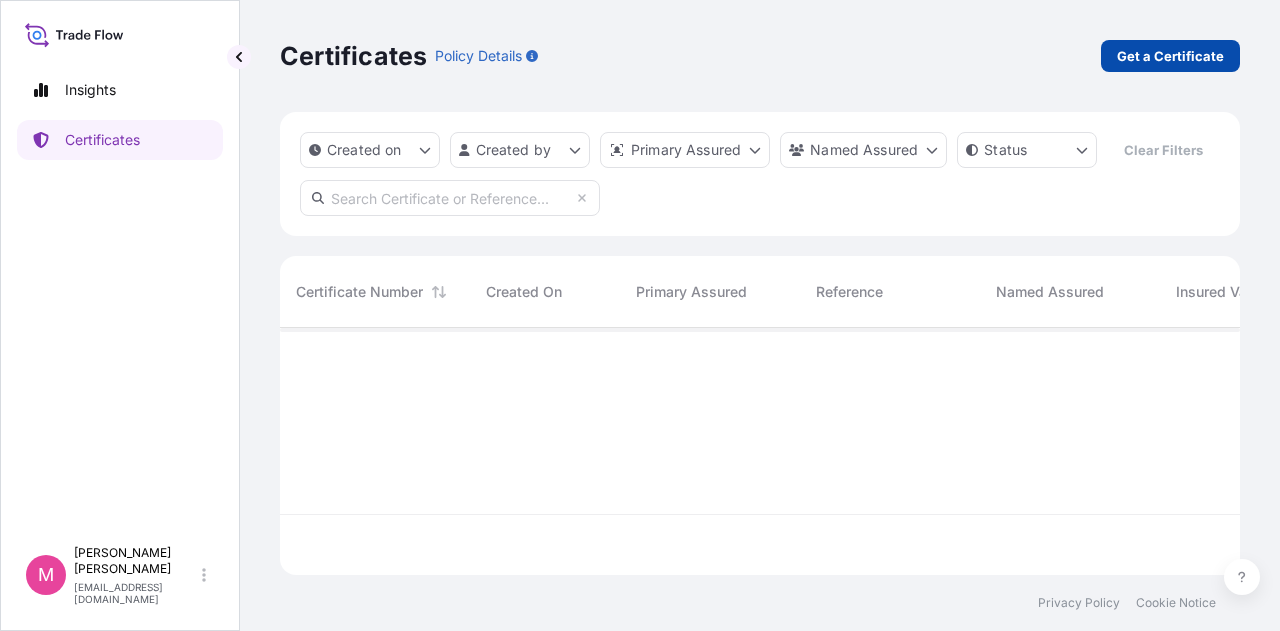 click on "Get a Certificate" at bounding box center (1170, 56) 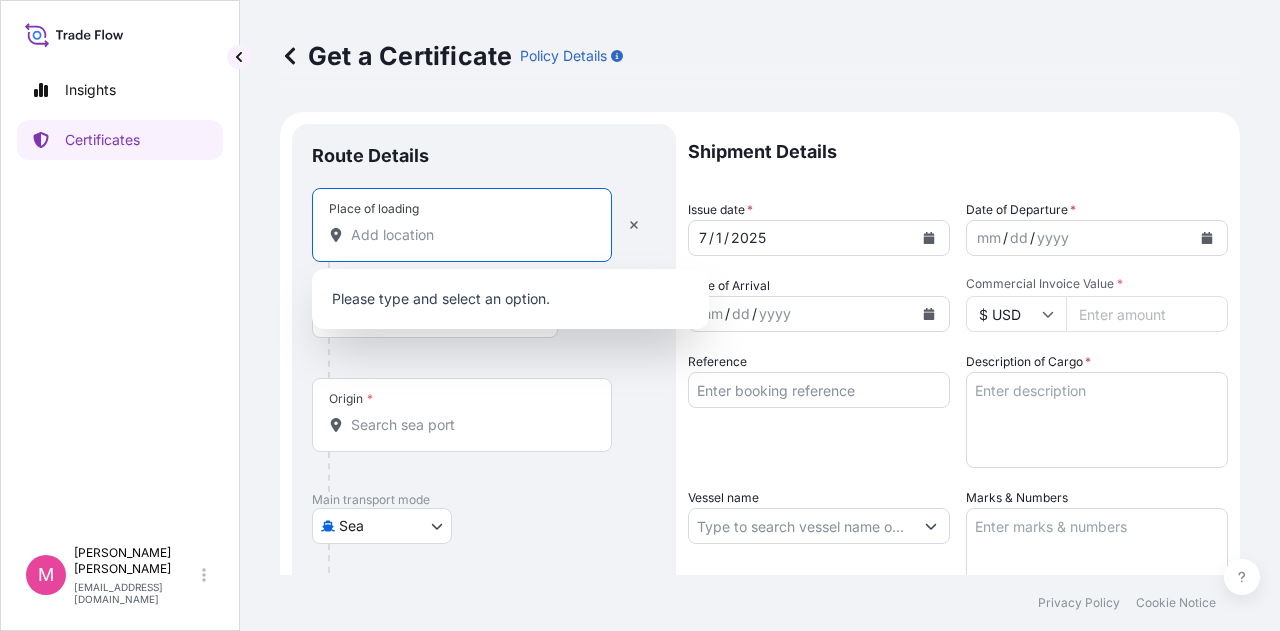 drag, startPoint x: 432, startPoint y: 239, endPoint x: 435, endPoint y: 251, distance: 12.369317 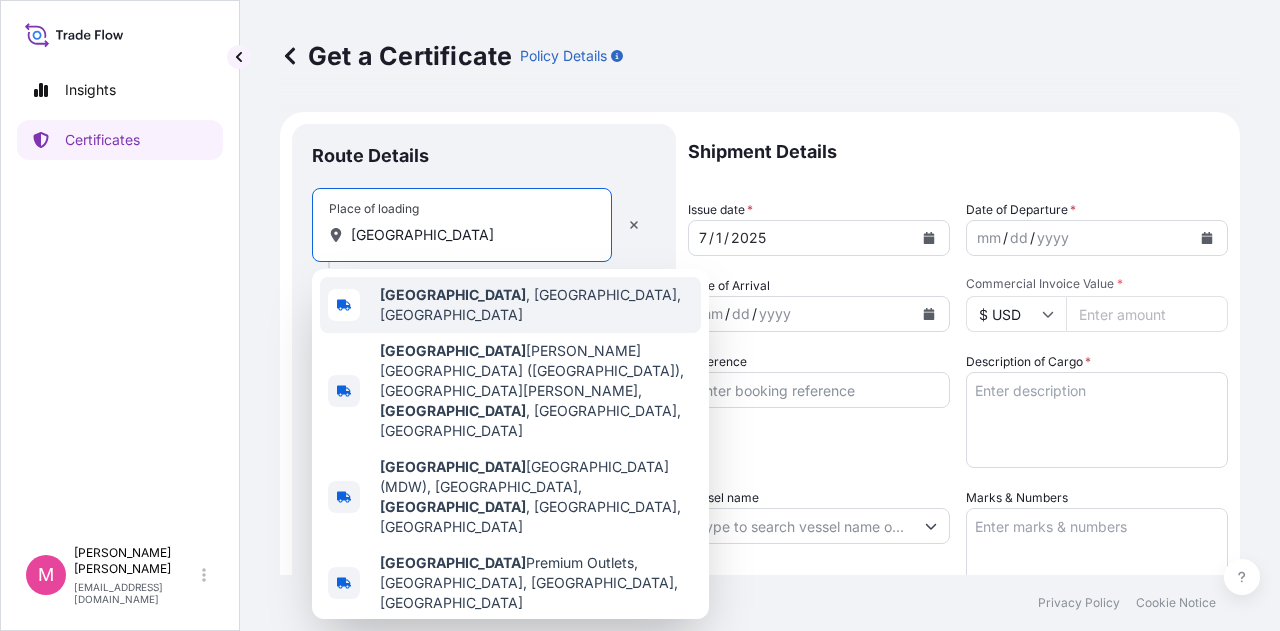 click on "[GEOGRAPHIC_DATA] , [GEOGRAPHIC_DATA], [GEOGRAPHIC_DATA]" at bounding box center (536, 305) 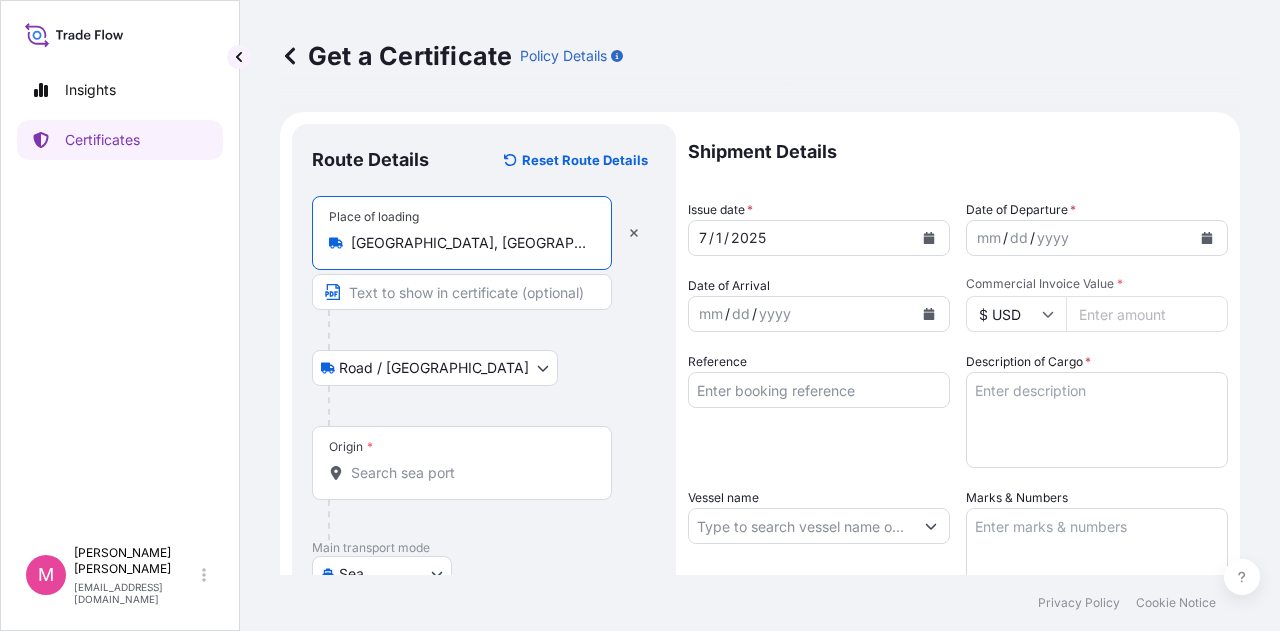 type on "[GEOGRAPHIC_DATA], [GEOGRAPHIC_DATA], [GEOGRAPHIC_DATA]" 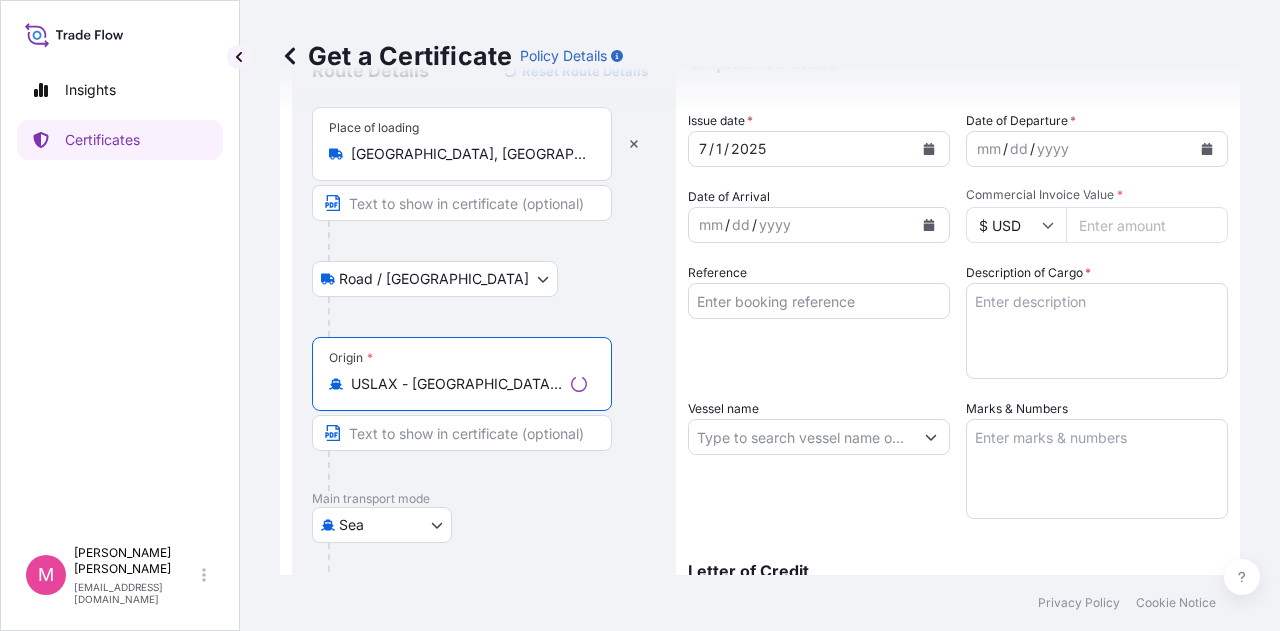 scroll, scrollTop: 200, scrollLeft: 0, axis: vertical 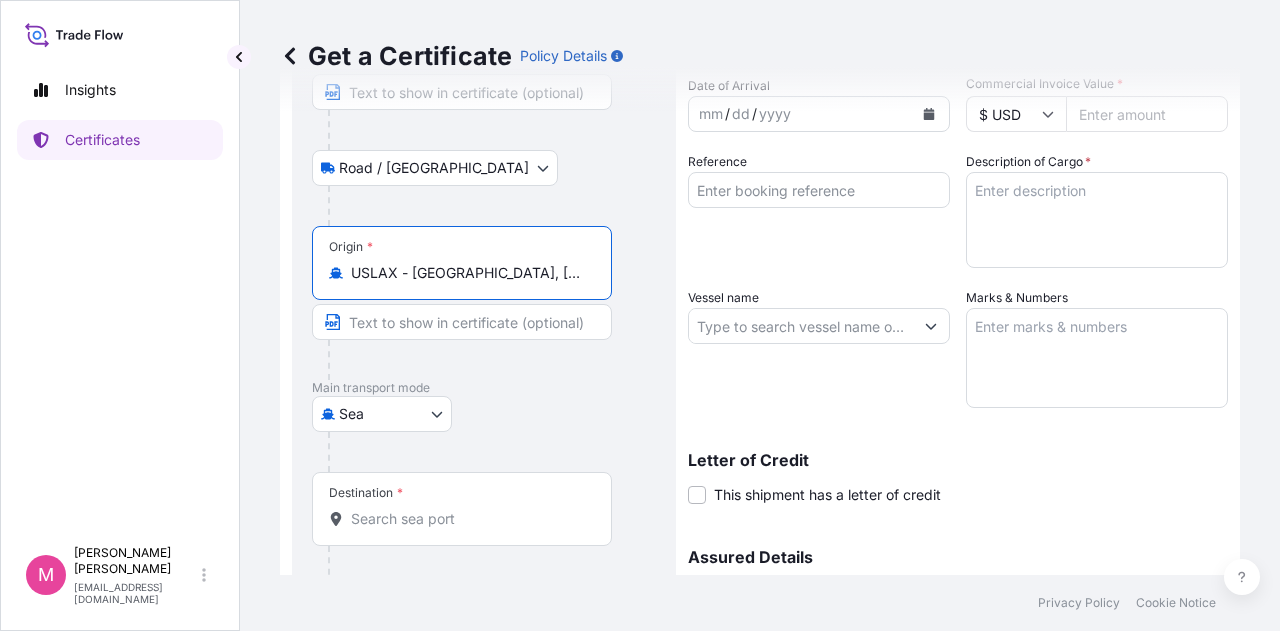 type on "USLAX - [GEOGRAPHIC_DATA], [GEOGRAPHIC_DATA]" 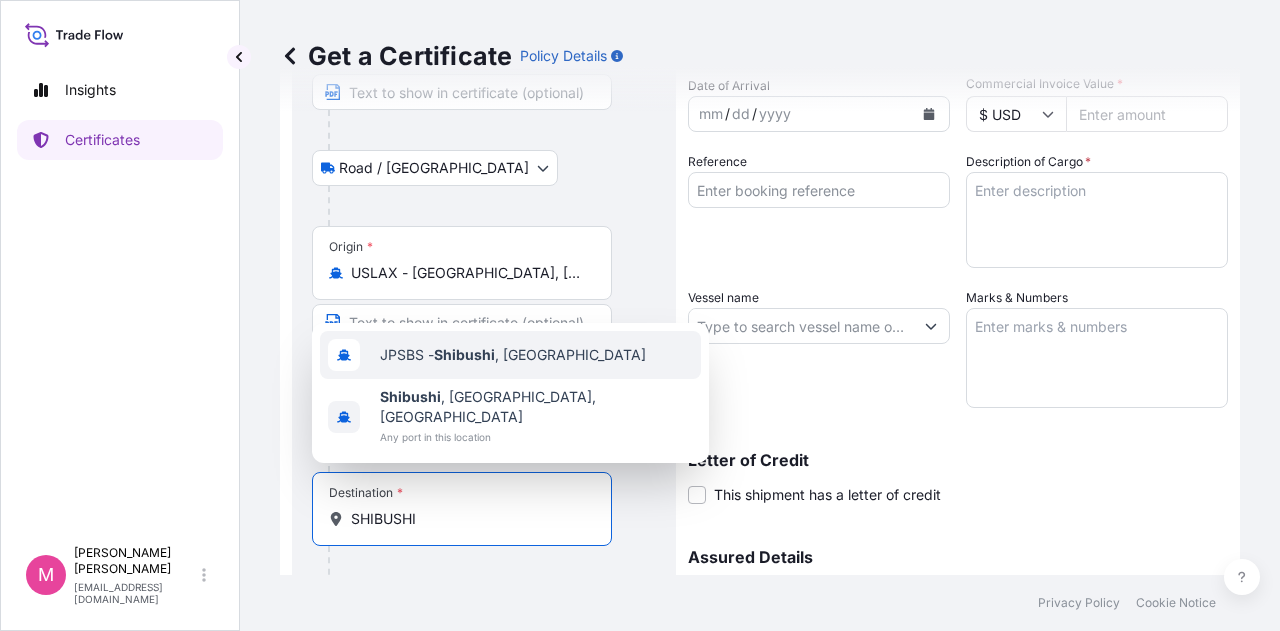click on "JPSBS -  Shibushi , [GEOGRAPHIC_DATA]" at bounding box center (513, 355) 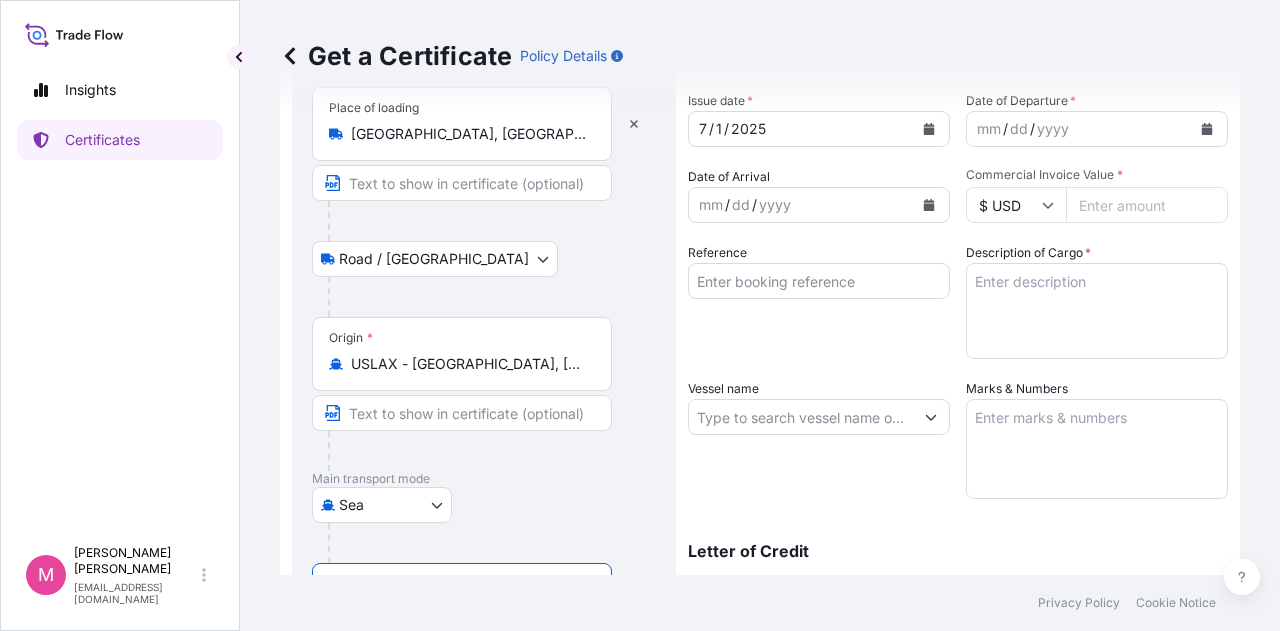 scroll, scrollTop: 0, scrollLeft: 0, axis: both 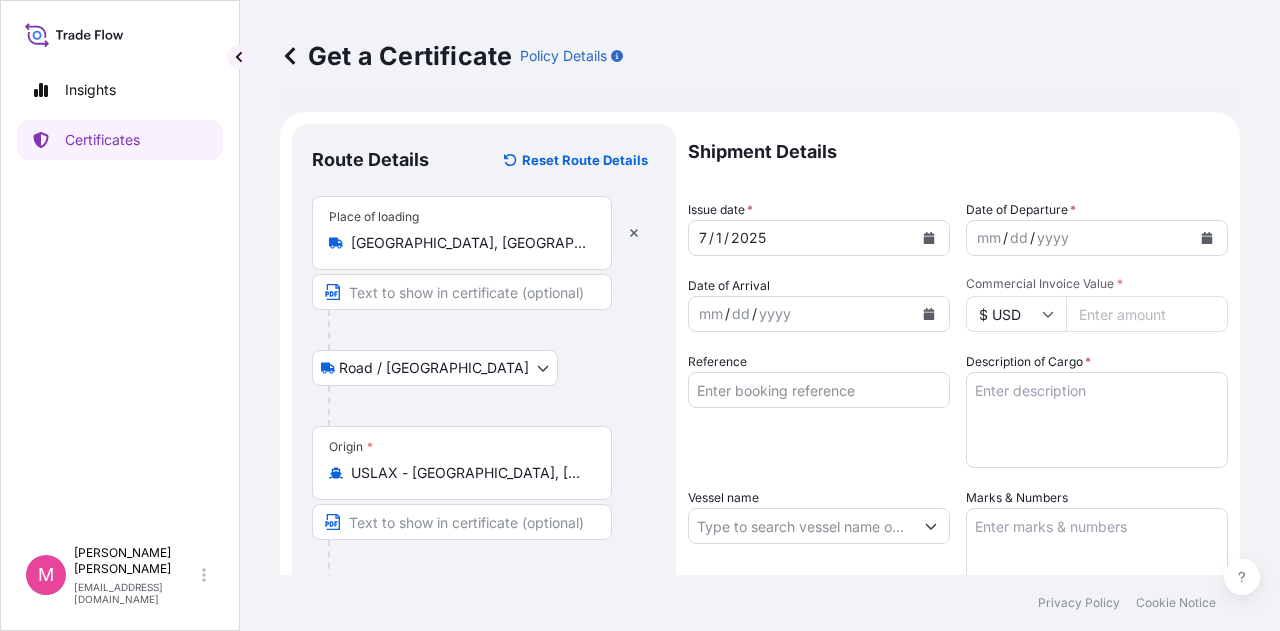 type on "JPSBS - Shibushi, [GEOGRAPHIC_DATA]" 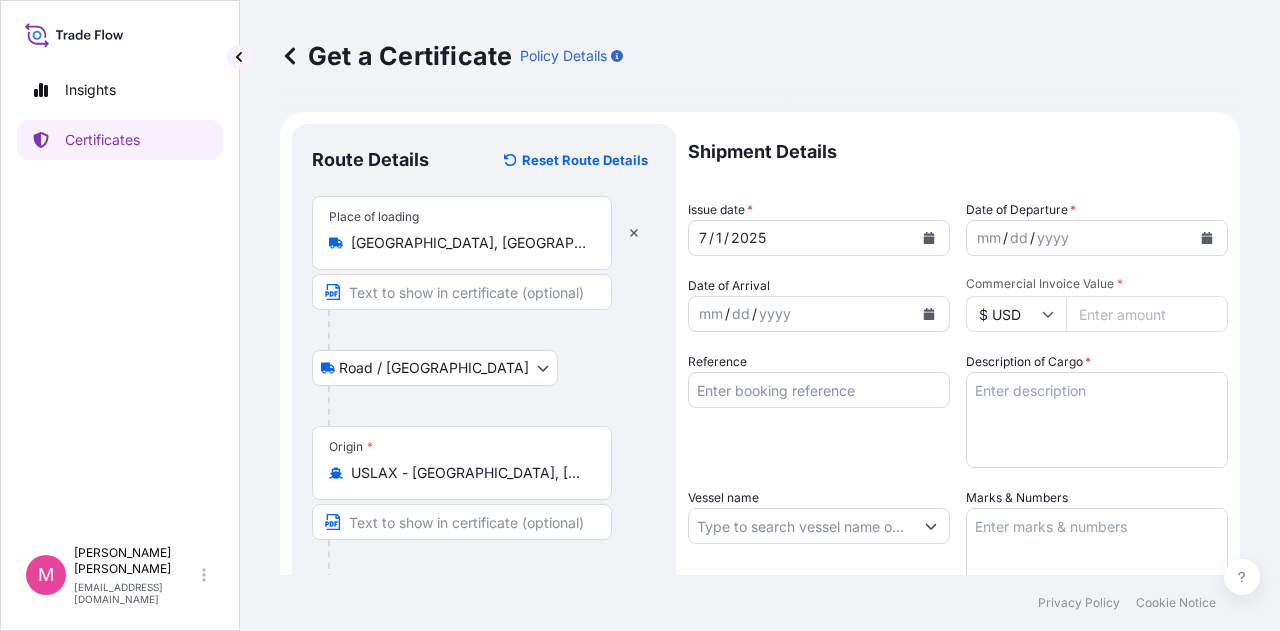 click 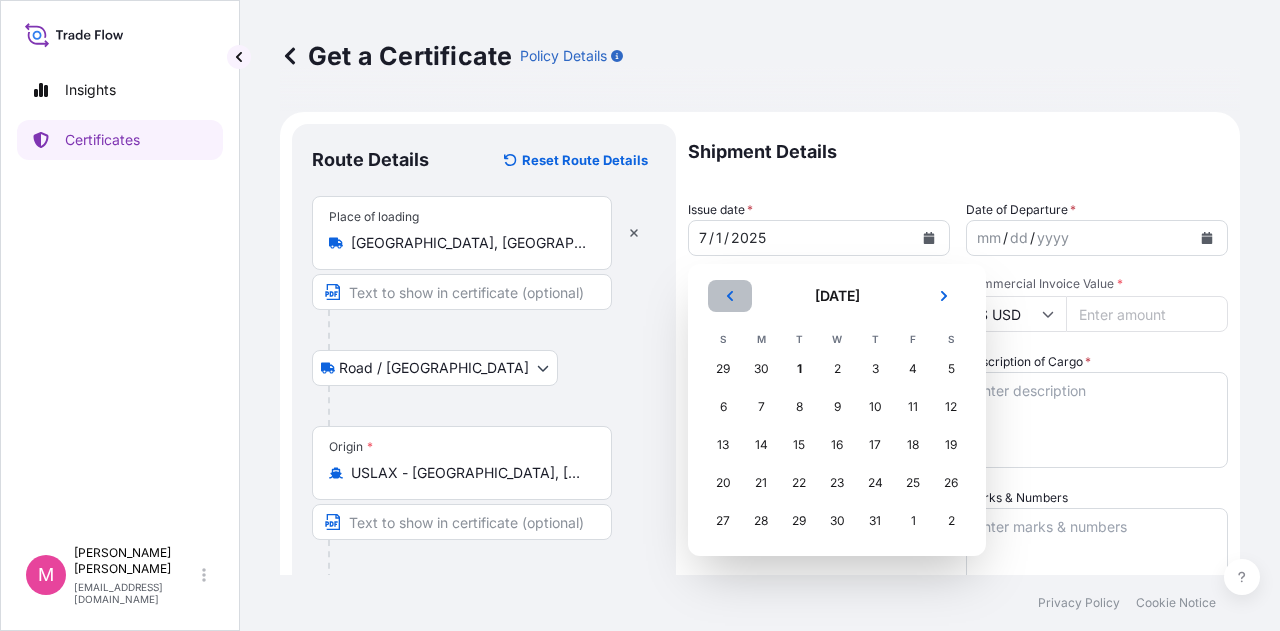 click at bounding box center [730, 296] 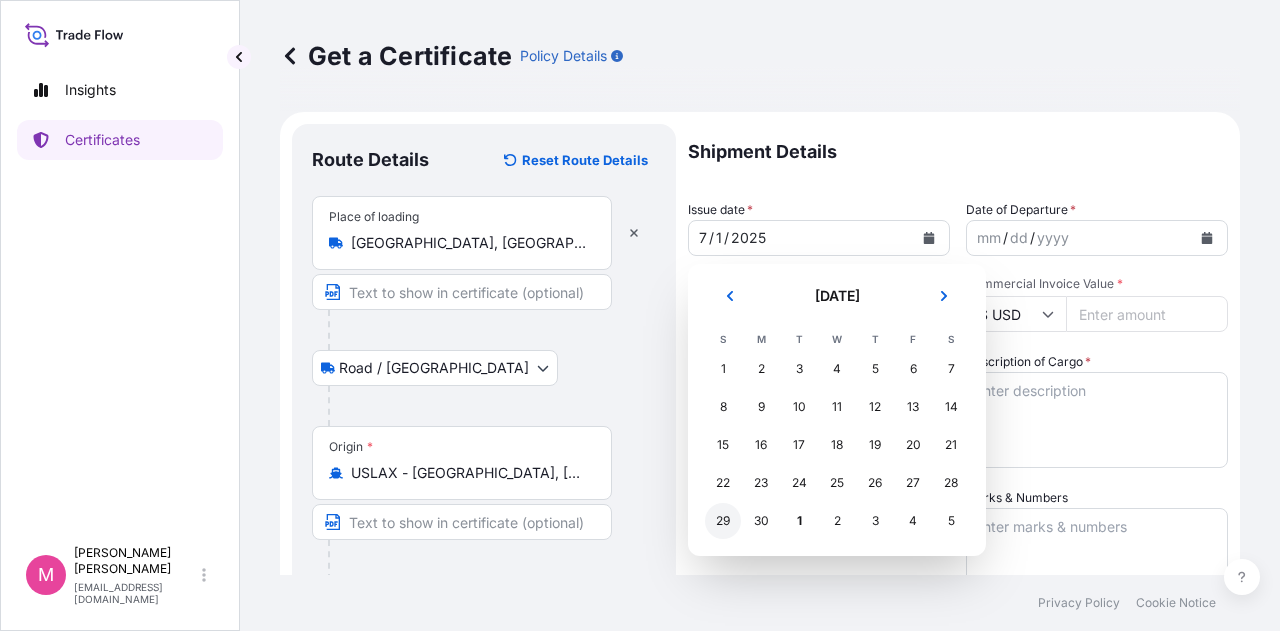 click on "29" at bounding box center [723, 521] 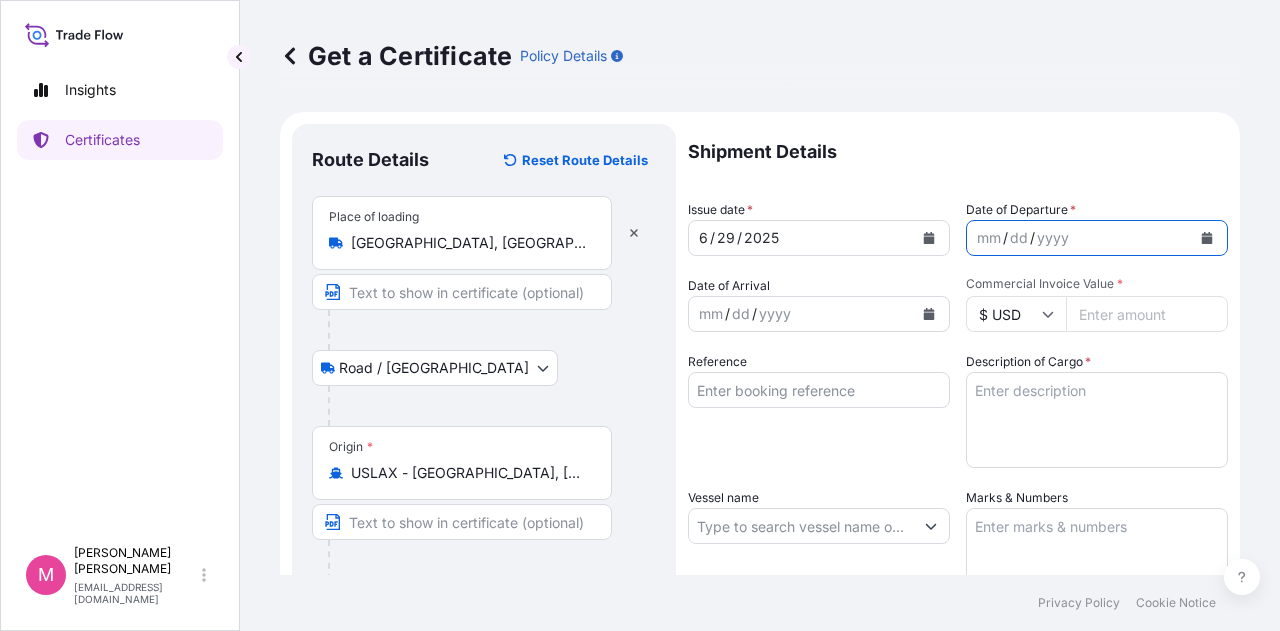 click 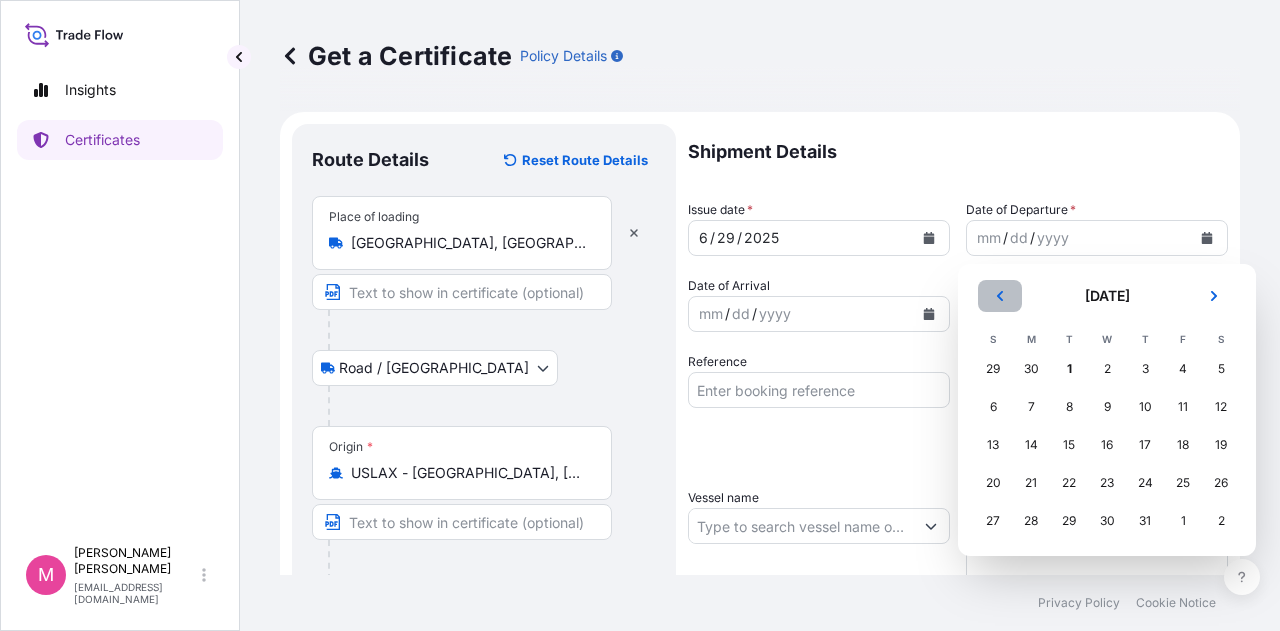 click 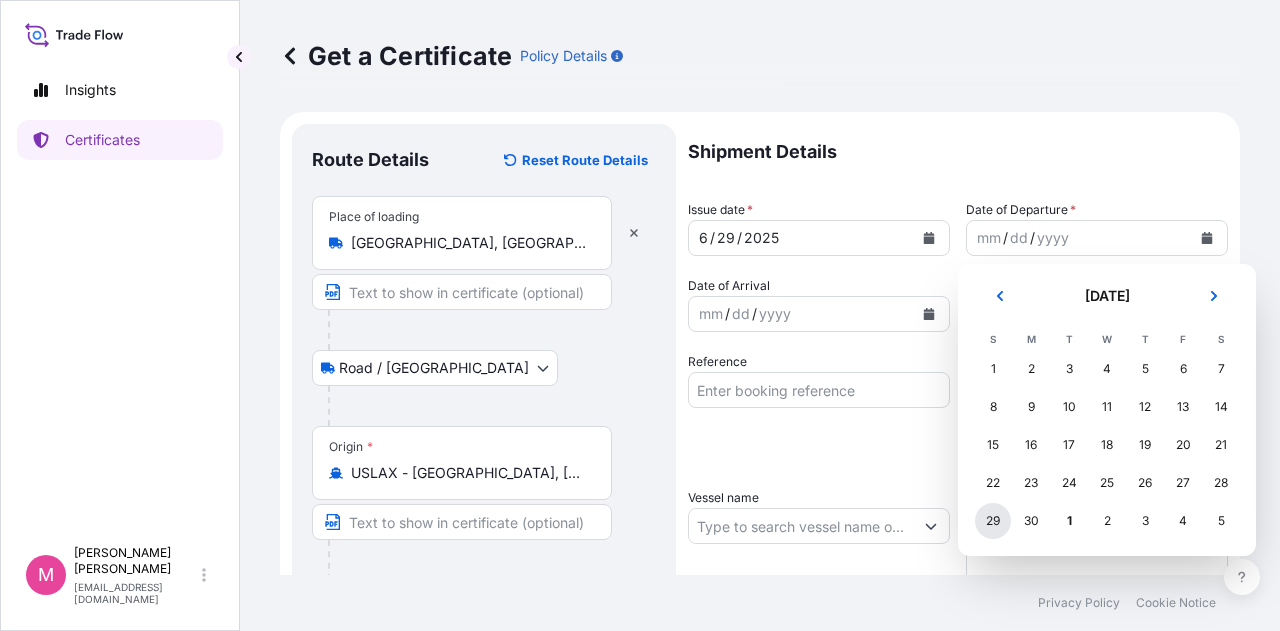 click on "29" at bounding box center (993, 521) 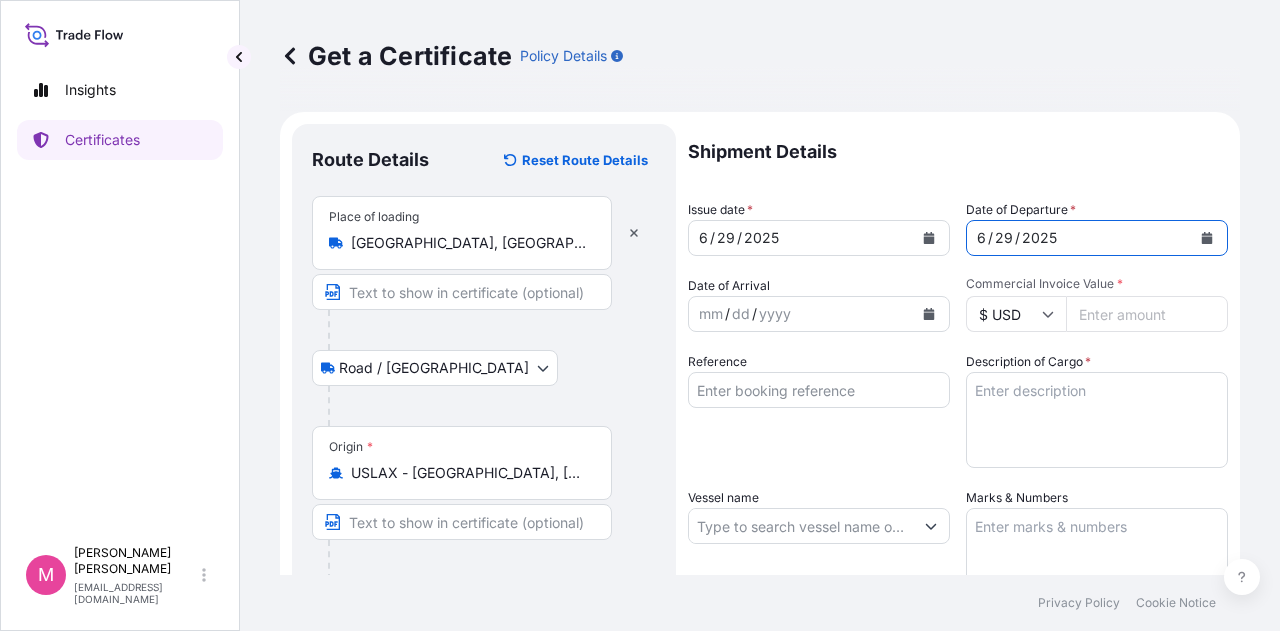 click at bounding box center [929, 314] 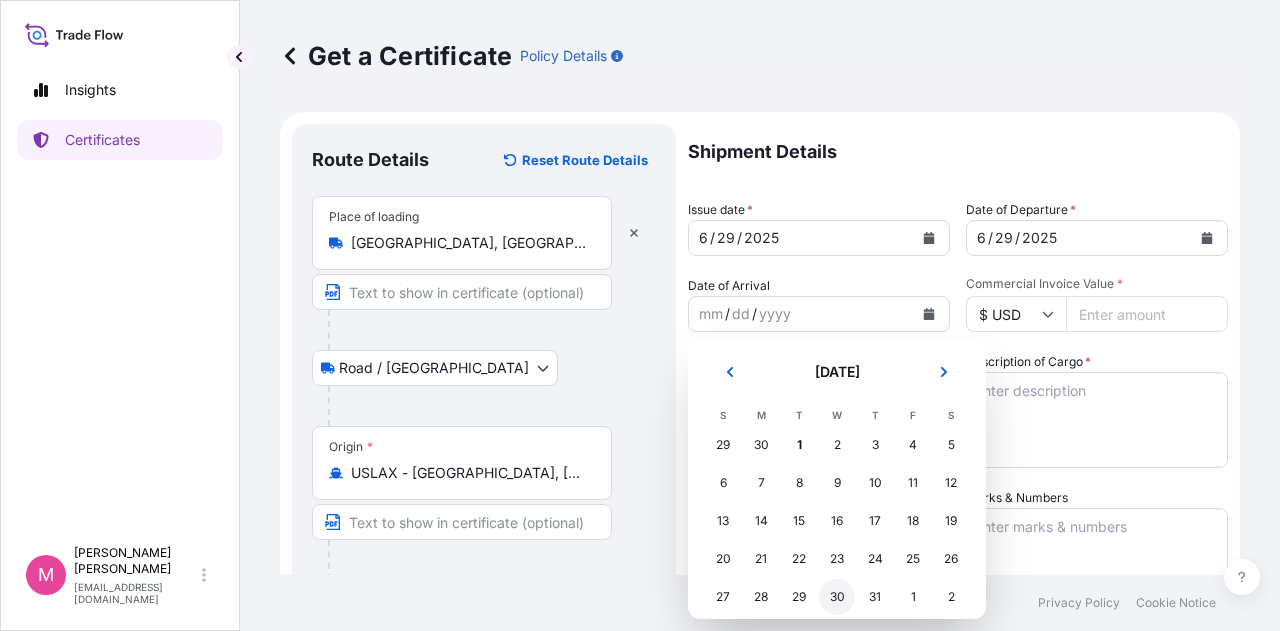 click on "30" at bounding box center (837, 597) 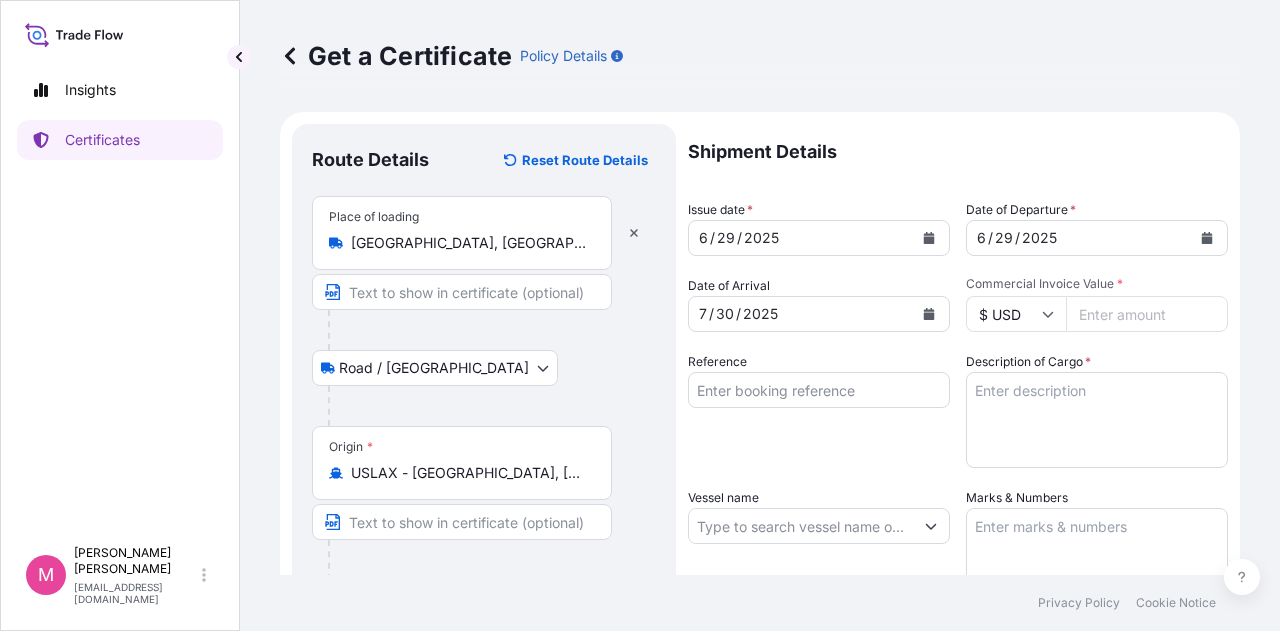 click on "Commercial Invoice Value    *" at bounding box center [1147, 314] 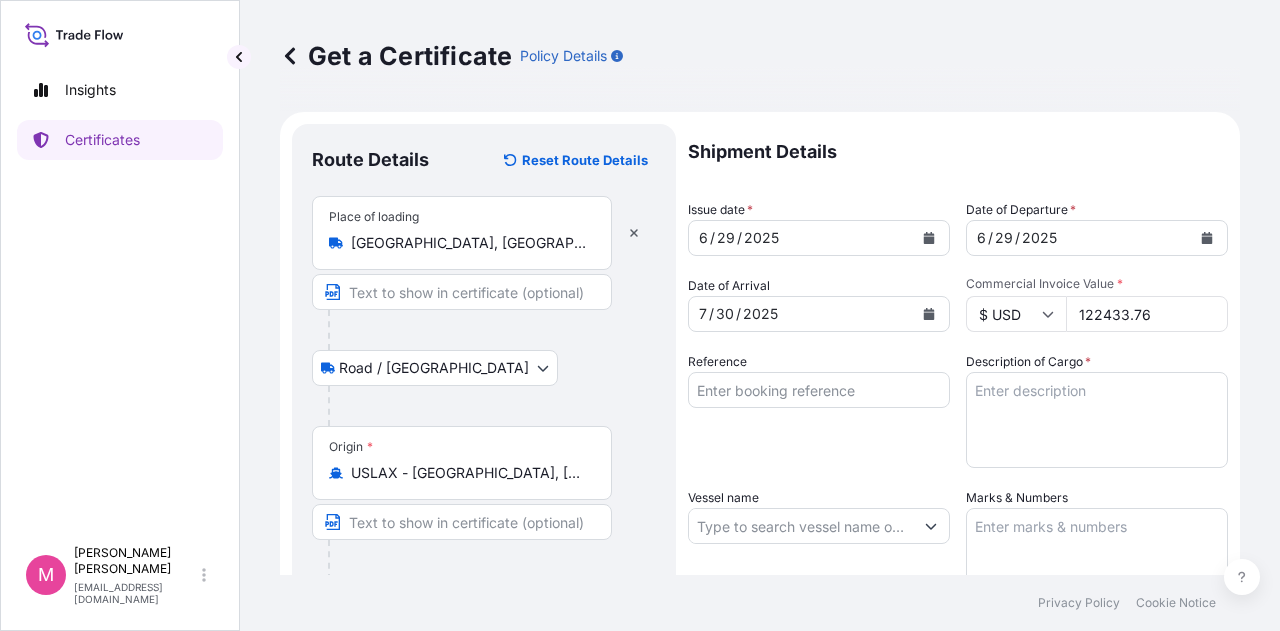 type on "122433.76" 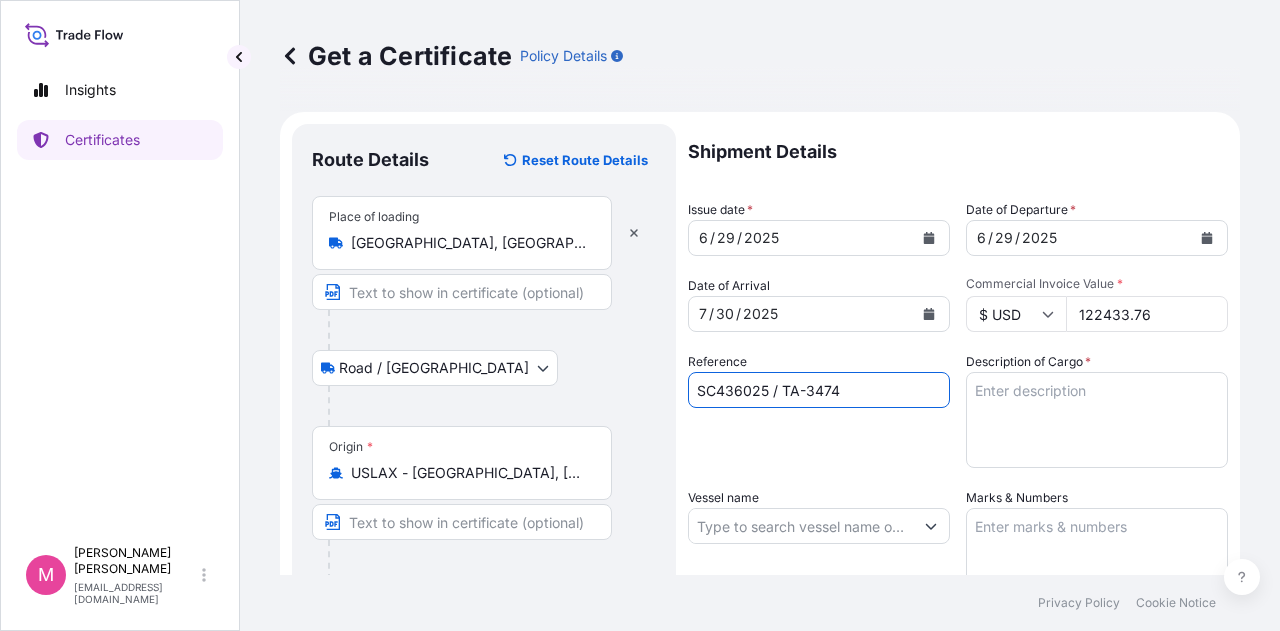 type on "SC436025 / TA-3474" 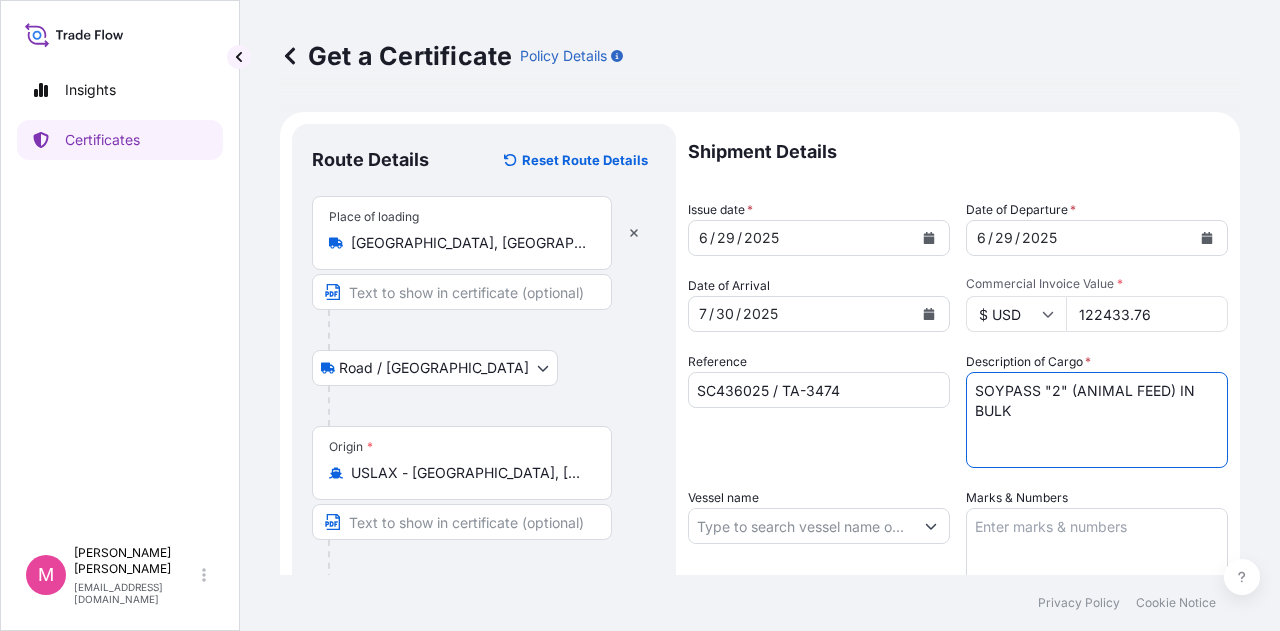 type on "SOYPASS "2" (ANIMAL FEED) IN BULK" 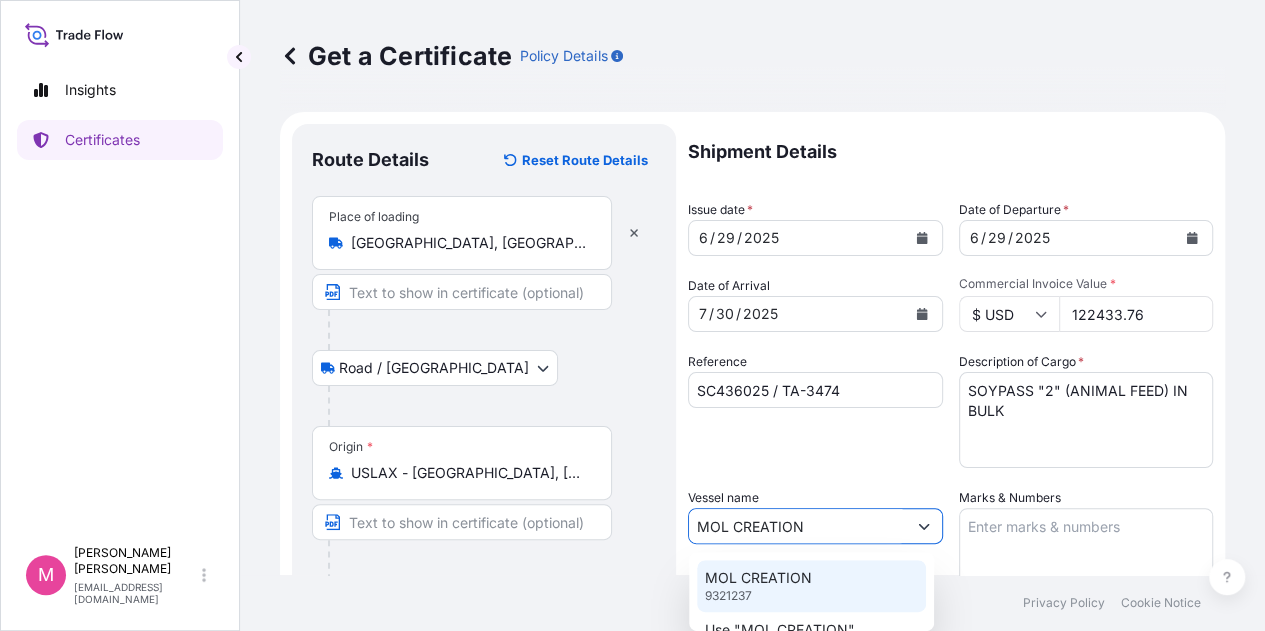 click on "MOL CREATION" at bounding box center (758, 578) 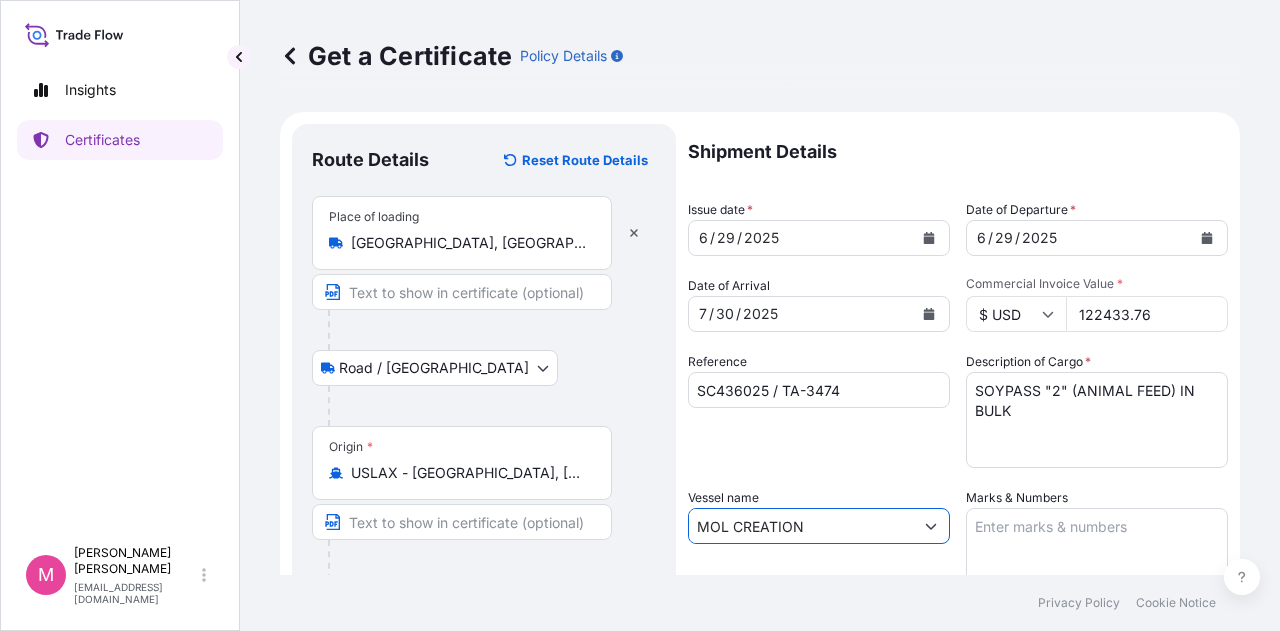 type on "MOL CREATION" 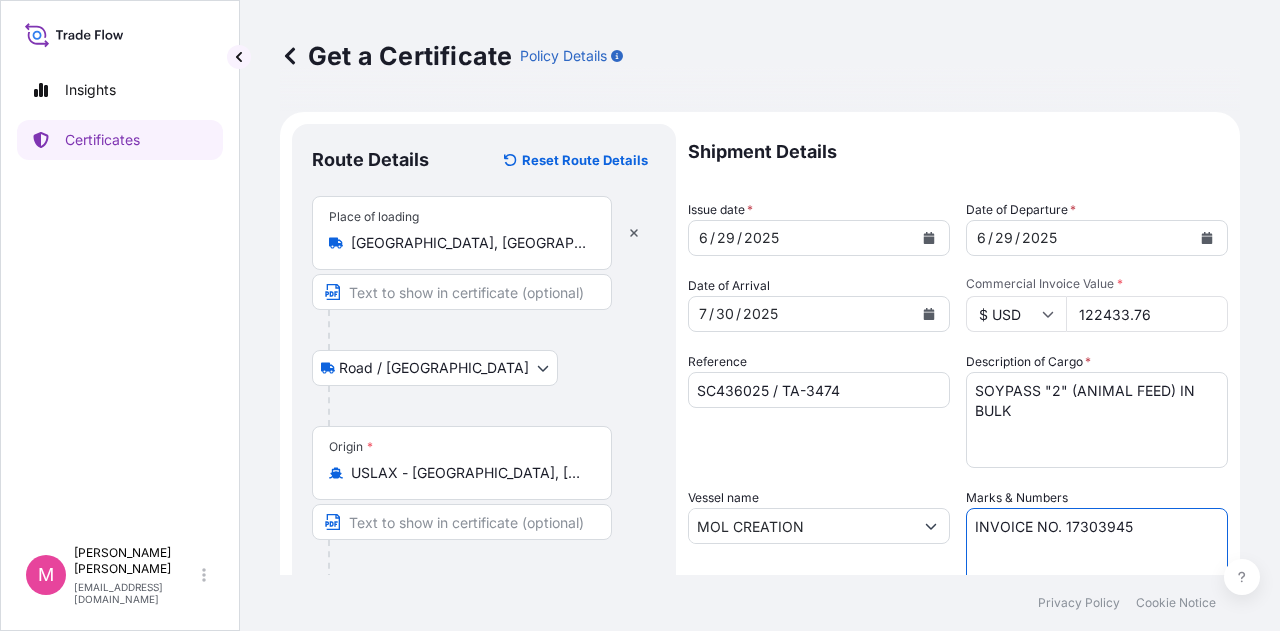 type on "INVOICE NO. 17303945" 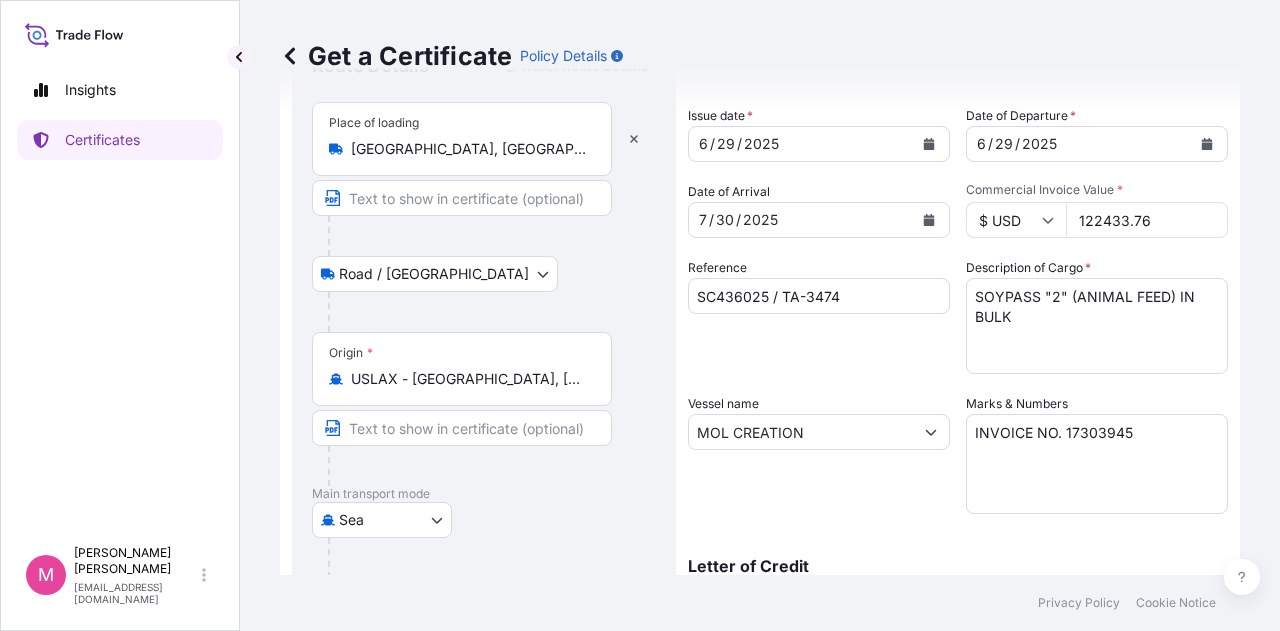 scroll, scrollTop: 300, scrollLeft: 0, axis: vertical 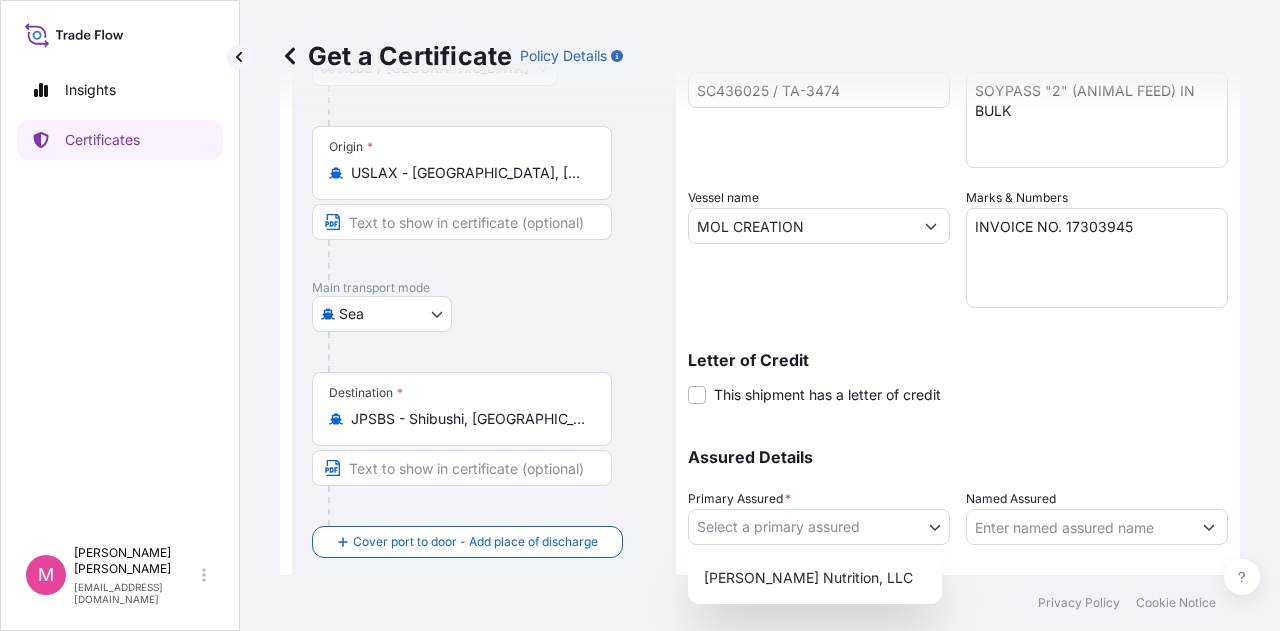 click on "Insights Certificates M [PERSON_NAME] [EMAIL_ADDRESS][DOMAIN_NAME] Get a Certificate Policy Details Route Details Reset Route Details Place of loading [GEOGRAPHIC_DATA] / Inland Origin * USLAX - [GEOGRAPHIC_DATA], [GEOGRAPHIC_DATA] Main transport mode Sea Air Road Sea Destination * JPSBS - [GEOGRAPHIC_DATA], [GEOGRAPHIC_DATA] Cover port to door - Add place of discharge Road / Inland Road / Inland Place of Discharge Shipment Details Issue date * [DATE] Date of Departure * [DATE] Date of Arrival [DATE] Commodity Any Packing Category Commercial Invoice Value    * $ USD 122433.76 Reference SC436025 / TA-3474 Description of Cargo * SOYPASS "2" (ANIMAL FEED) IN BULK Vessel name MOL CREATION Marks & Numbers INVOICE NO. 17303945 Letter of Credit This shipment has a letter of credit Letter of credit * Letter of credit may not exceed 12000 characters Assured Details Primary Assured * Select a primary assured [PERSON_NAME] Nutrition, LLC Named Assured Named Assured Address Create Certificate Privacy Policy" at bounding box center (640, 315) 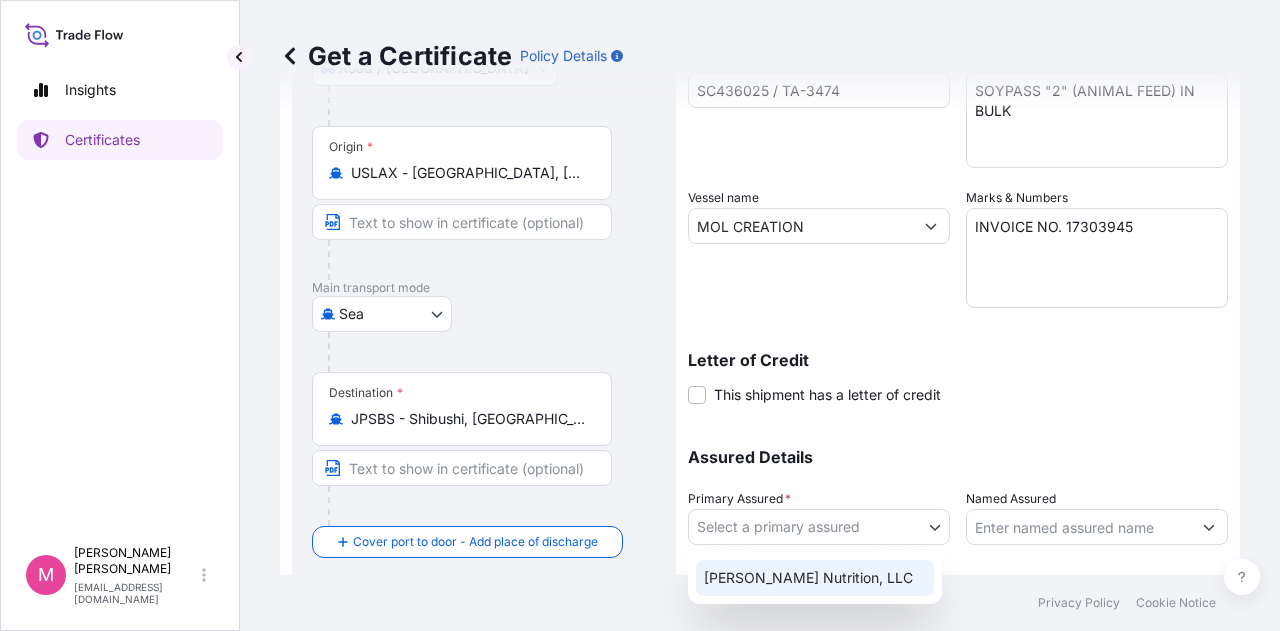 click on "[PERSON_NAME] Nutrition, LLC" at bounding box center [815, 578] 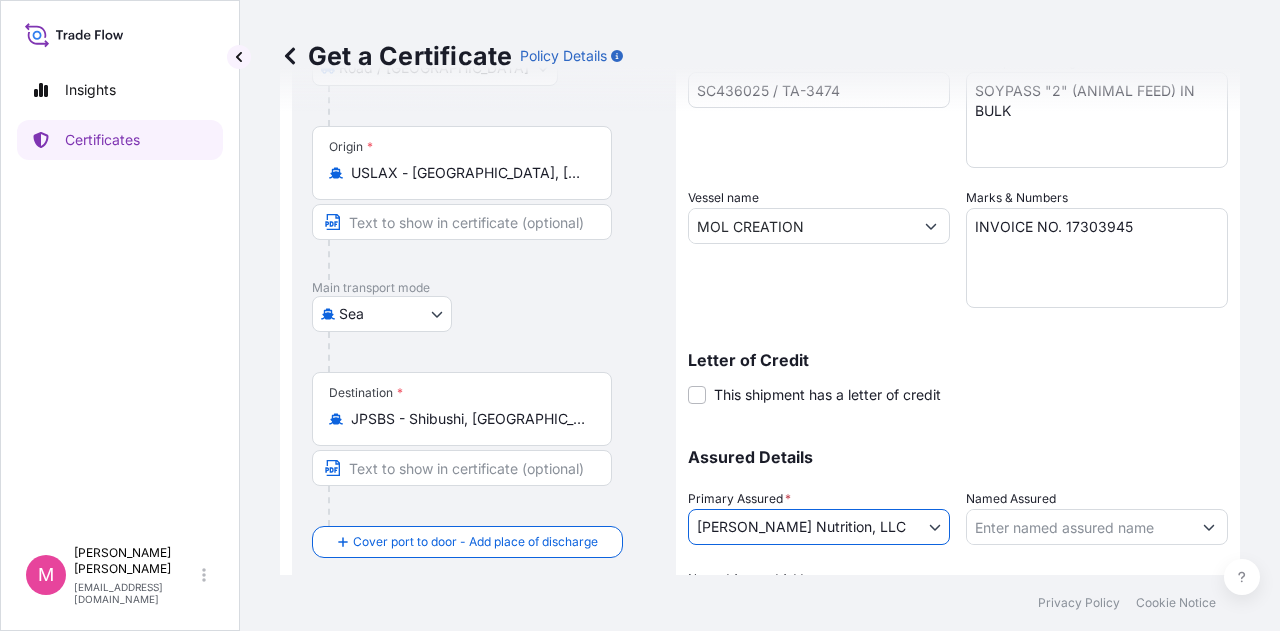 click on "Assured Details" at bounding box center [958, 457] 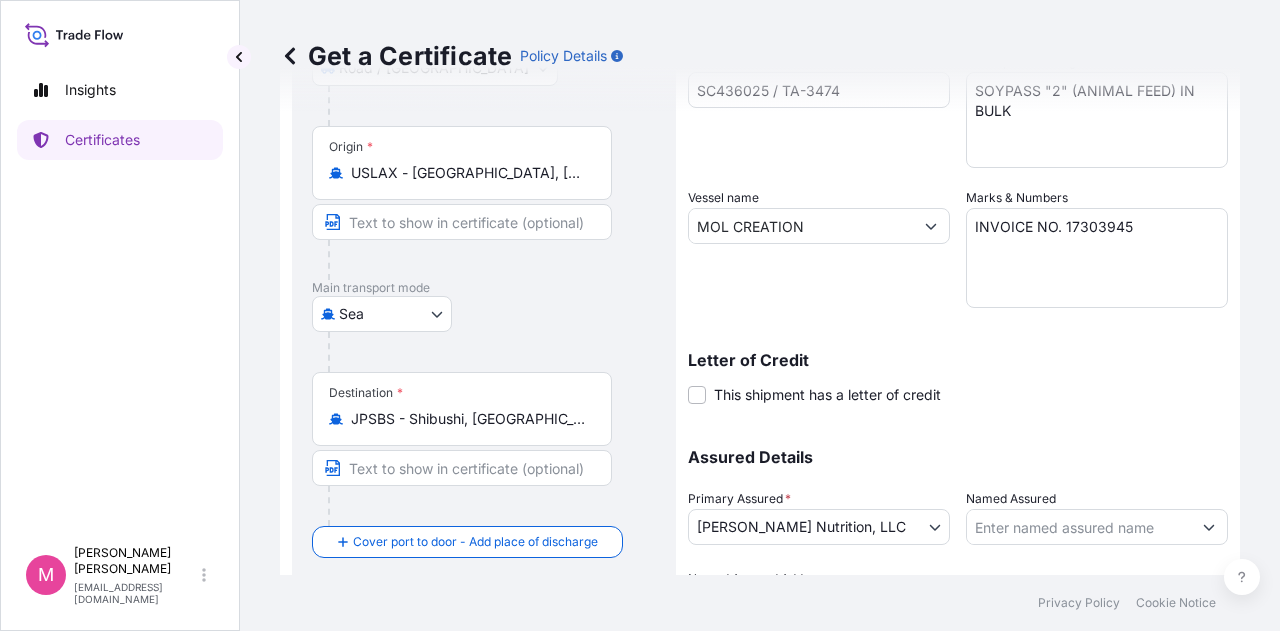 scroll, scrollTop: 417, scrollLeft: 0, axis: vertical 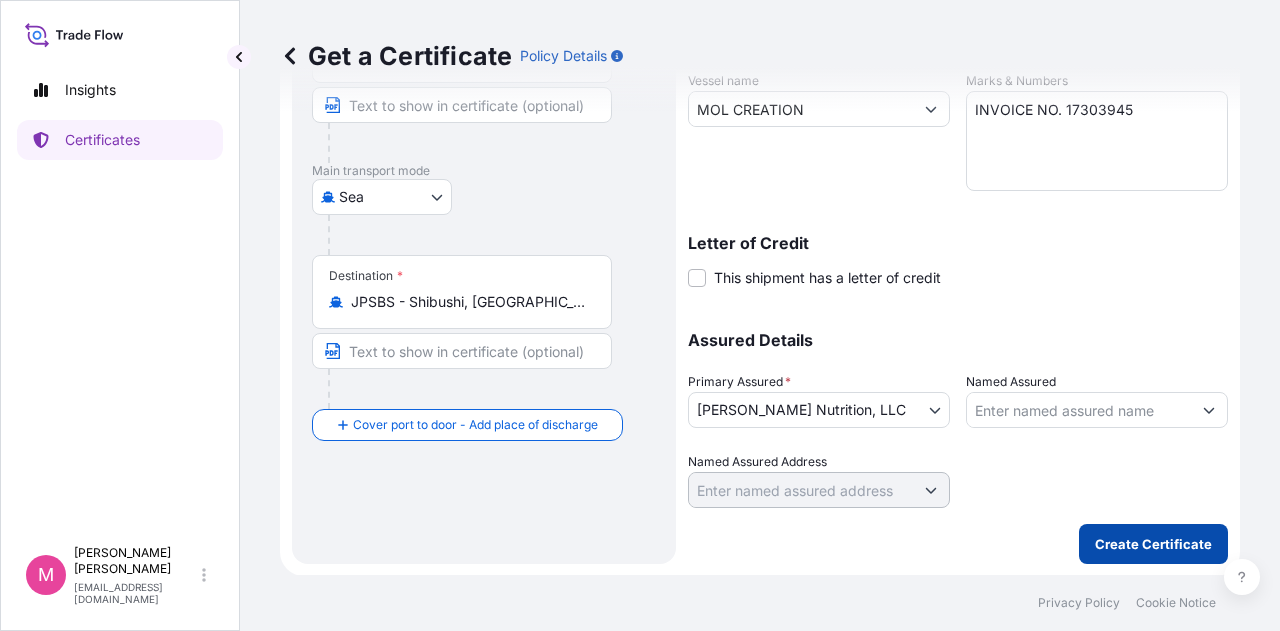 click on "Create Certificate" at bounding box center (1153, 544) 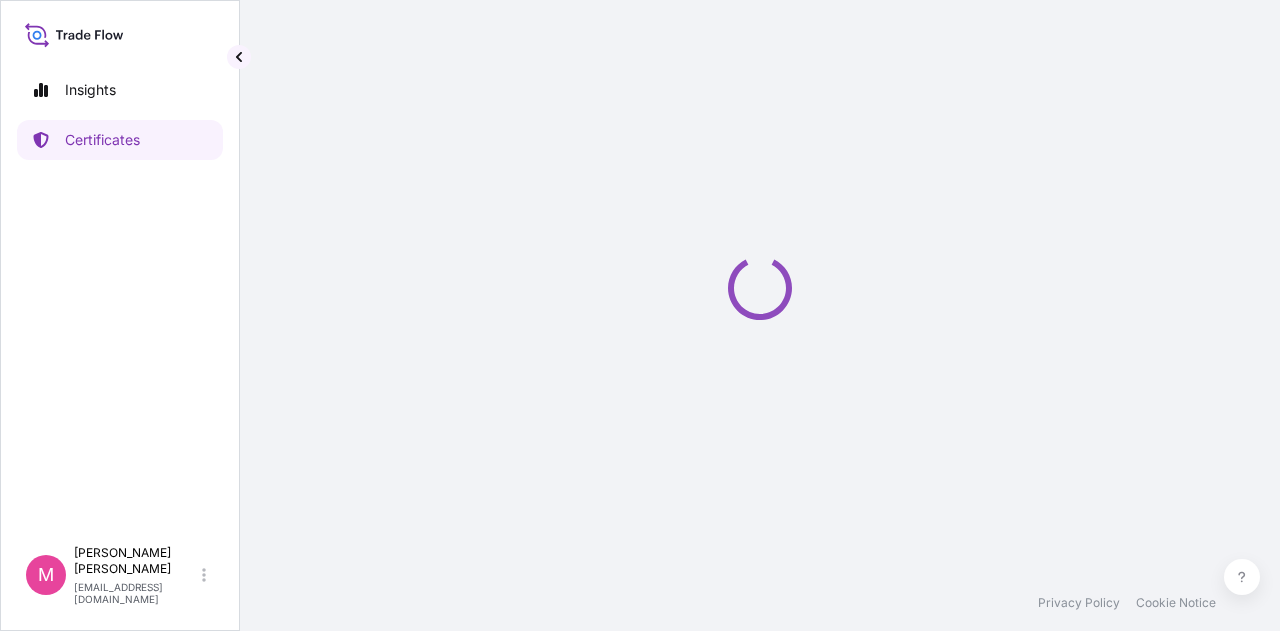 scroll, scrollTop: 0, scrollLeft: 0, axis: both 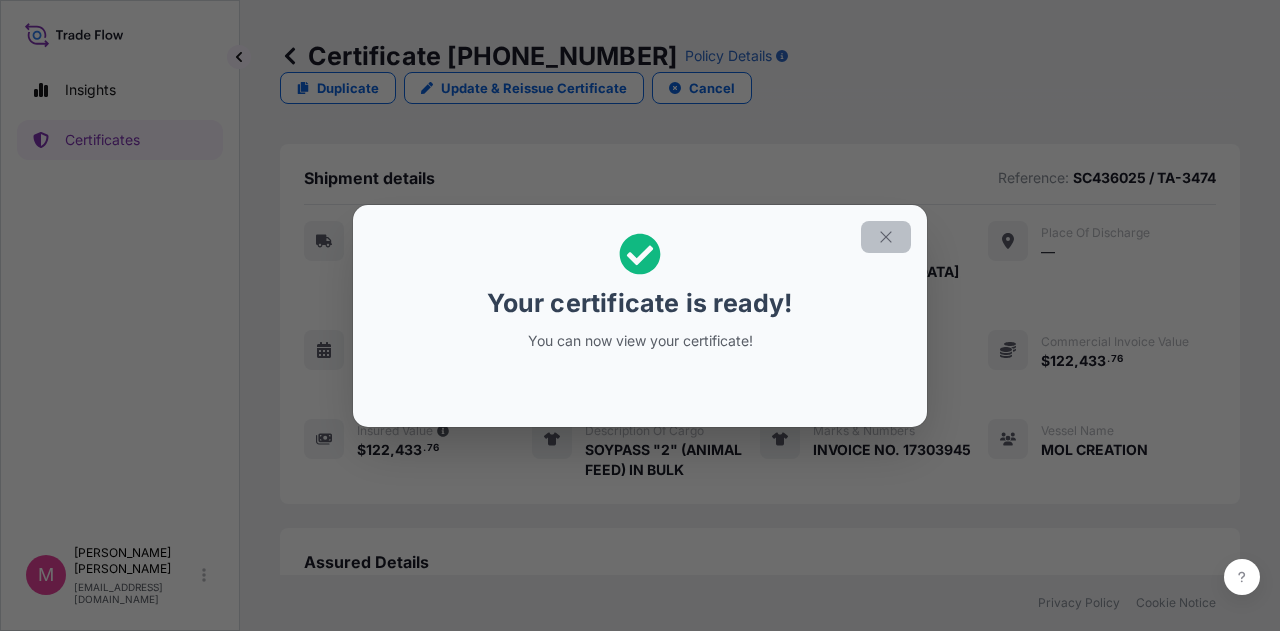 click 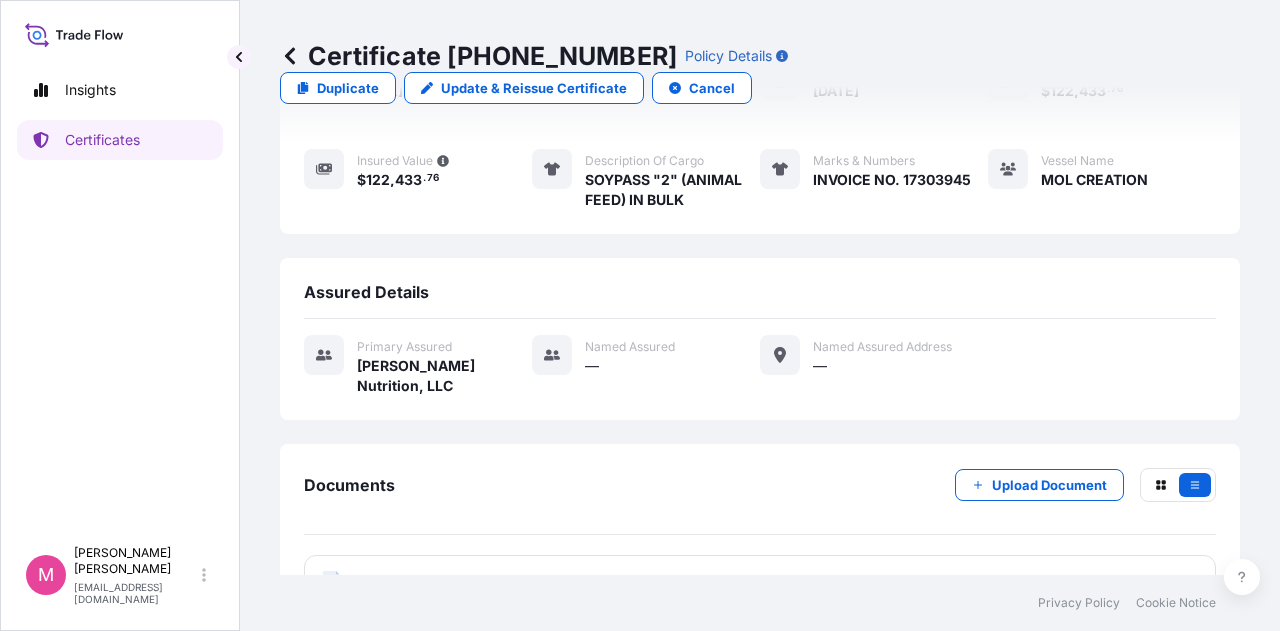 scroll, scrollTop: 290, scrollLeft: 0, axis: vertical 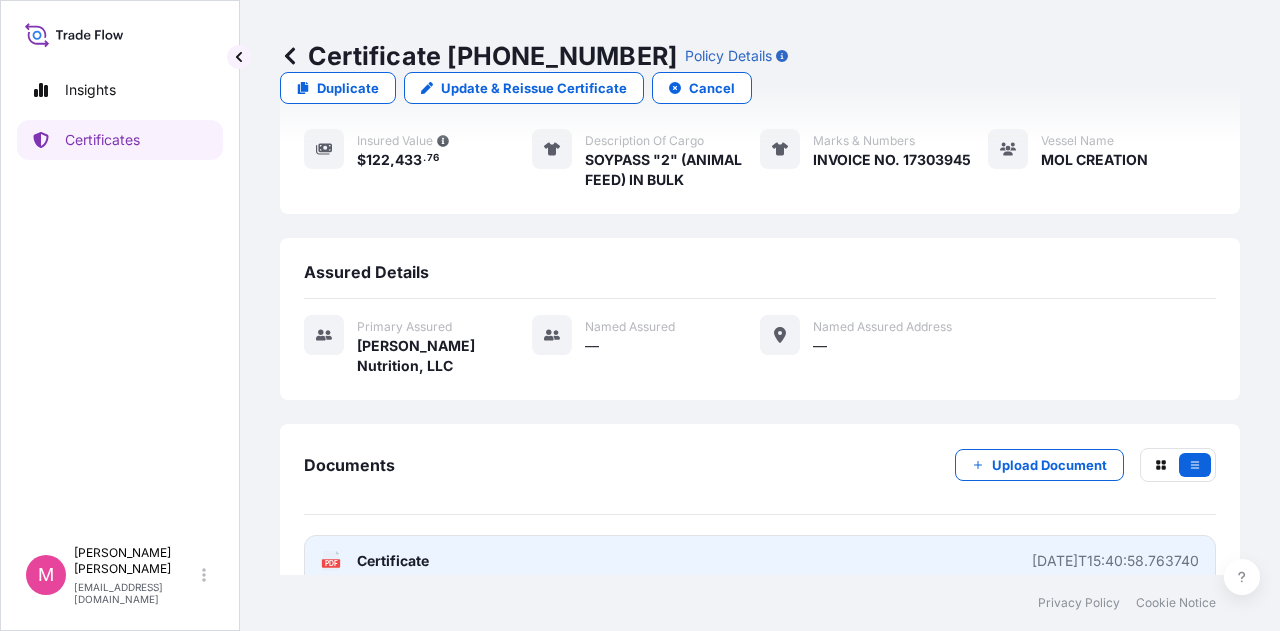 click on "Certificate" at bounding box center [393, 561] 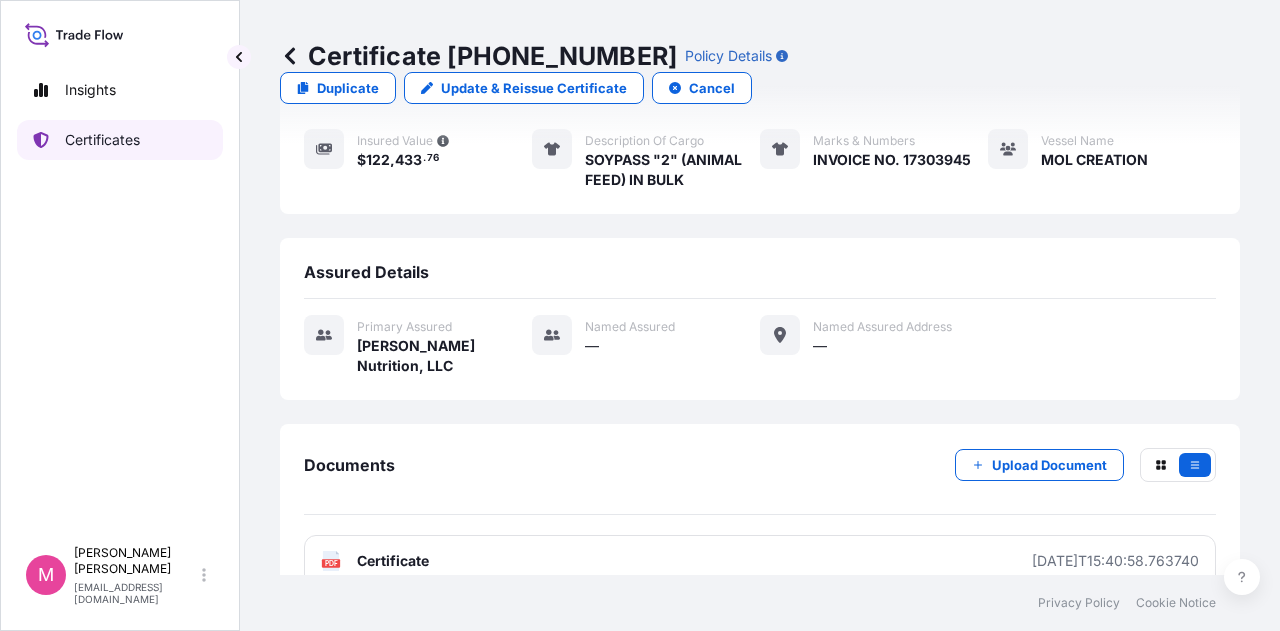 click on "Certificates" at bounding box center (102, 140) 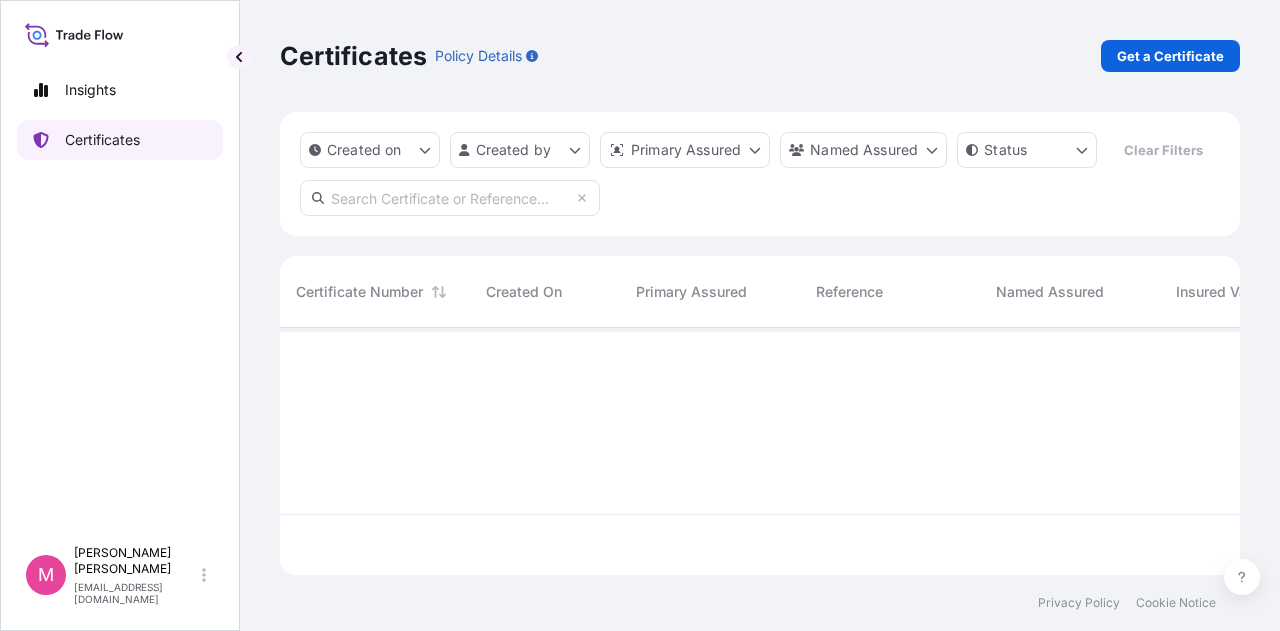scroll, scrollTop: 16, scrollLeft: 16, axis: both 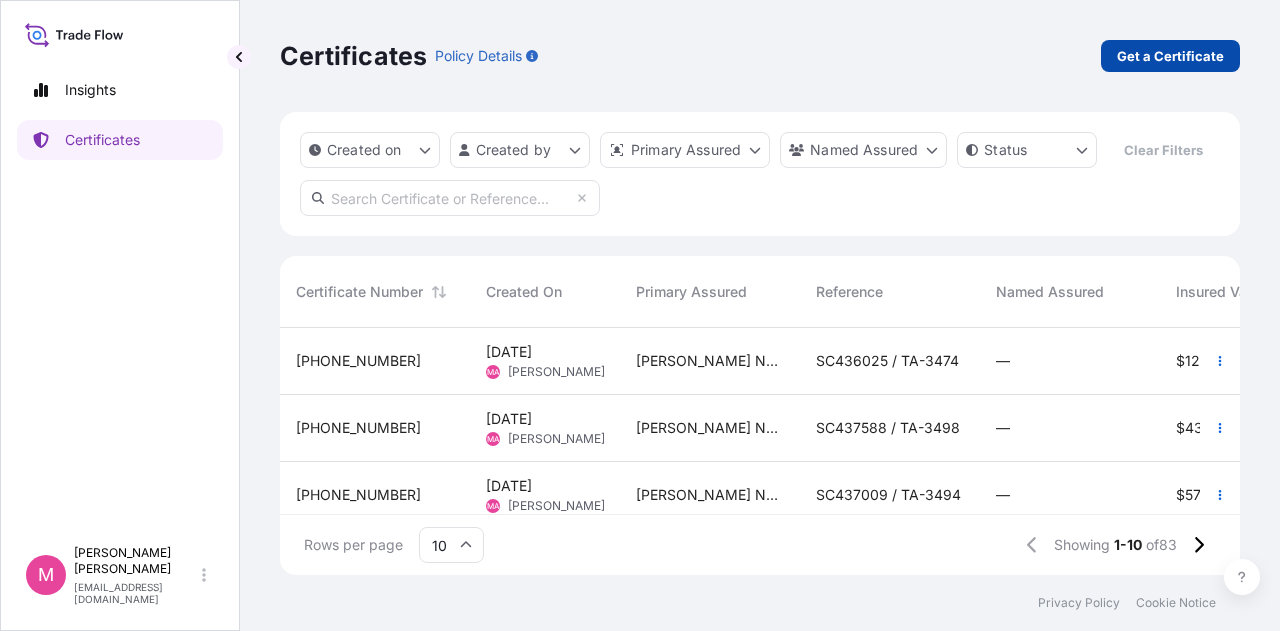 click on "Get a Certificate" at bounding box center (1170, 56) 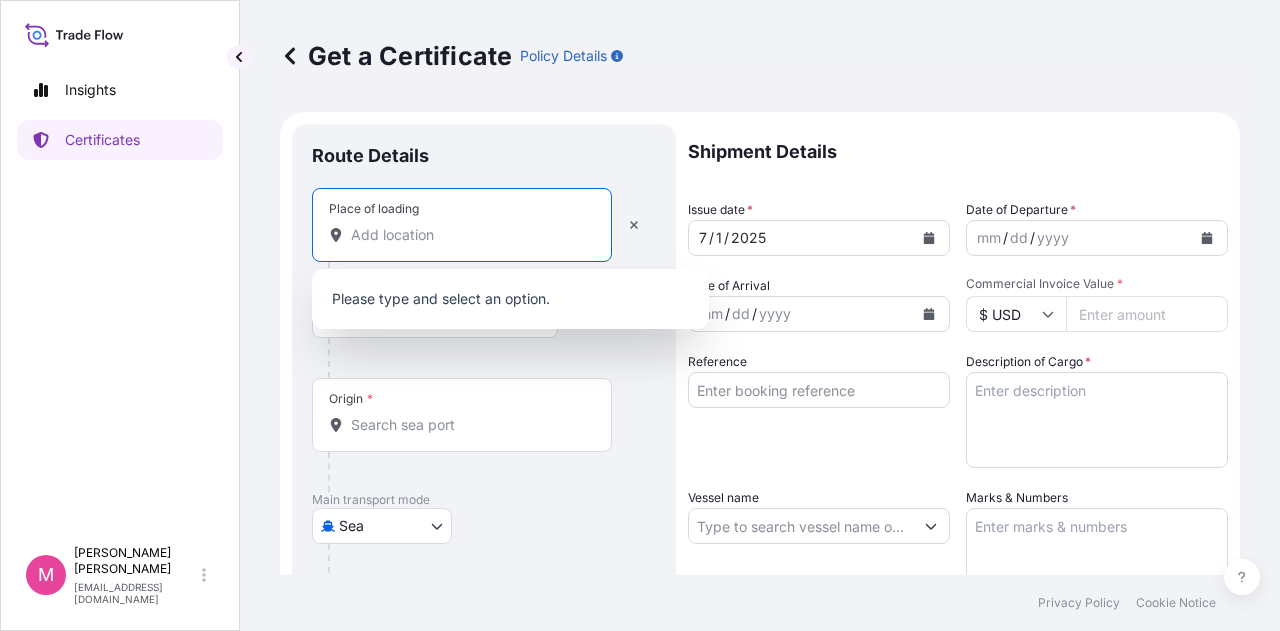click on "Place of loading" at bounding box center [469, 235] 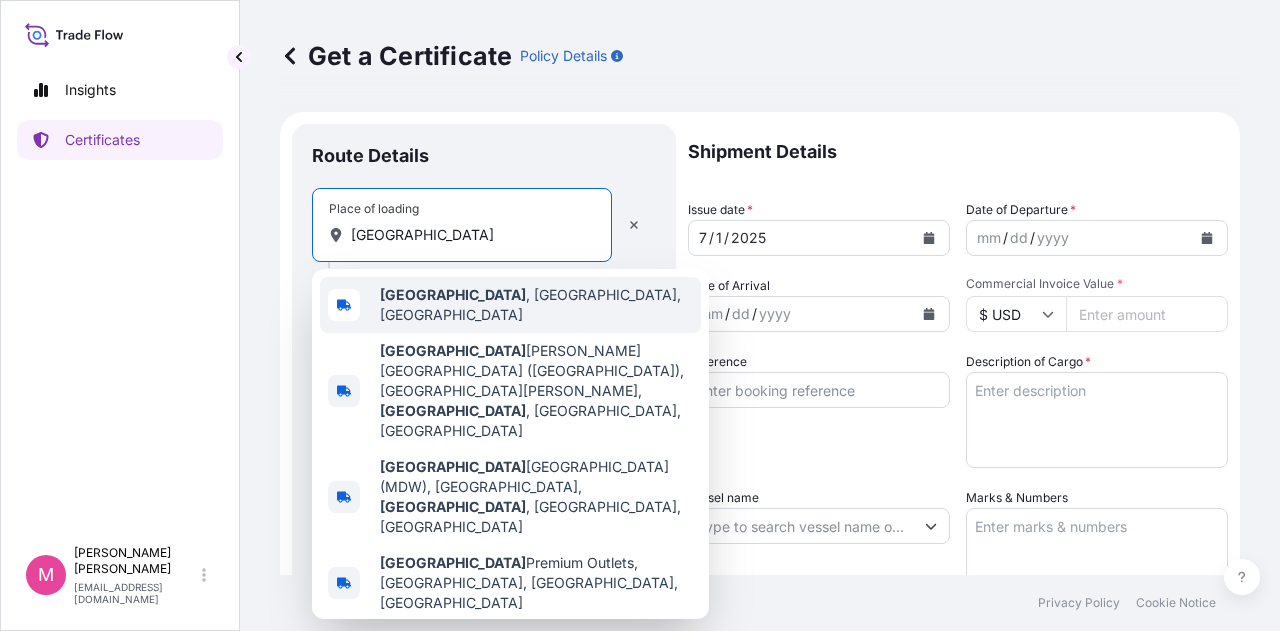 click on "[GEOGRAPHIC_DATA] , [GEOGRAPHIC_DATA], [GEOGRAPHIC_DATA]" at bounding box center [536, 305] 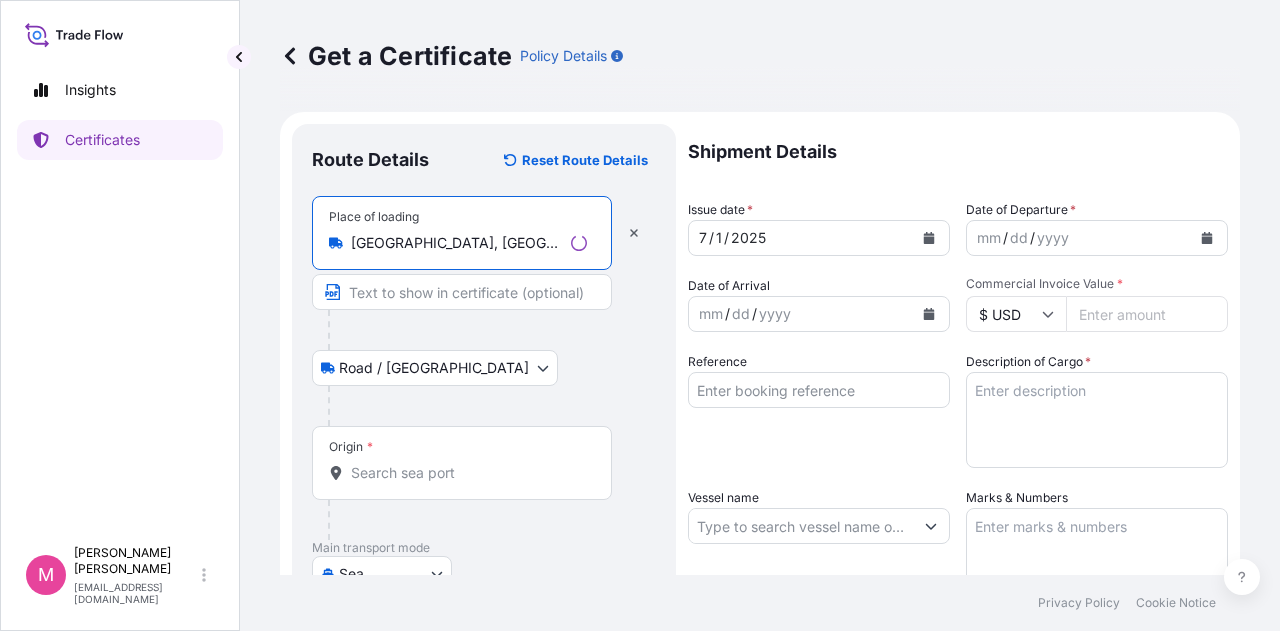 type on "[GEOGRAPHIC_DATA], [GEOGRAPHIC_DATA], [GEOGRAPHIC_DATA]" 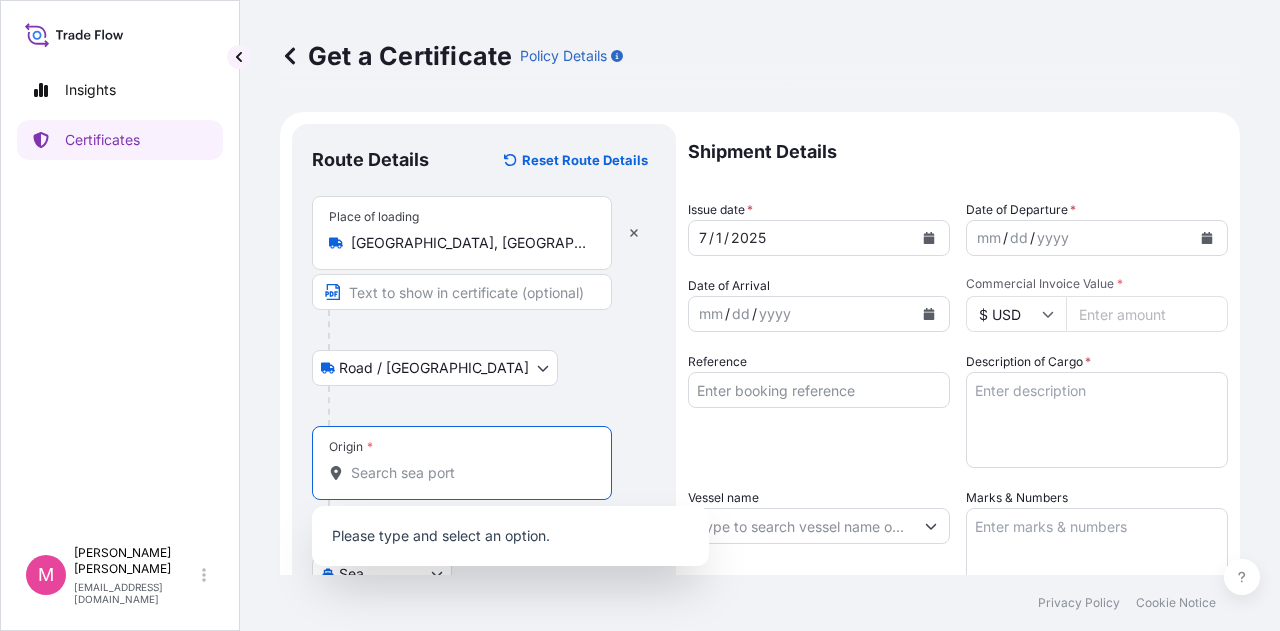 click on "Origin *" at bounding box center [469, 473] 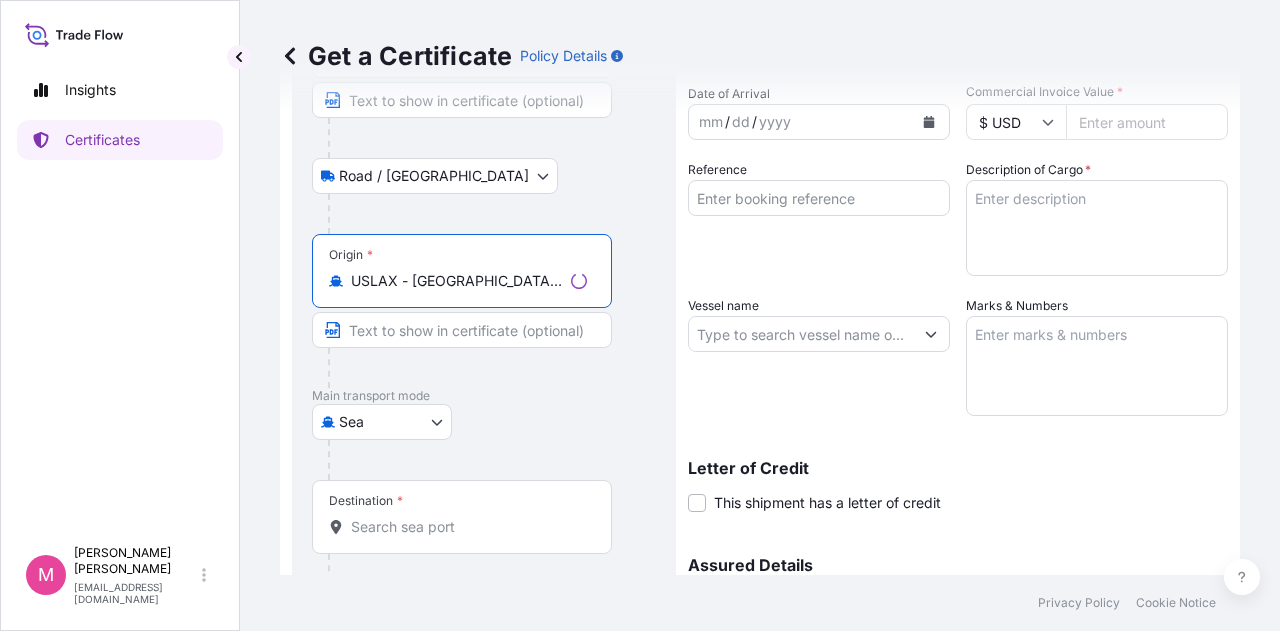 scroll, scrollTop: 200, scrollLeft: 0, axis: vertical 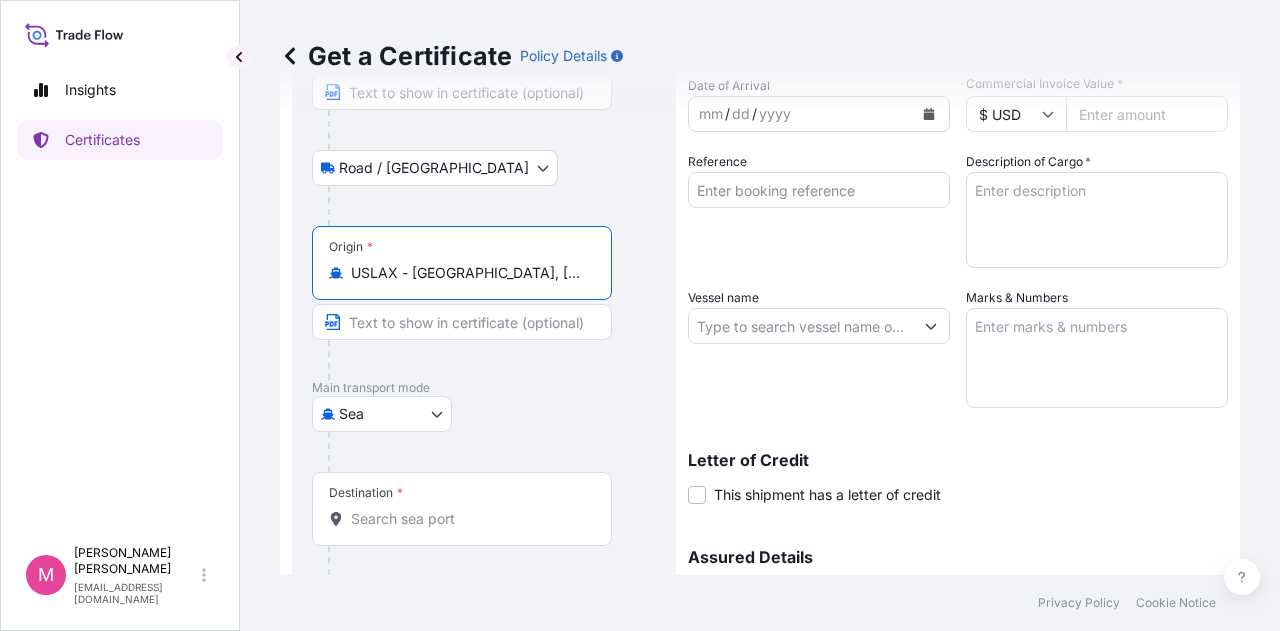 type on "USLAX - [GEOGRAPHIC_DATA], [GEOGRAPHIC_DATA]" 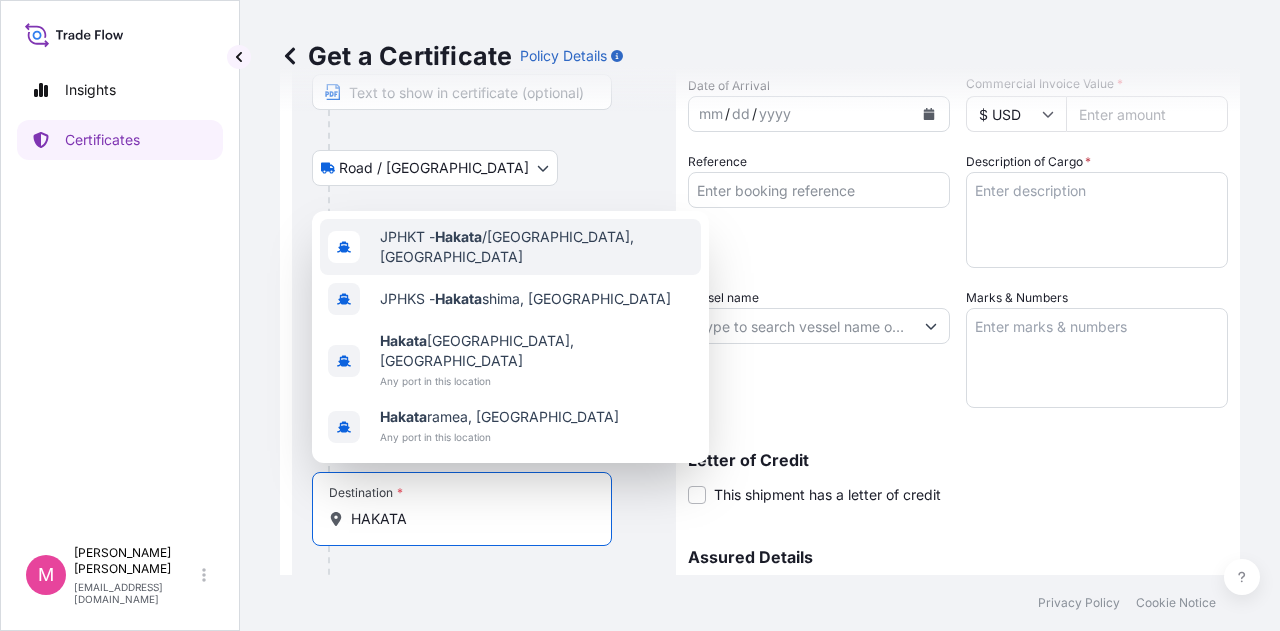 click on "JPHKT -  Hakata /[GEOGRAPHIC_DATA], [GEOGRAPHIC_DATA]" at bounding box center [536, 247] 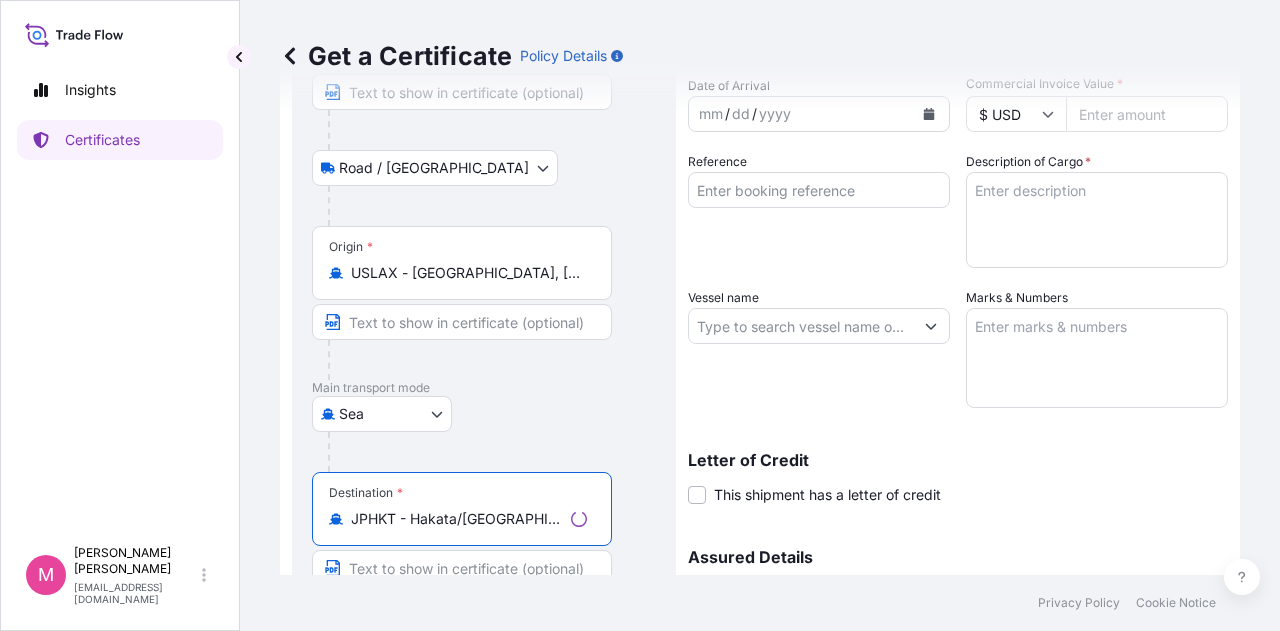 type on "JPHKT - Hakata/[GEOGRAPHIC_DATA], [GEOGRAPHIC_DATA]" 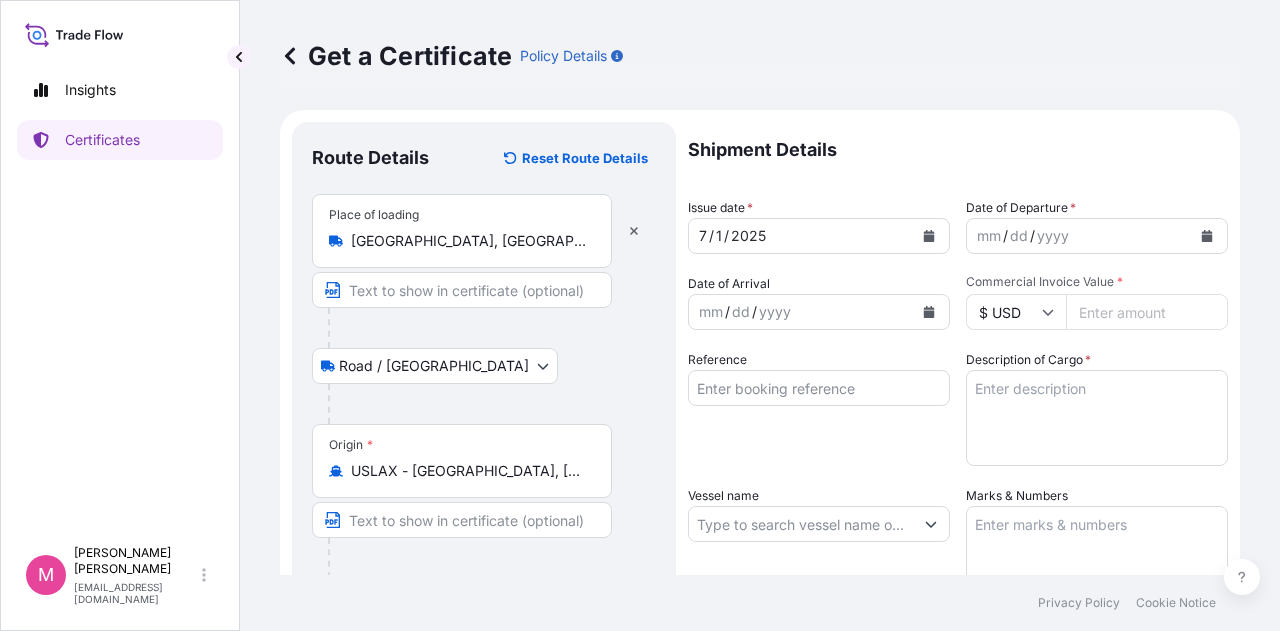 scroll, scrollTop: 0, scrollLeft: 0, axis: both 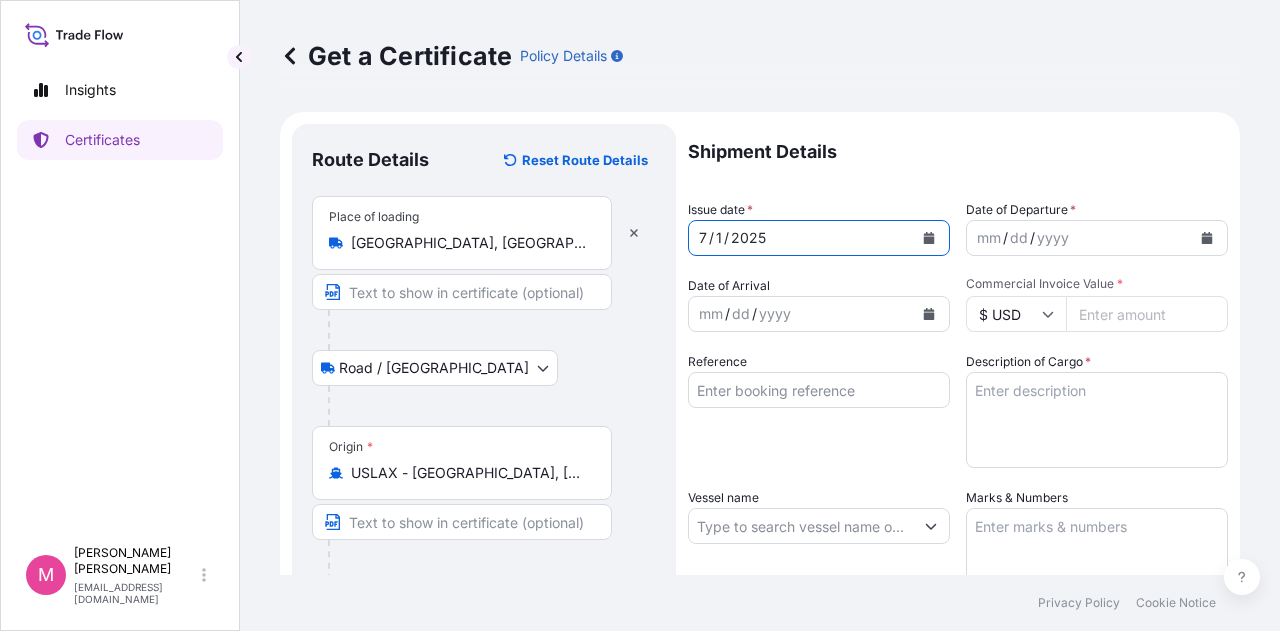 click 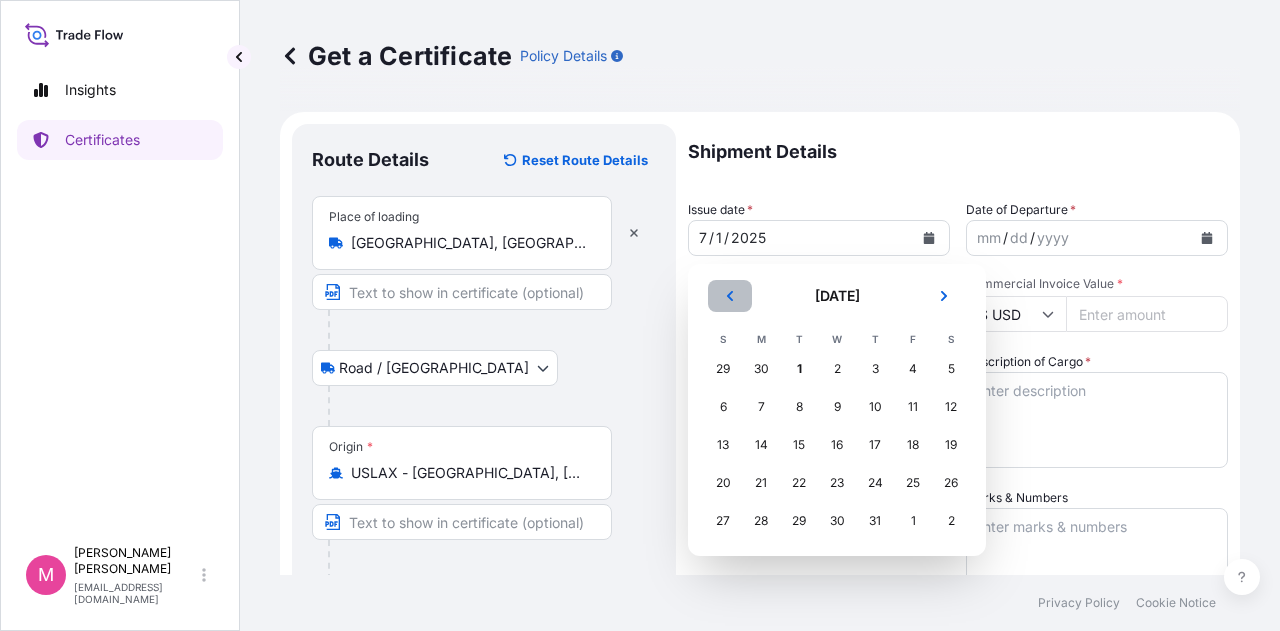 click 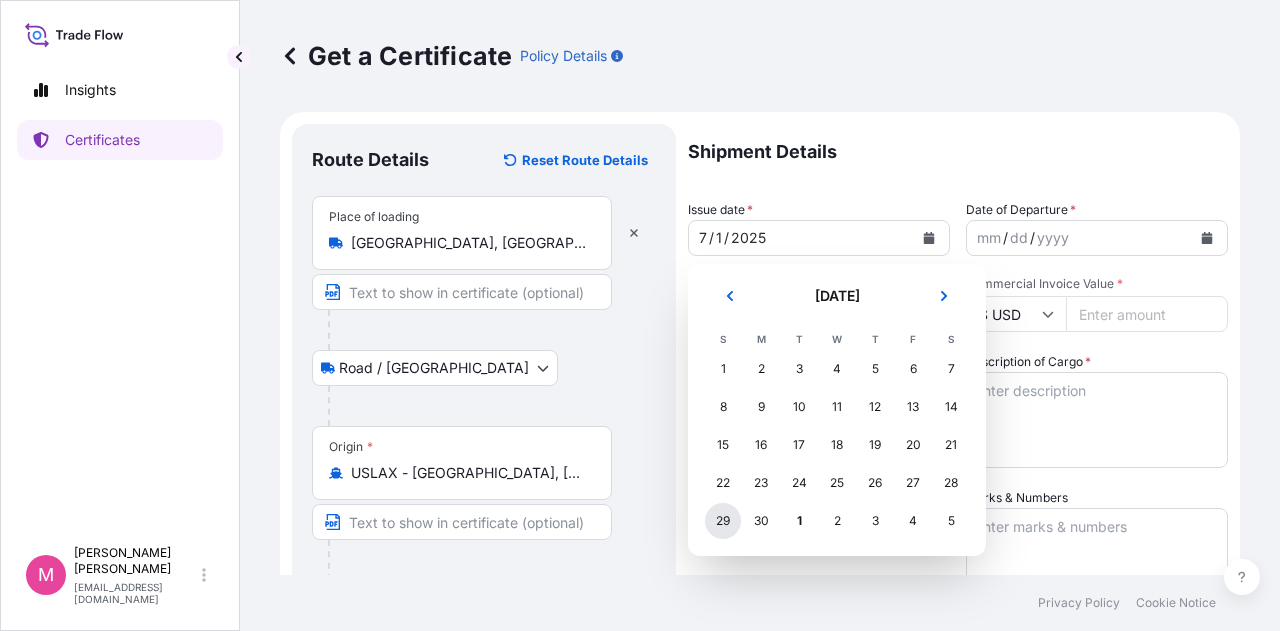 click on "29" at bounding box center (723, 521) 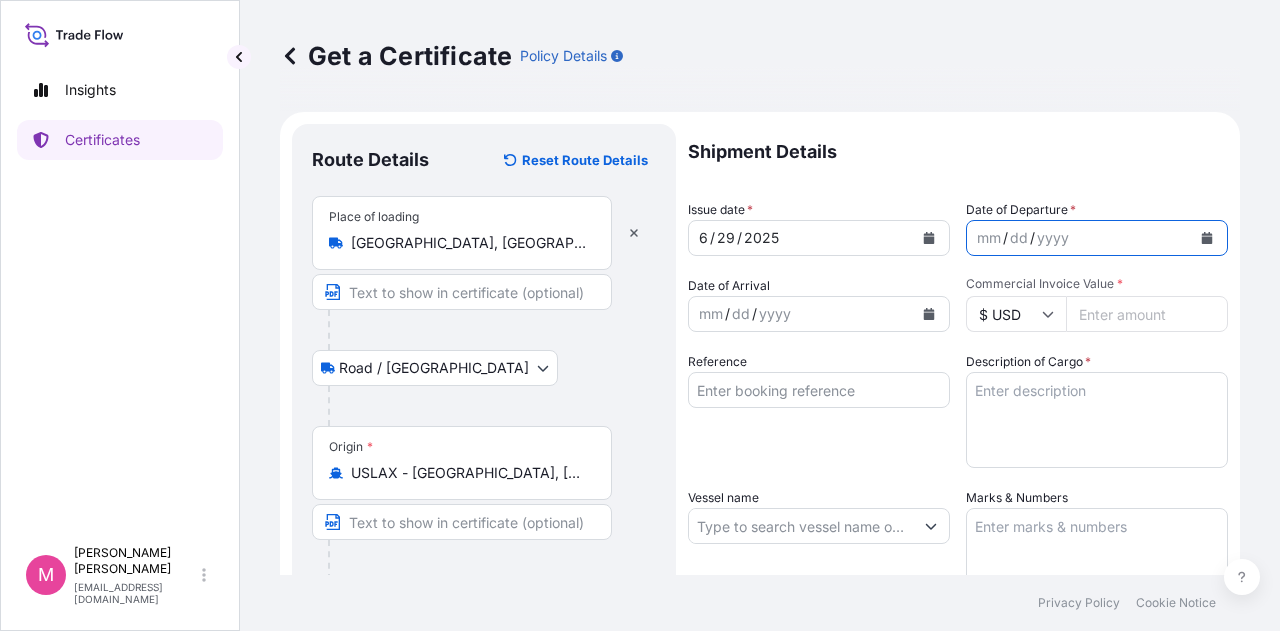 click 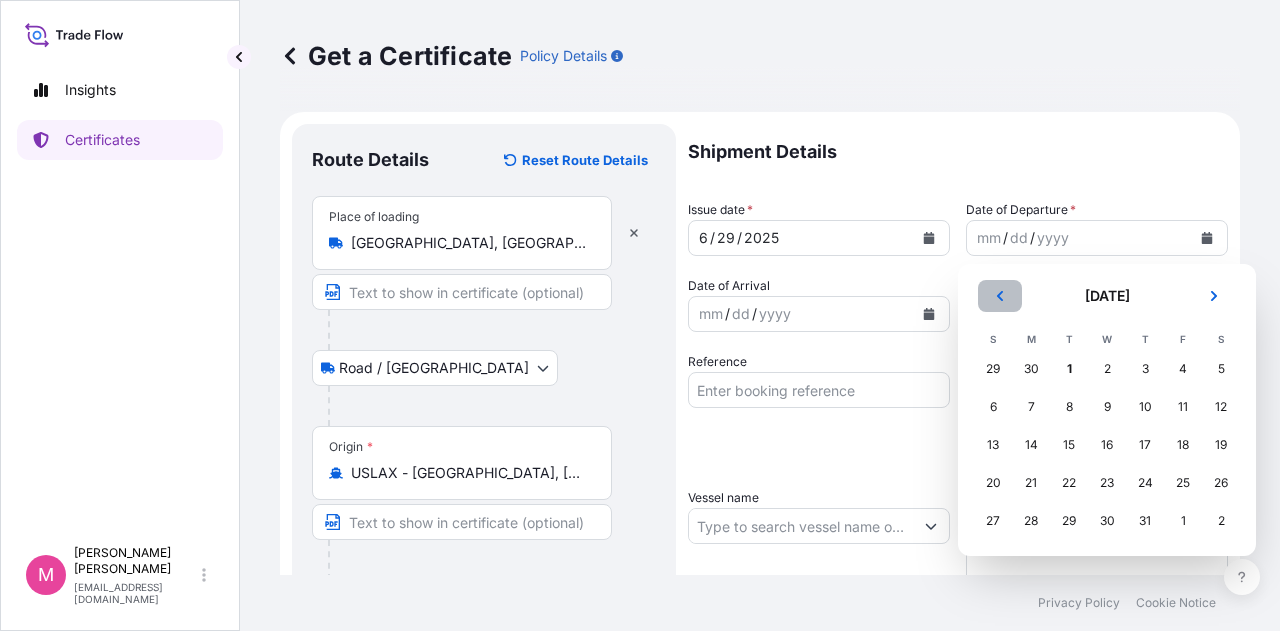 click 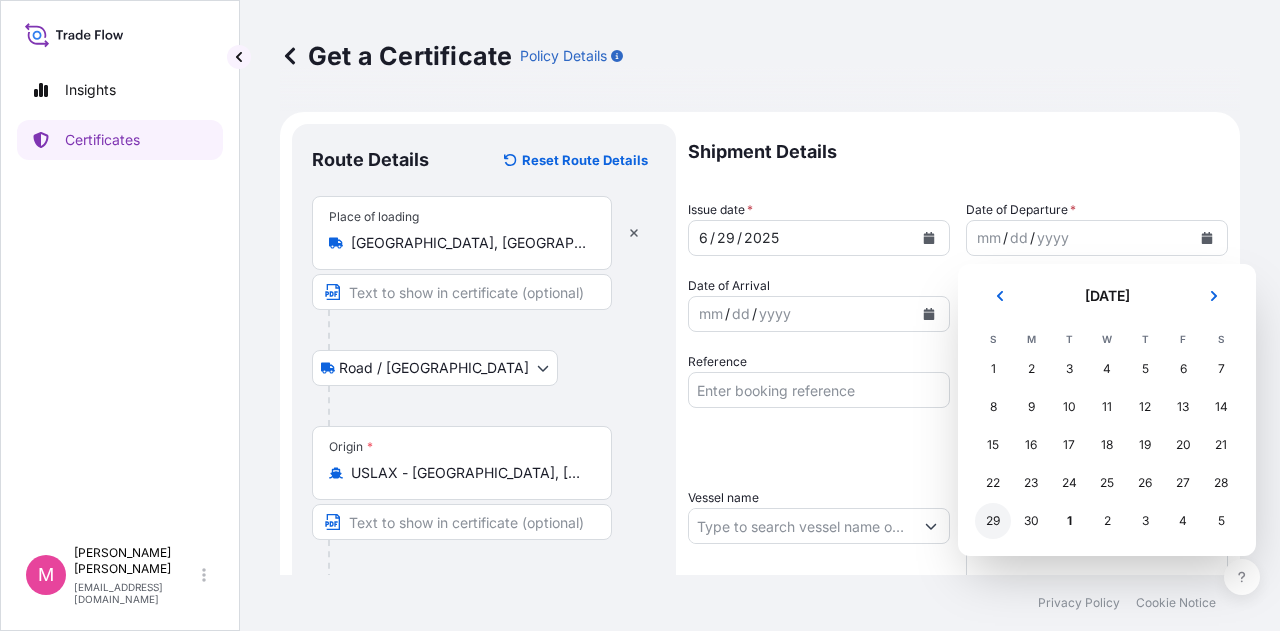click on "29" at bounding box center (993, 521) 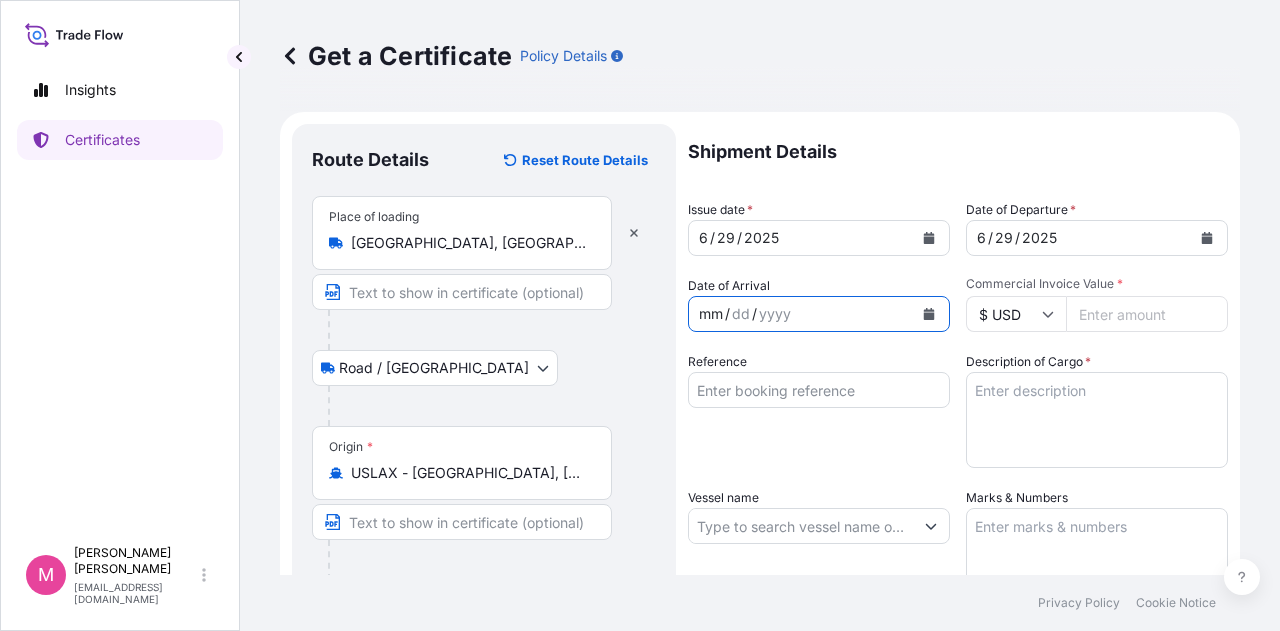 click on "mm / dd / yyyy" at bounding box center [801, 314] 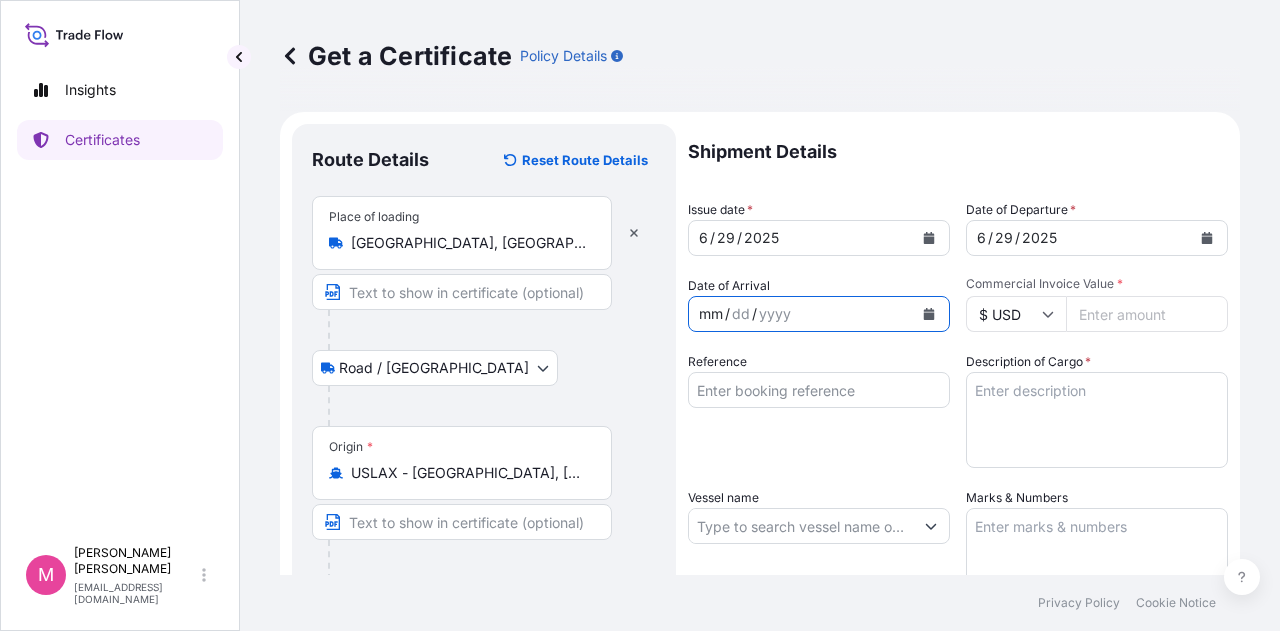 click 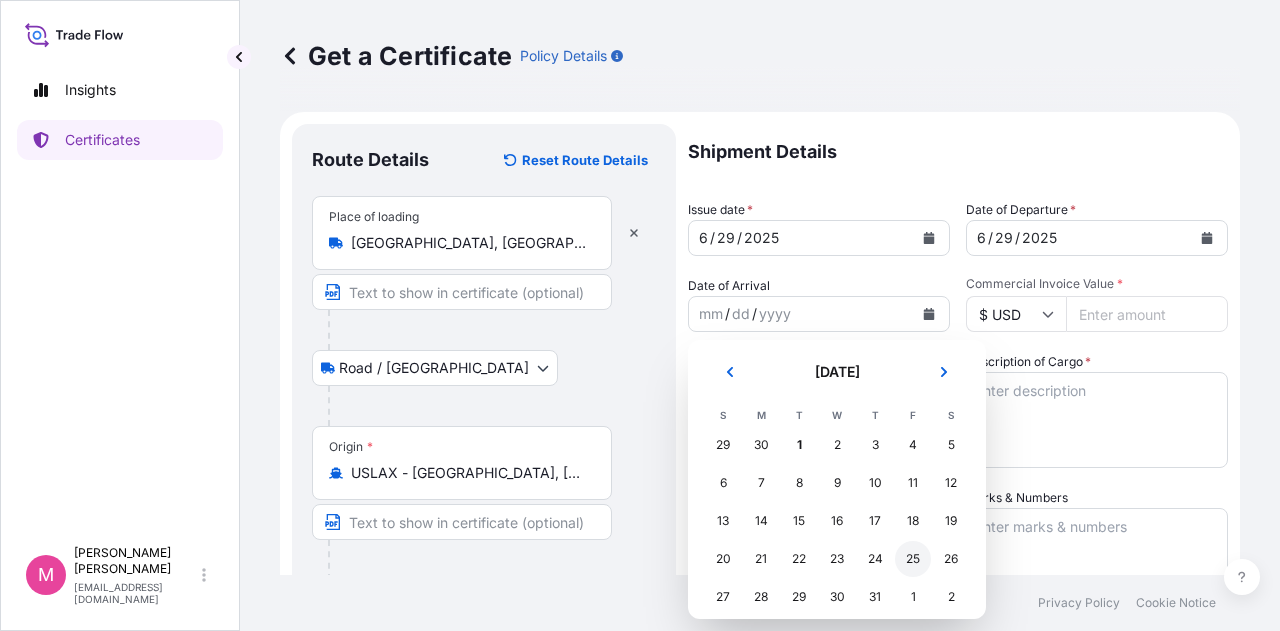 click on "25" at bounding box center (913, 559) 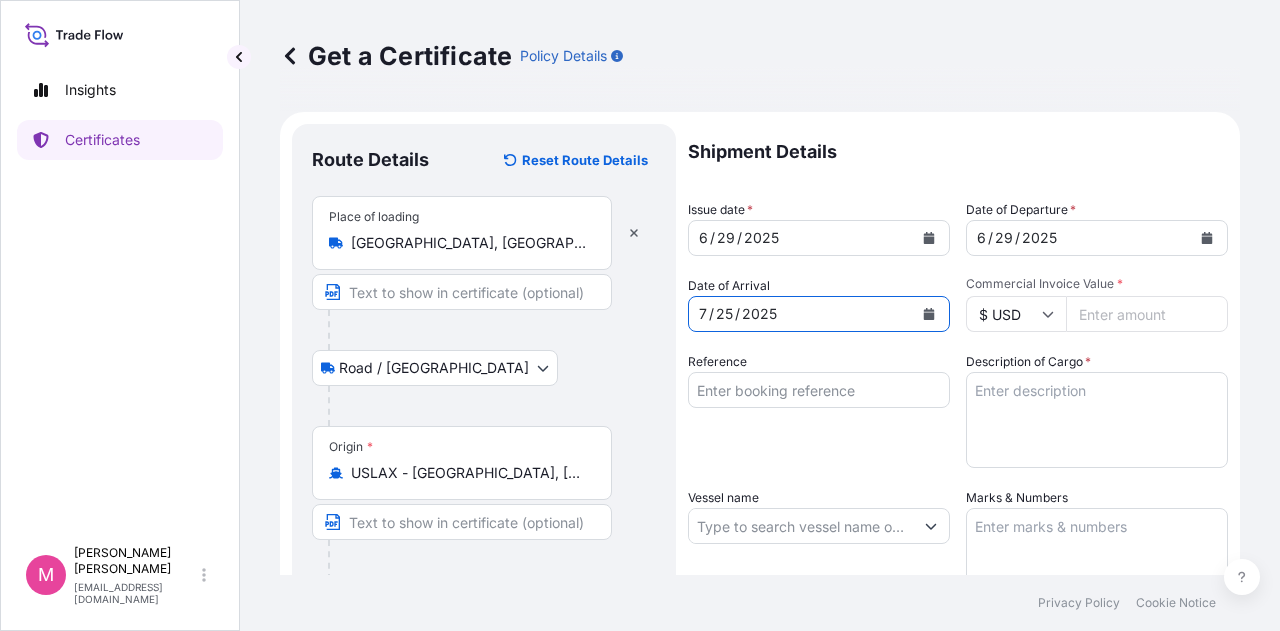 click on "Commercial Invoice Value    *" at bounding box center (1147, 314) 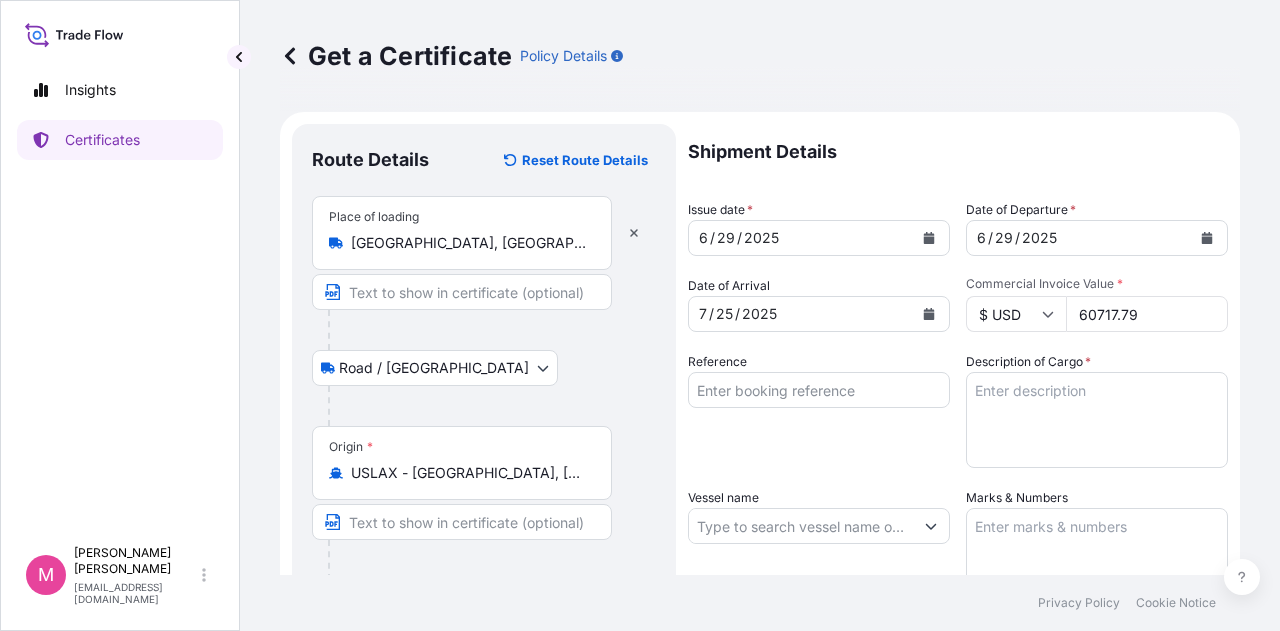 type on "60717.79" 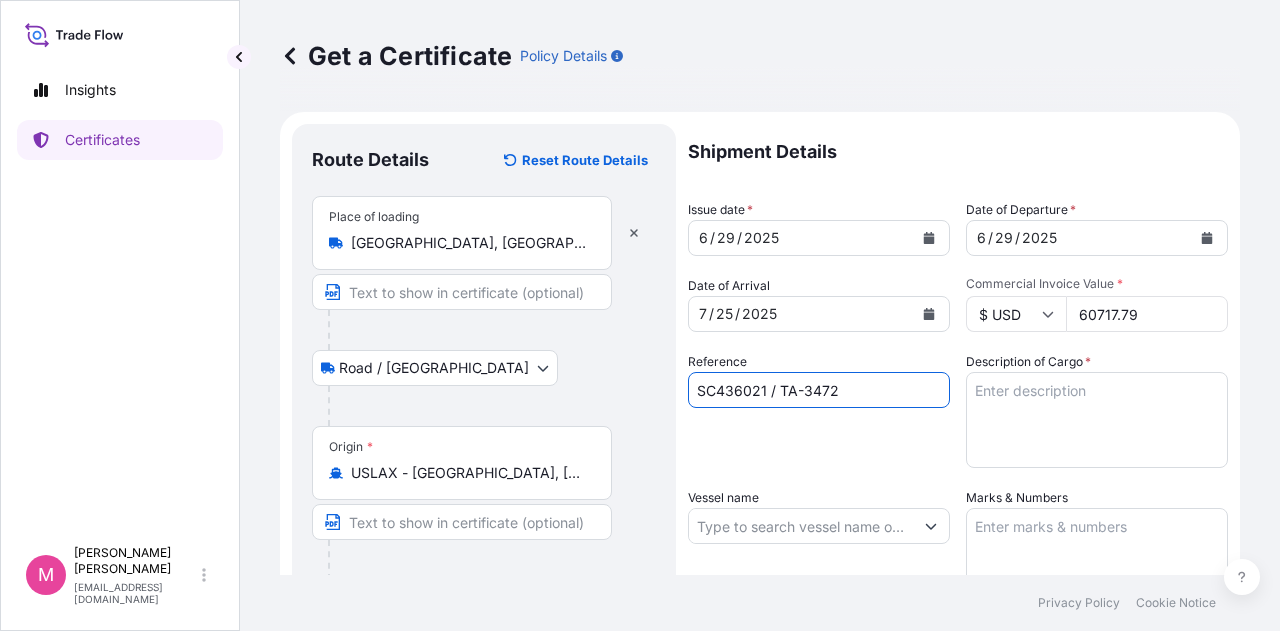 type on "SC436021 / TA-3472" 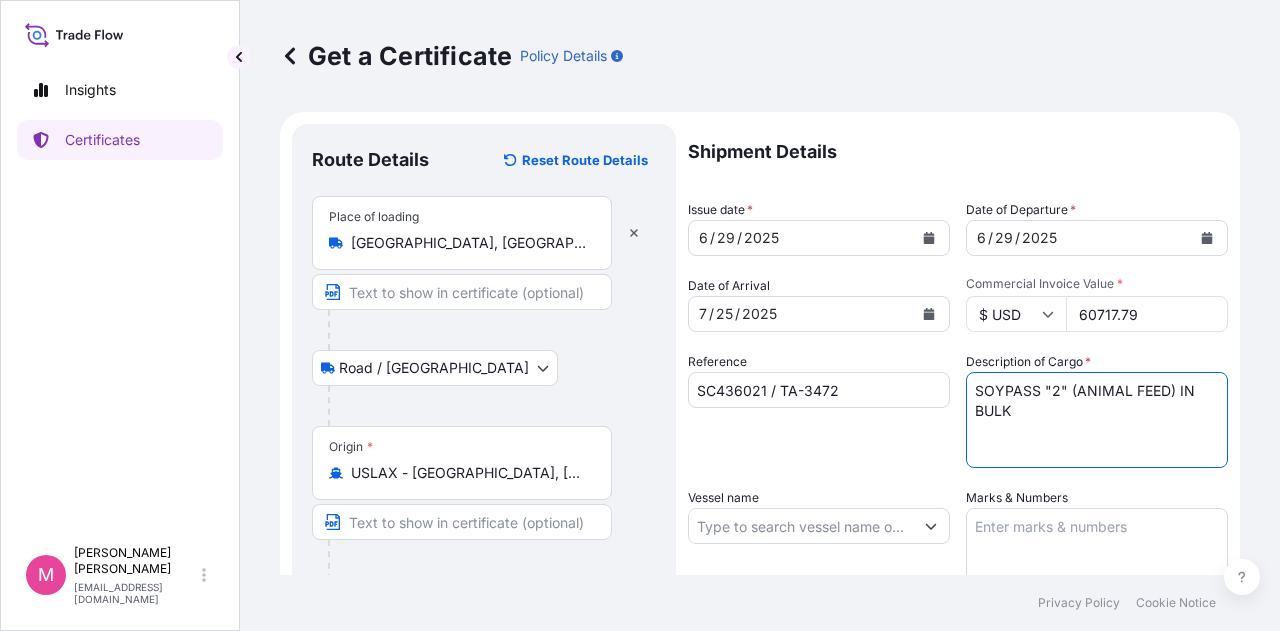 type on "SOYPASS "2" (ANIMAL FEED) IN BULK" 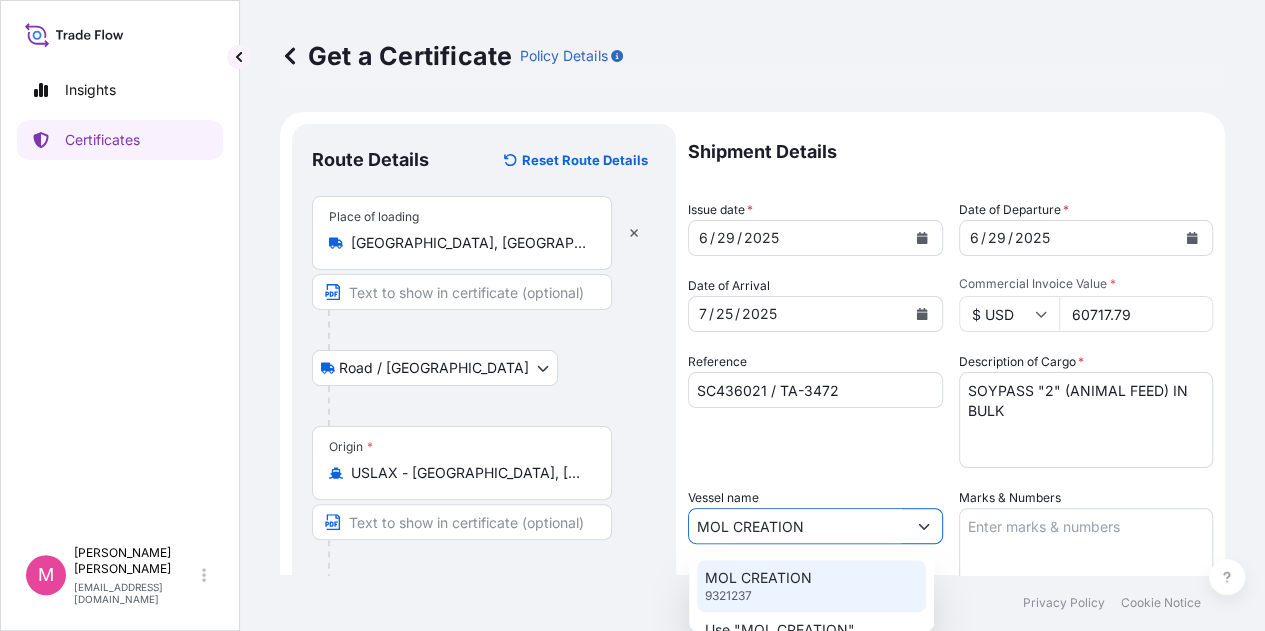 click on "MOL CREATION" at bounding box center (758, 578) 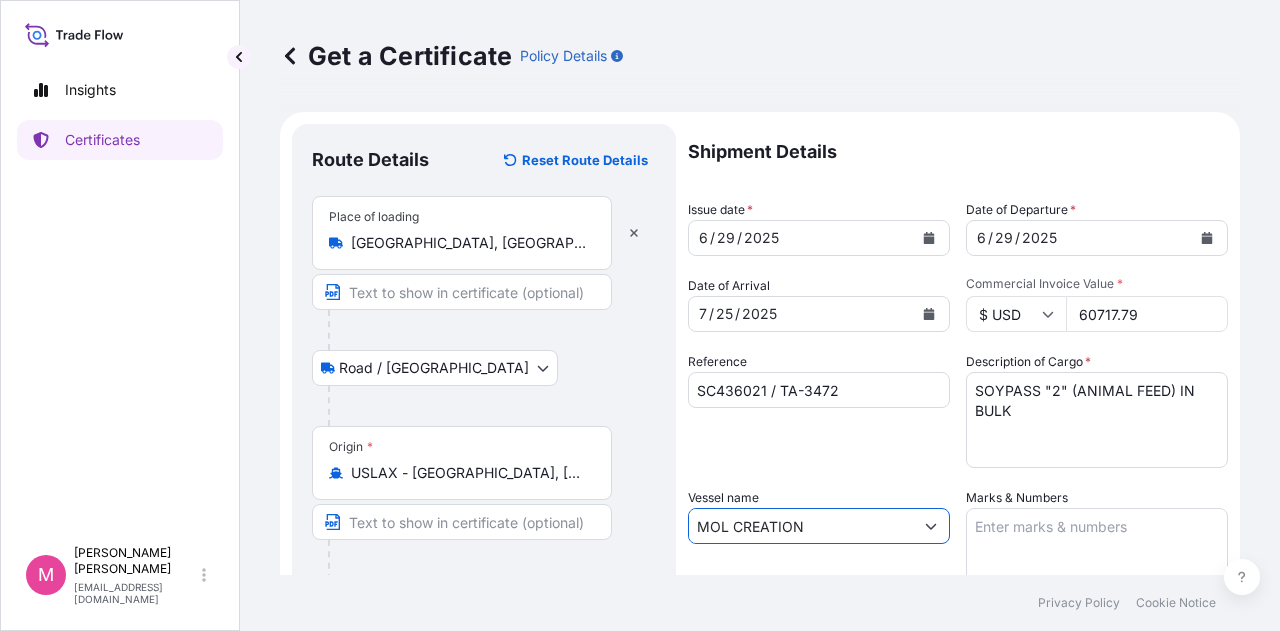 type on "MOL CREATION" 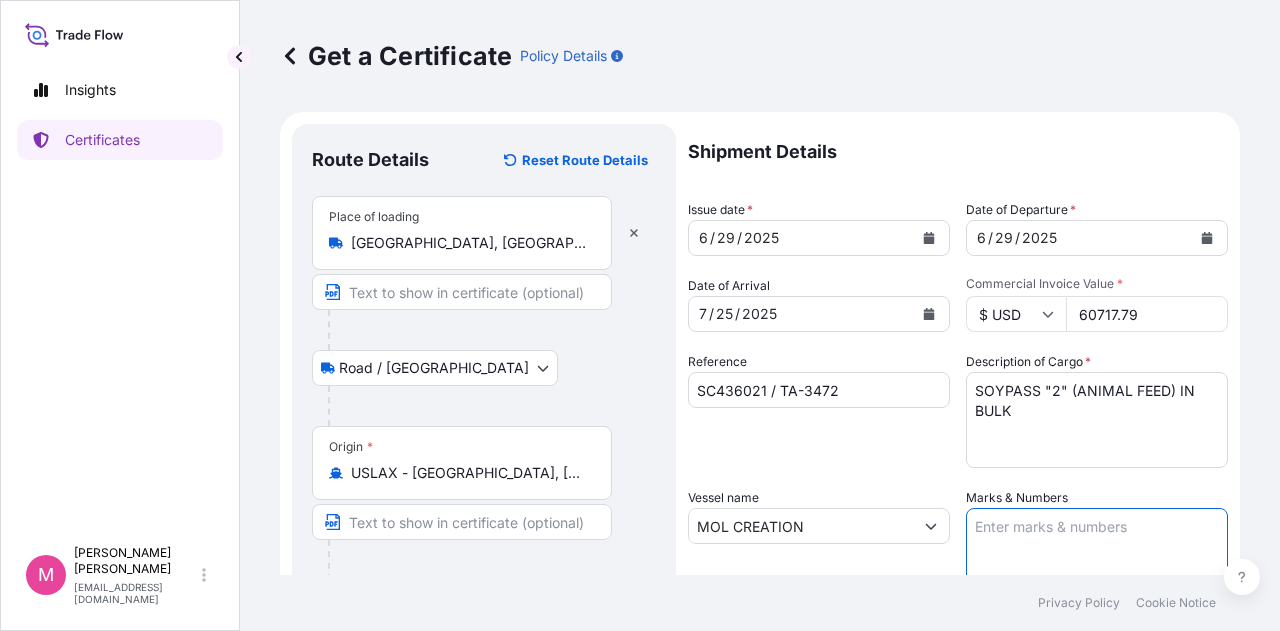 click on "Marks & Numbers" at bounding box center (1097, 558) 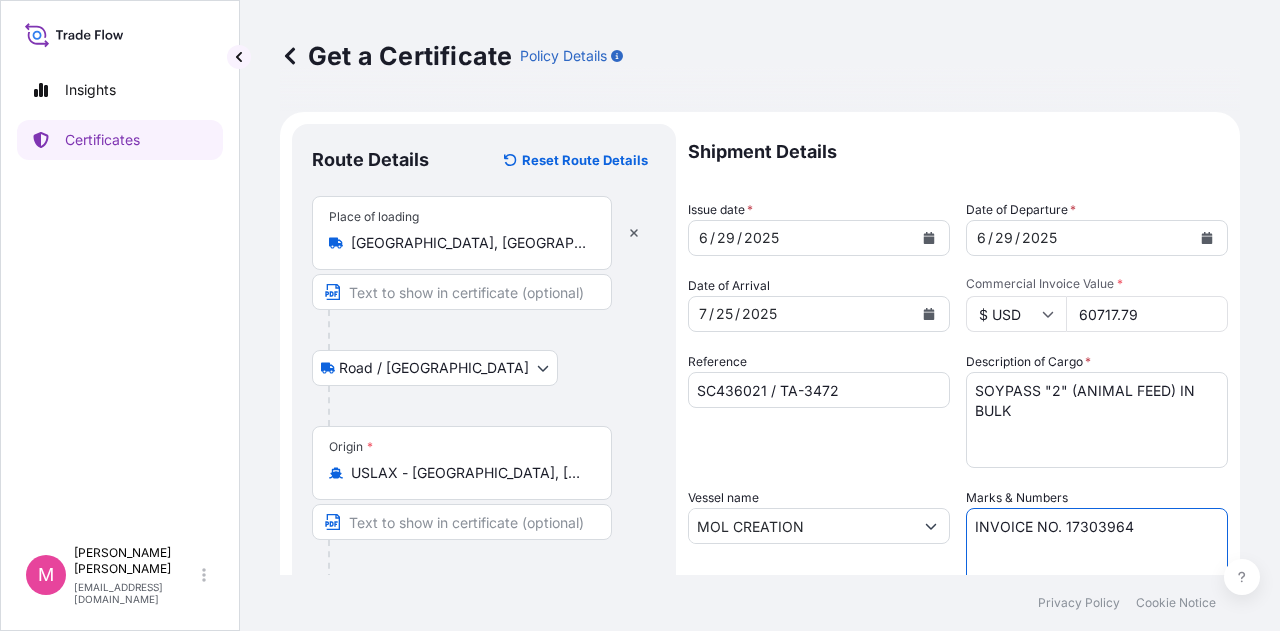 type on "INVOICE NO. 17303964" 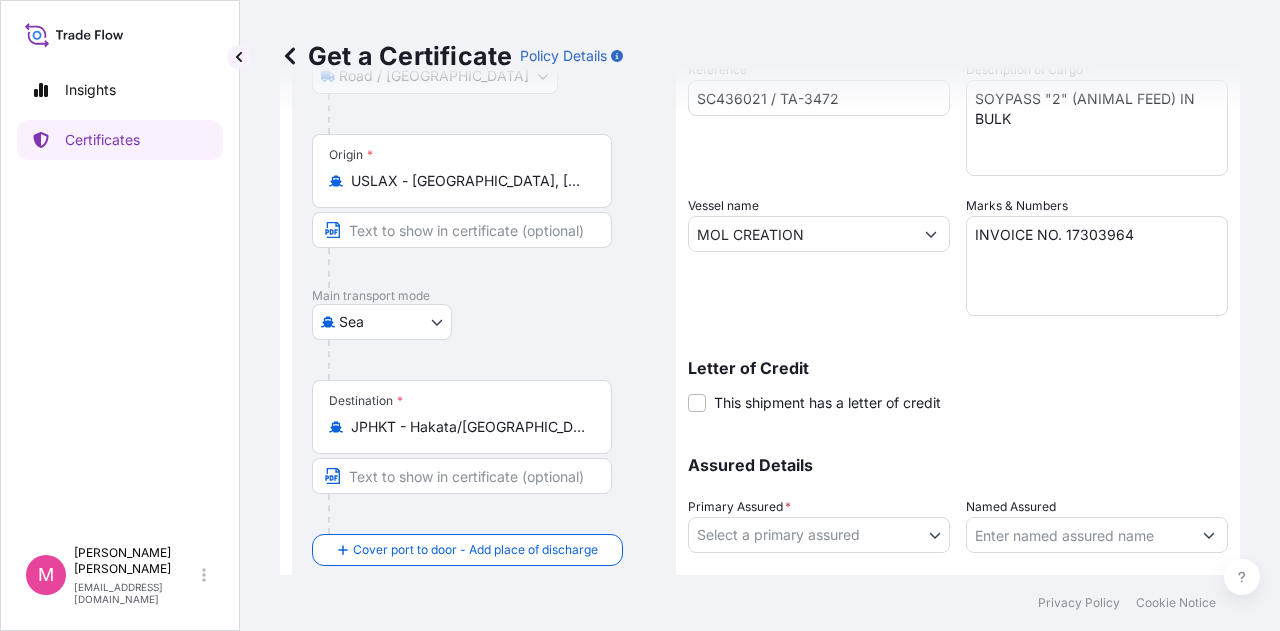 scroll, scrollTop: 400, scrollLeft: 0, axis: vertical 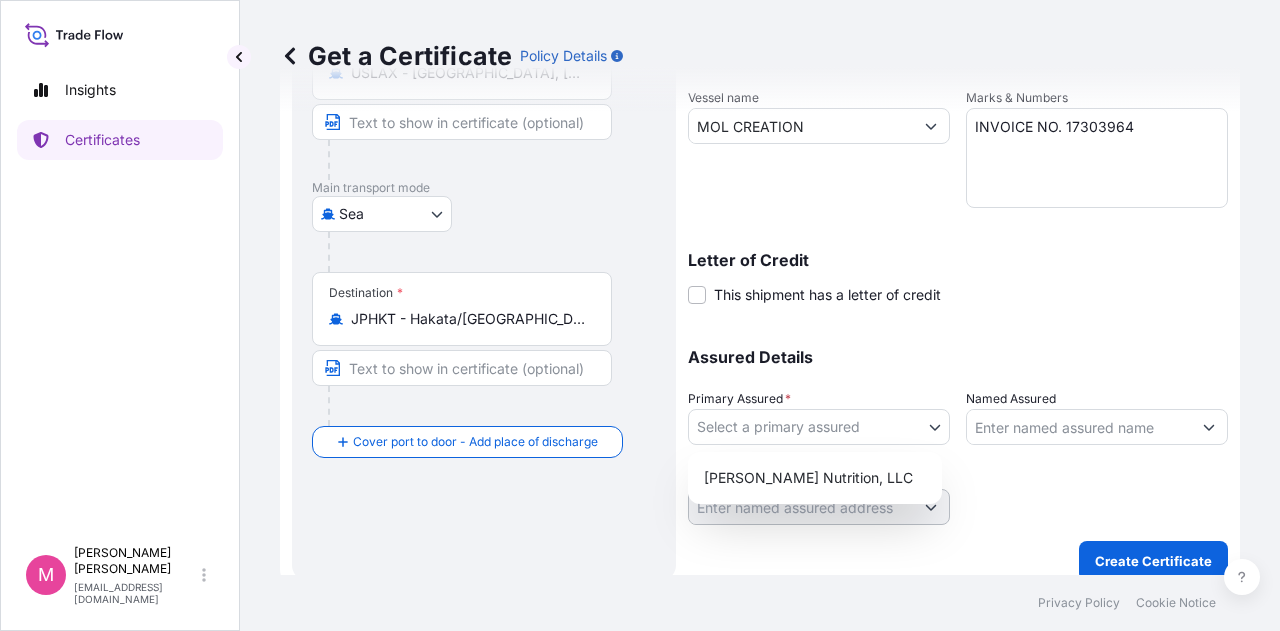 click on "Insights Certificates M [PERSON_NAME] [EMAIL_ADDRESS][DOMAIN_NAME] Get a Certificate Policy Details Route Details Reset Route Details Place of loading [GEOGRAPHIC_DATA] / Inland Origin * USLAX - [GEOGRAPHIC_DATA], [GEOGRAPHIC_DATA] Main transport mode Sea Air Road Sea Destination * JPHKT - [GEOGRAPHIC_DATA]/[GEOGRAPHIC_DATA], [GEOGRAPHIC_DATA] Cover port to door - Add place of discharge Road / [GEOGRAPHIC_DATA] / Inland Place of Discharge Shipment Details Issue date * [DATE] Date of Departure * [DATE] Date of Arrival [DATE] Commodity Any Packing Category Commercial Invoice Value    * $ USD 60717.79 Reference SC436021 / TA-3472 Description of Cargo * SOYPASS "2" (ANIMAL FEED) IN BULK Vessel name MOL CREATION Marks & Numbers INVOICE NO. 17303964 Letter of Credit This shipment has a letter of credit Letter of credit * Letter of credit may not exceed 12000 characters Assured Details Primary Assured * Select a primary assured [PERSON_NAME] Nutrition, LLC Named Assured Named Assured Address Create Certificate Privacy Policy" at bounding box center [640, 315] 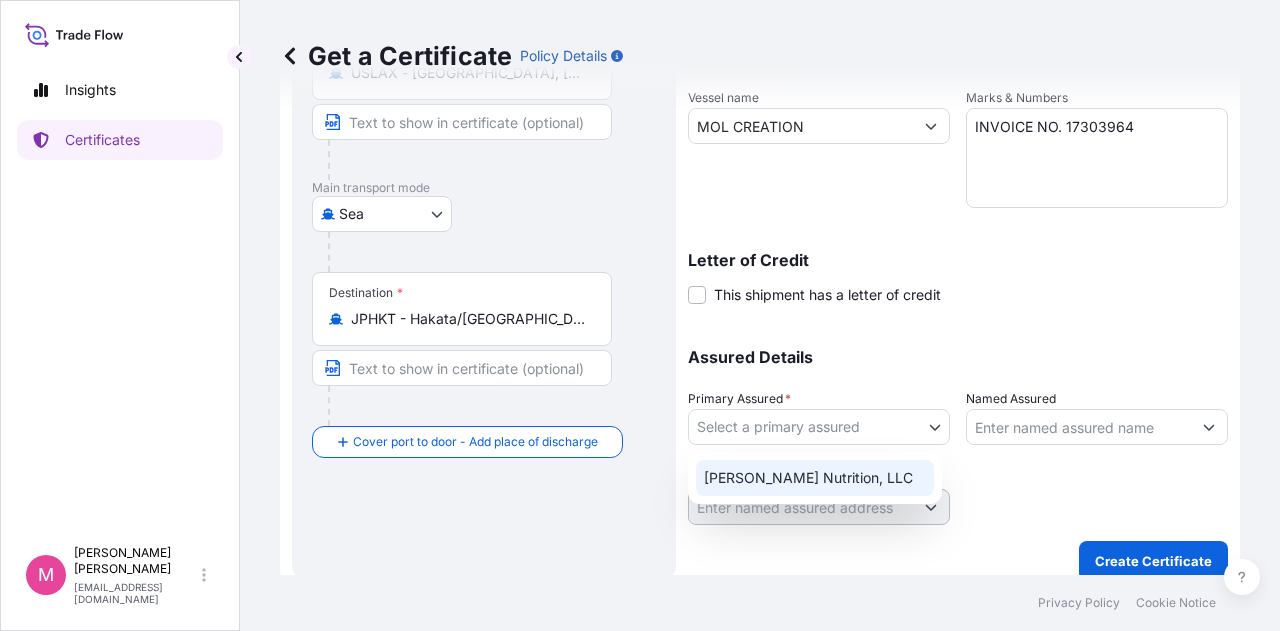 click on "[PERSON_NAME] Nutrition, LLC" at bounding box center [815, 478] 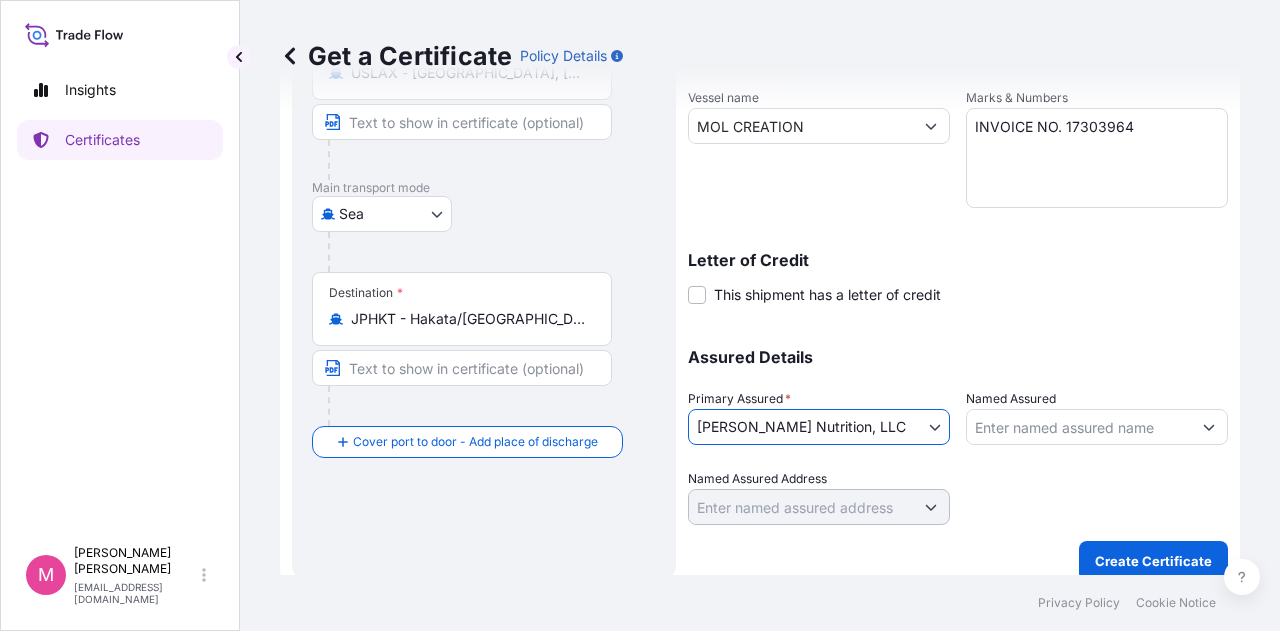 click on "Assured Details Primary Assured * [PERSON_NAME] Nutrition, LLC [PERSON_NAME] Nutrition, LLC Named Assured Named Assured Address" at bounding box center (958, 425) 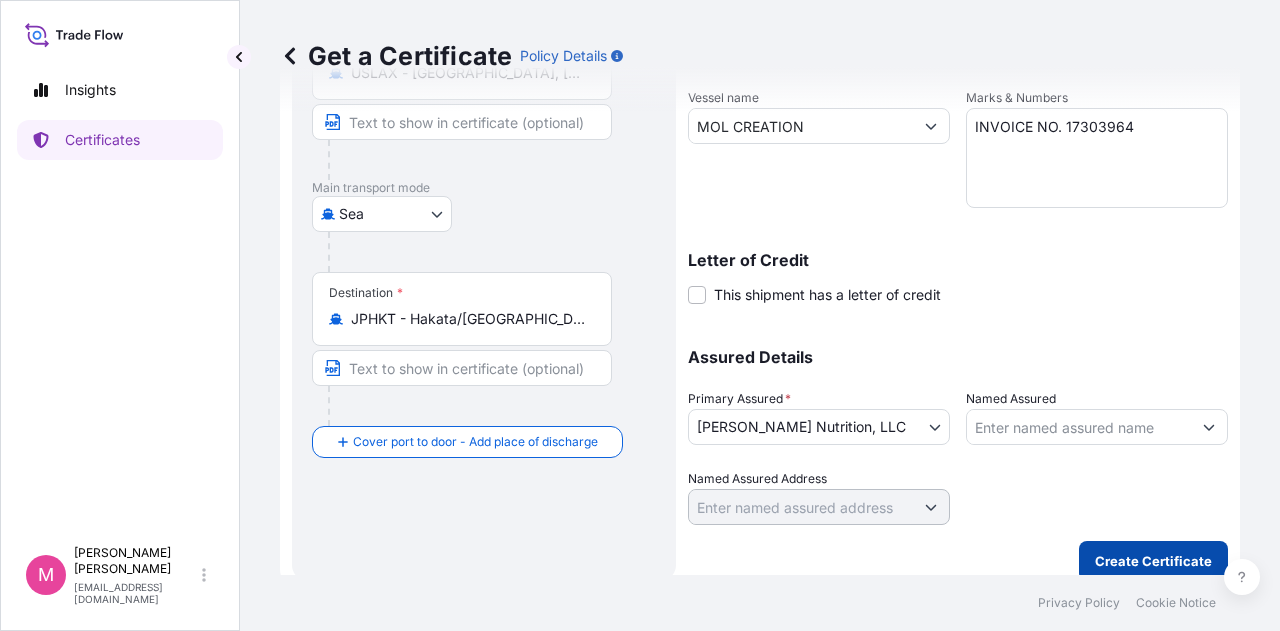 click on "Create Certificate" at bounding box center (1153, 561) 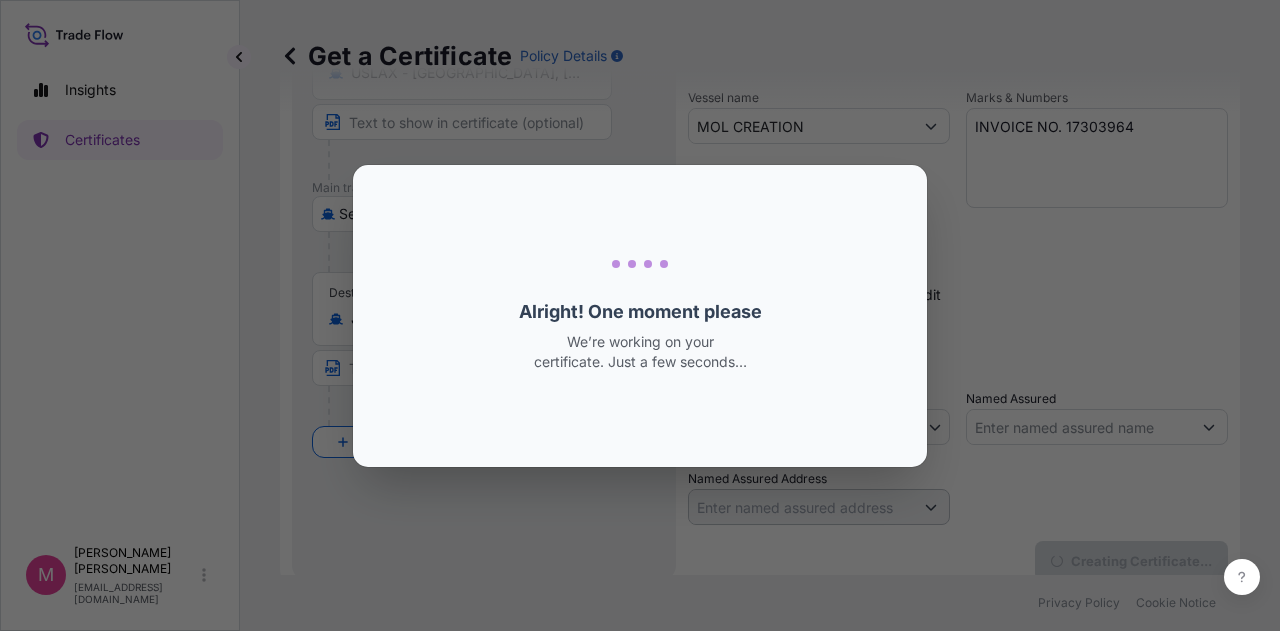 scroll, scrollTop: 0, scrollLeft: 0, axis: both 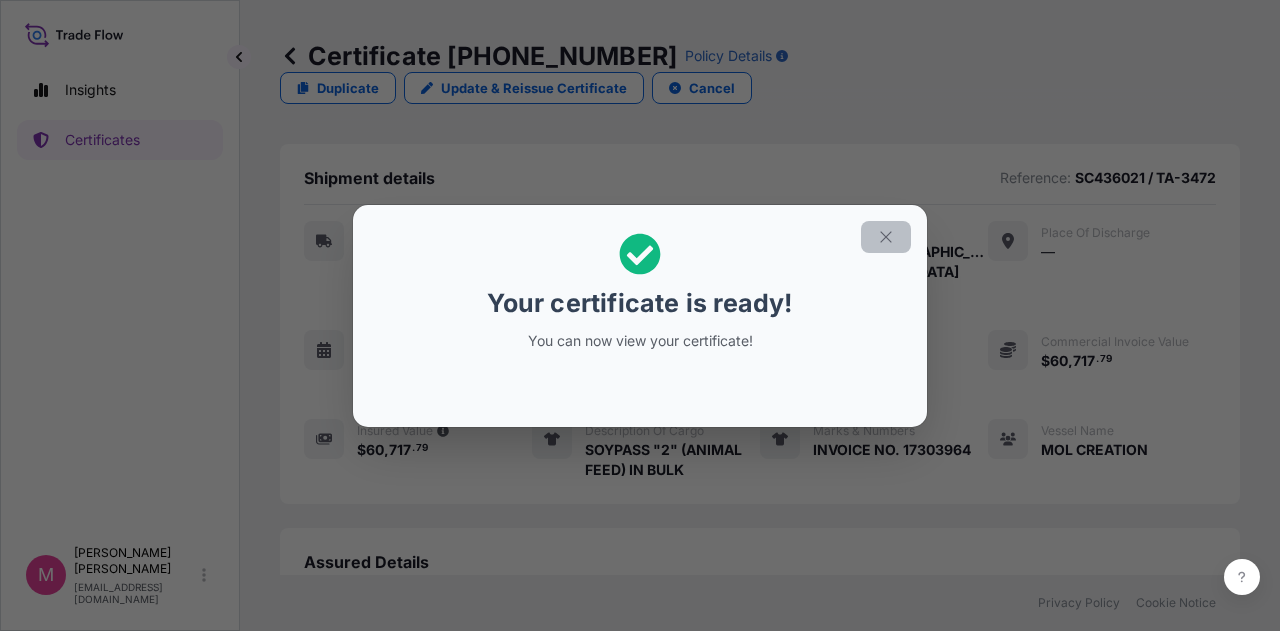 click 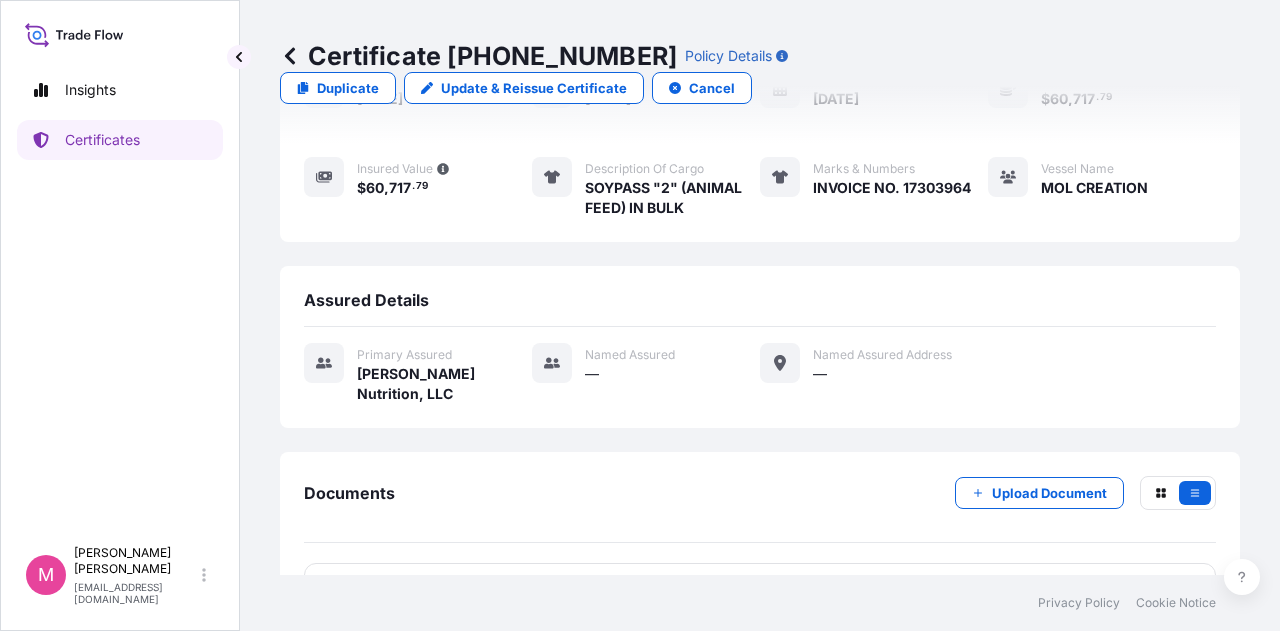 scroll, scrollTop: 290, scrollLeft: 0, axis: vertical 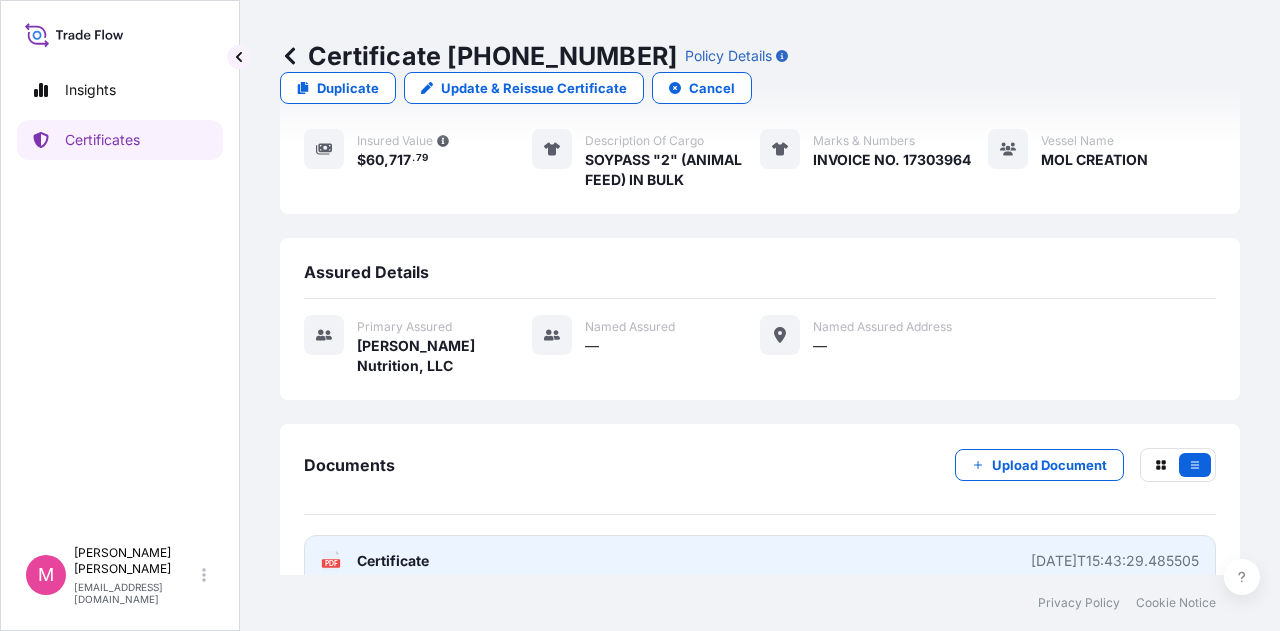 click on "Certificate" at bounding box center [393, 561] 